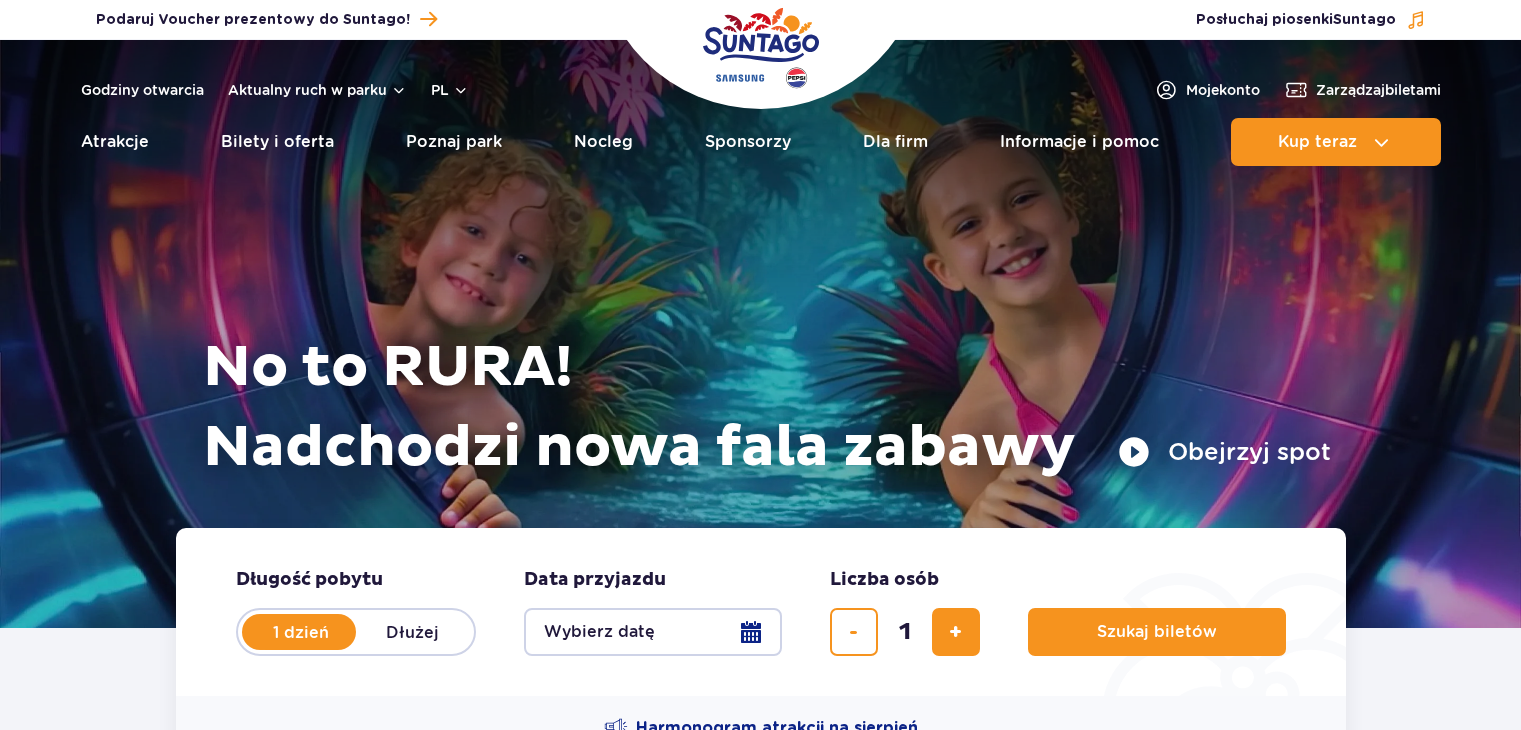 scroll, scrollTop: 0, scrollLeft: 0, axis: both 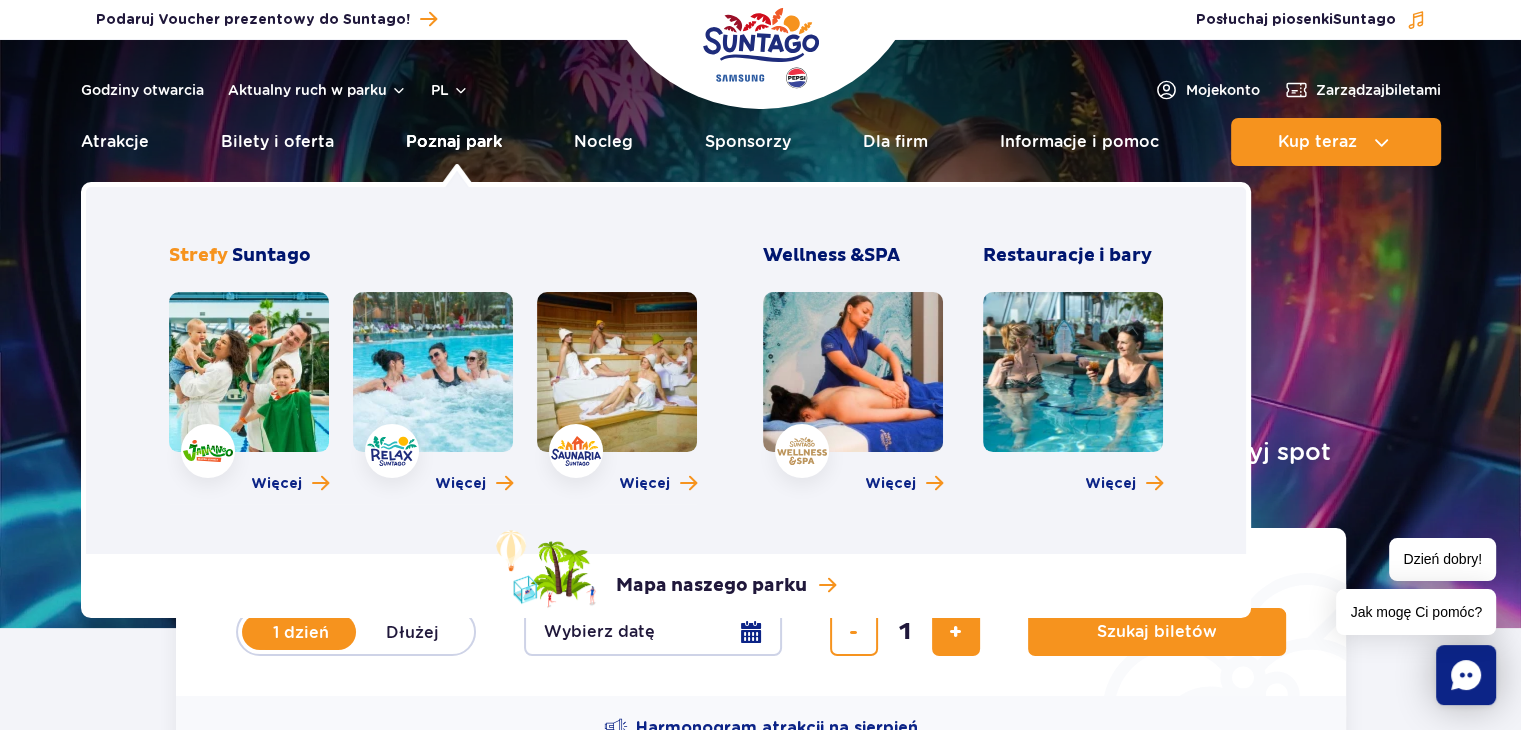 click on "Poznaj park" at bounding box center (454, 142) 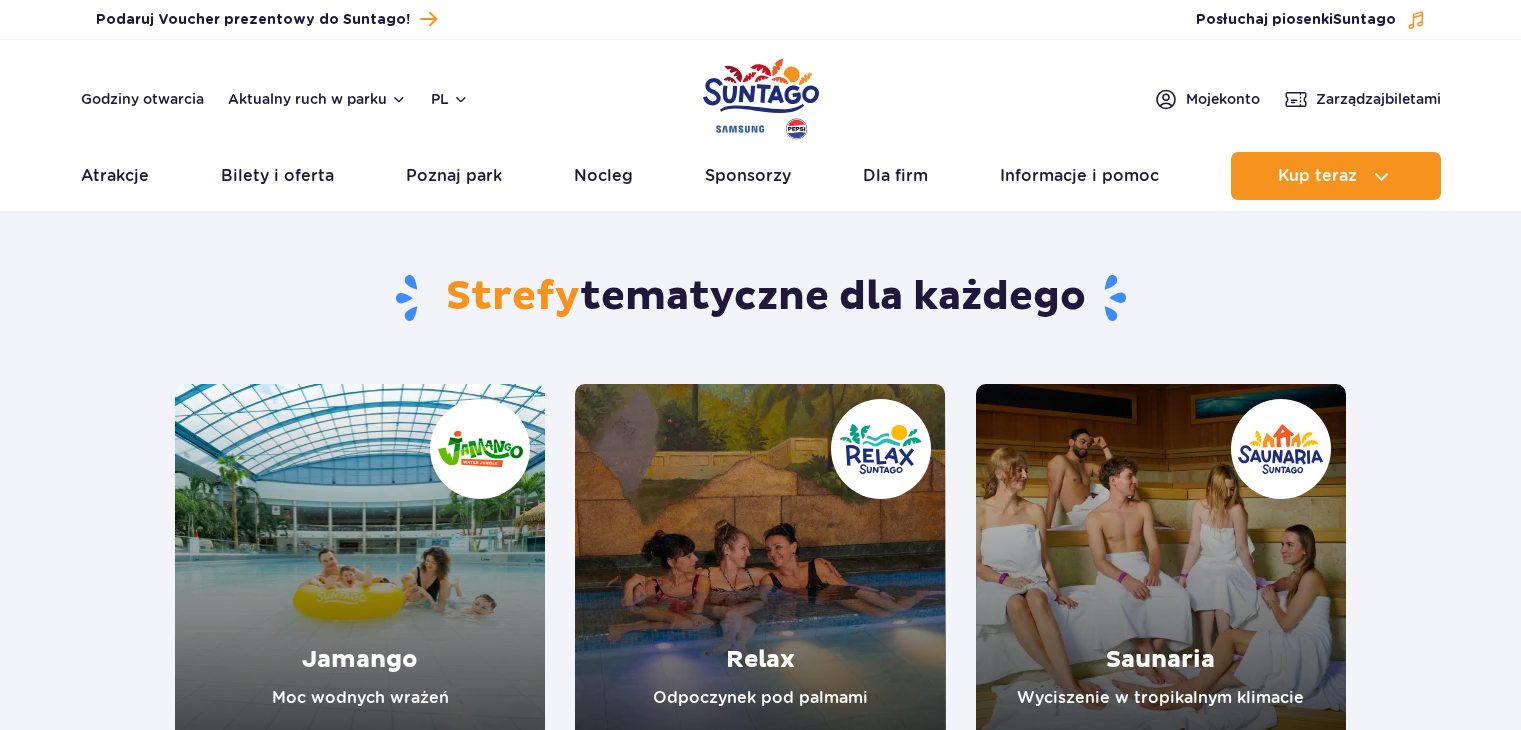 scroll, scrollTop: 0, scrollLeft: 0, axis: both 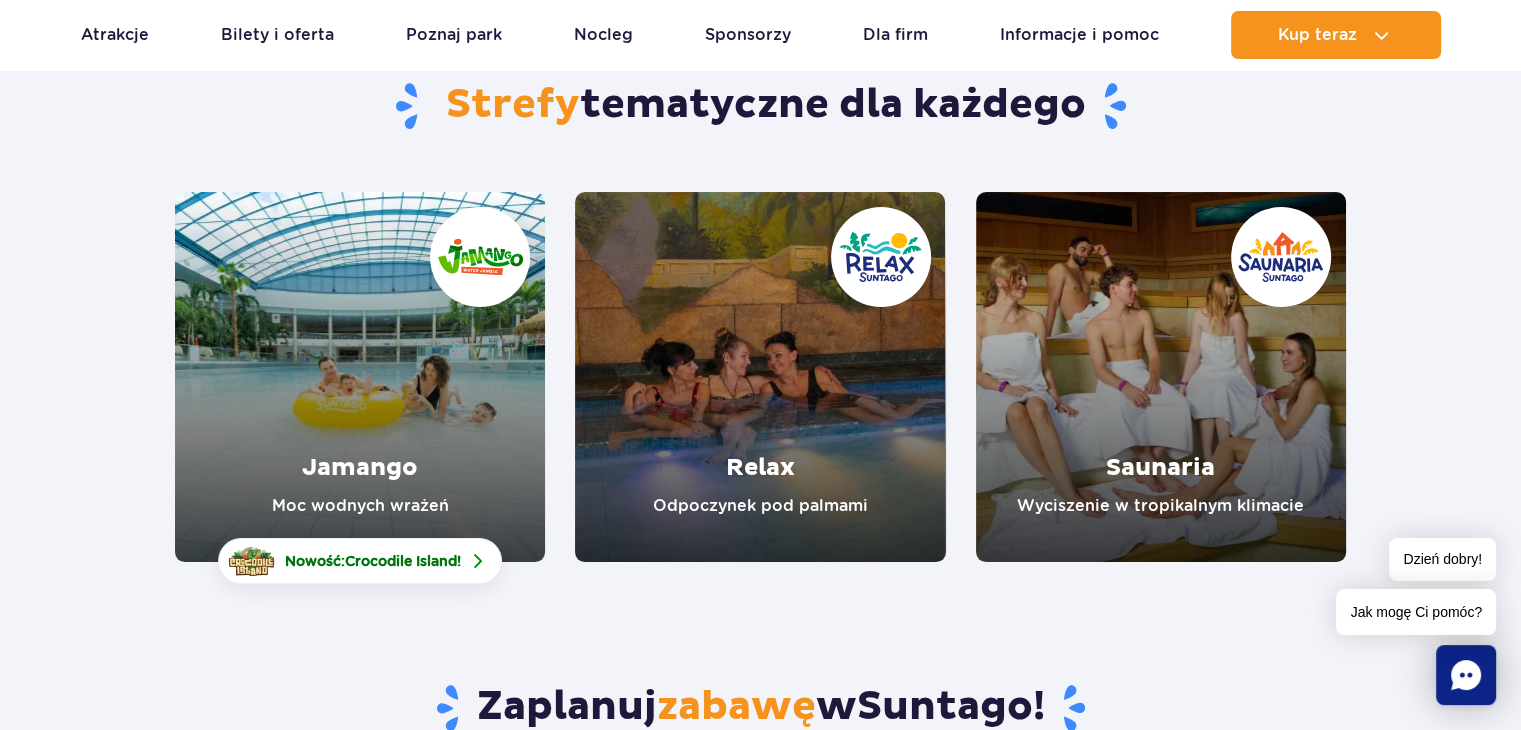 click at bounding box center (1161, 377) 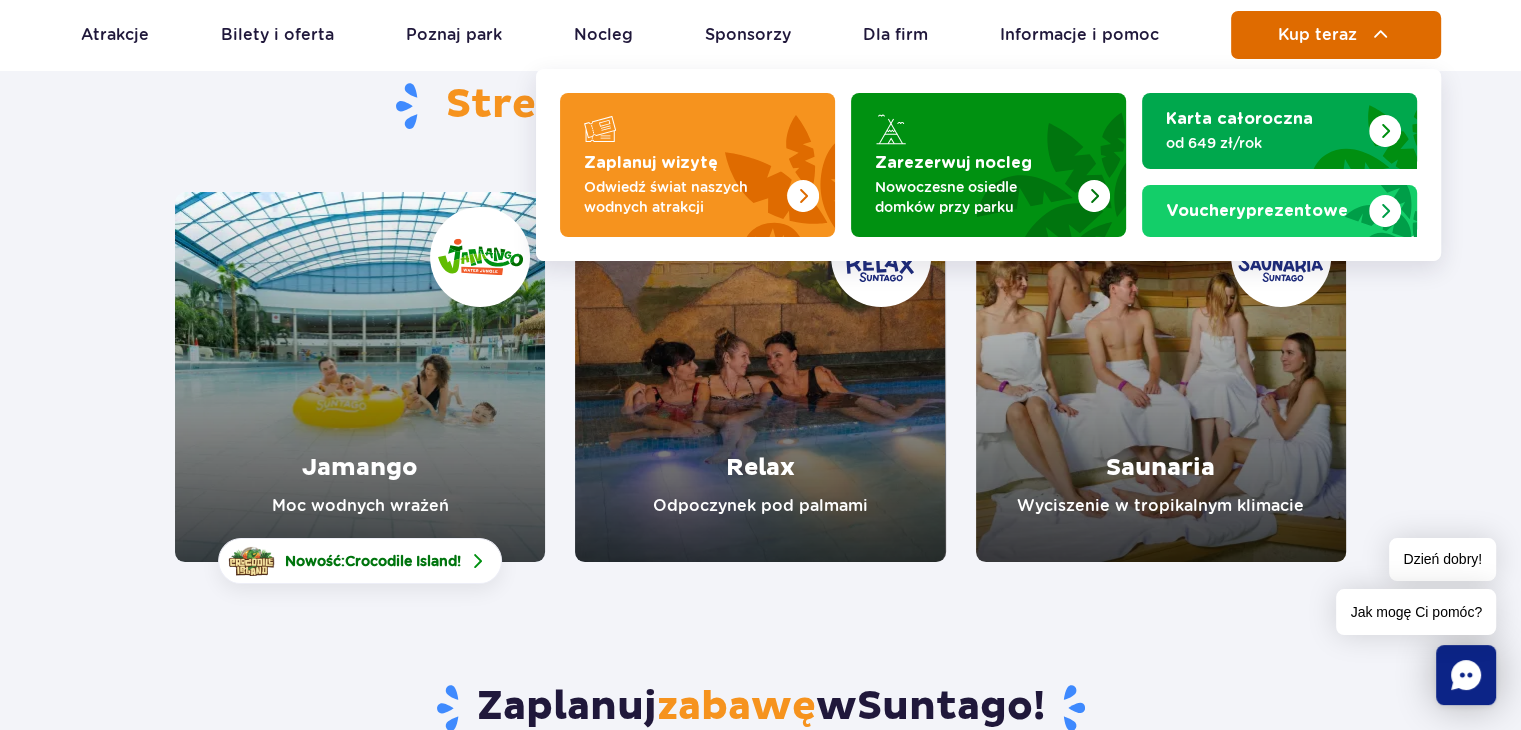 click on "Kup teraz" at bounding box center [1317, 35] 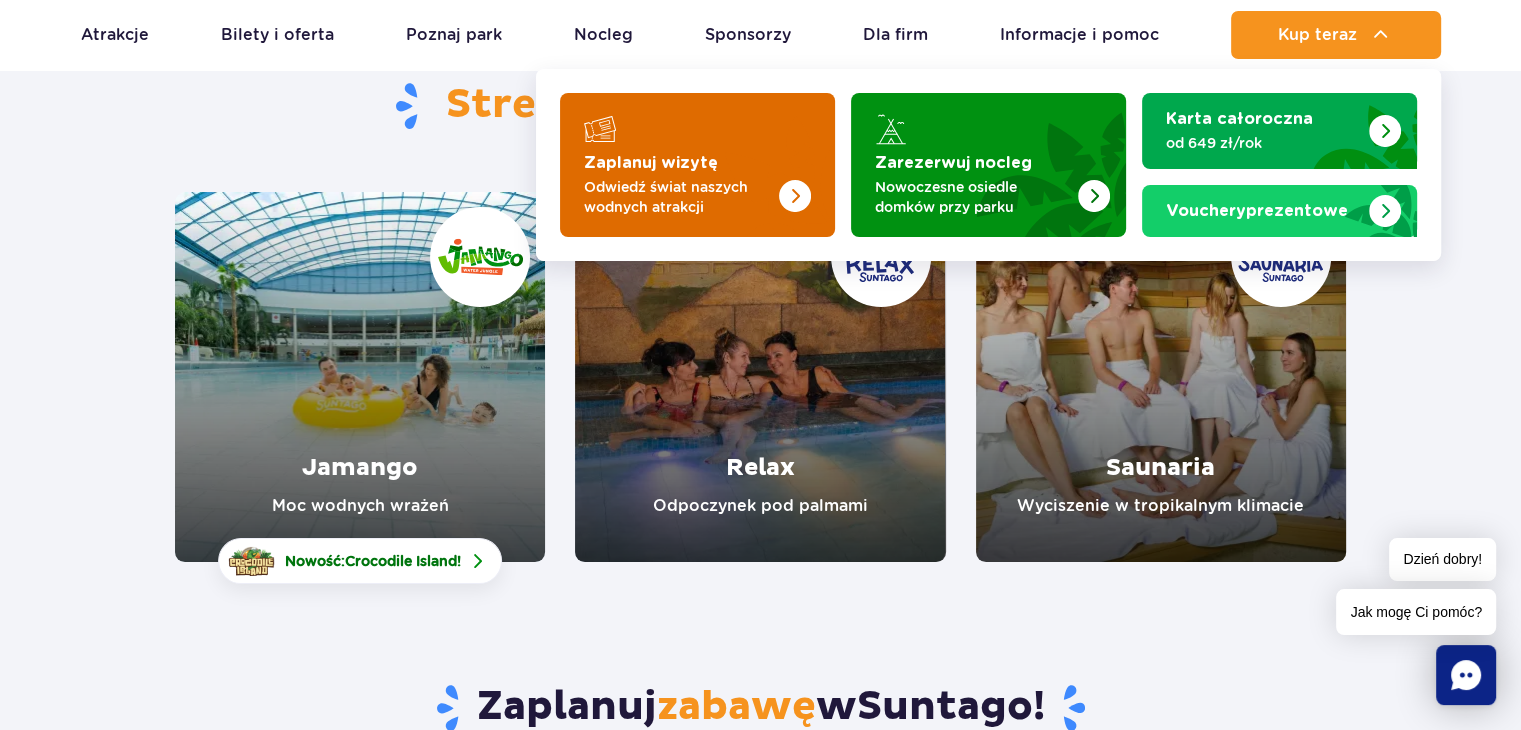 click at bounding box center [755, 159] 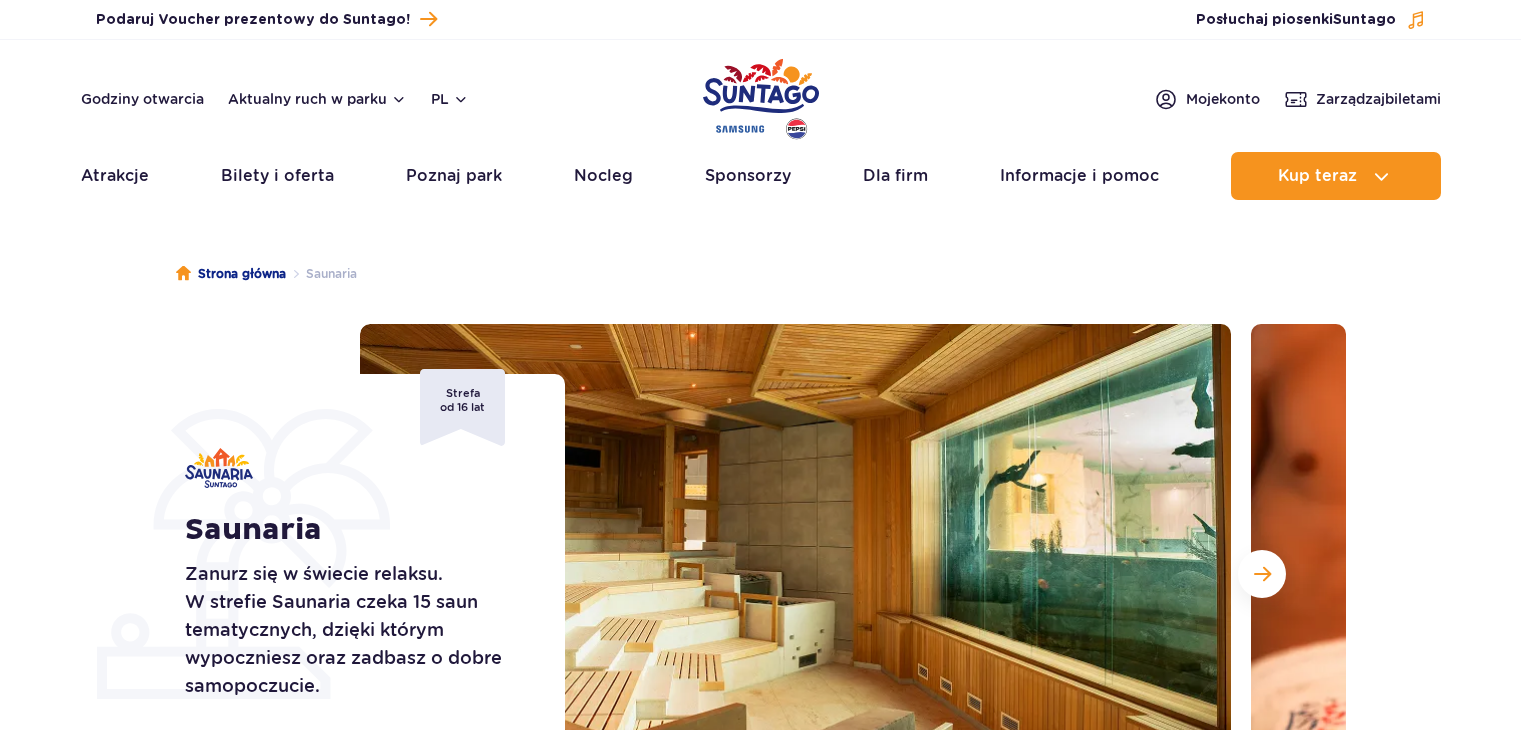 scroll, scrollTop: 0, scrollLeft: 0, axis: both 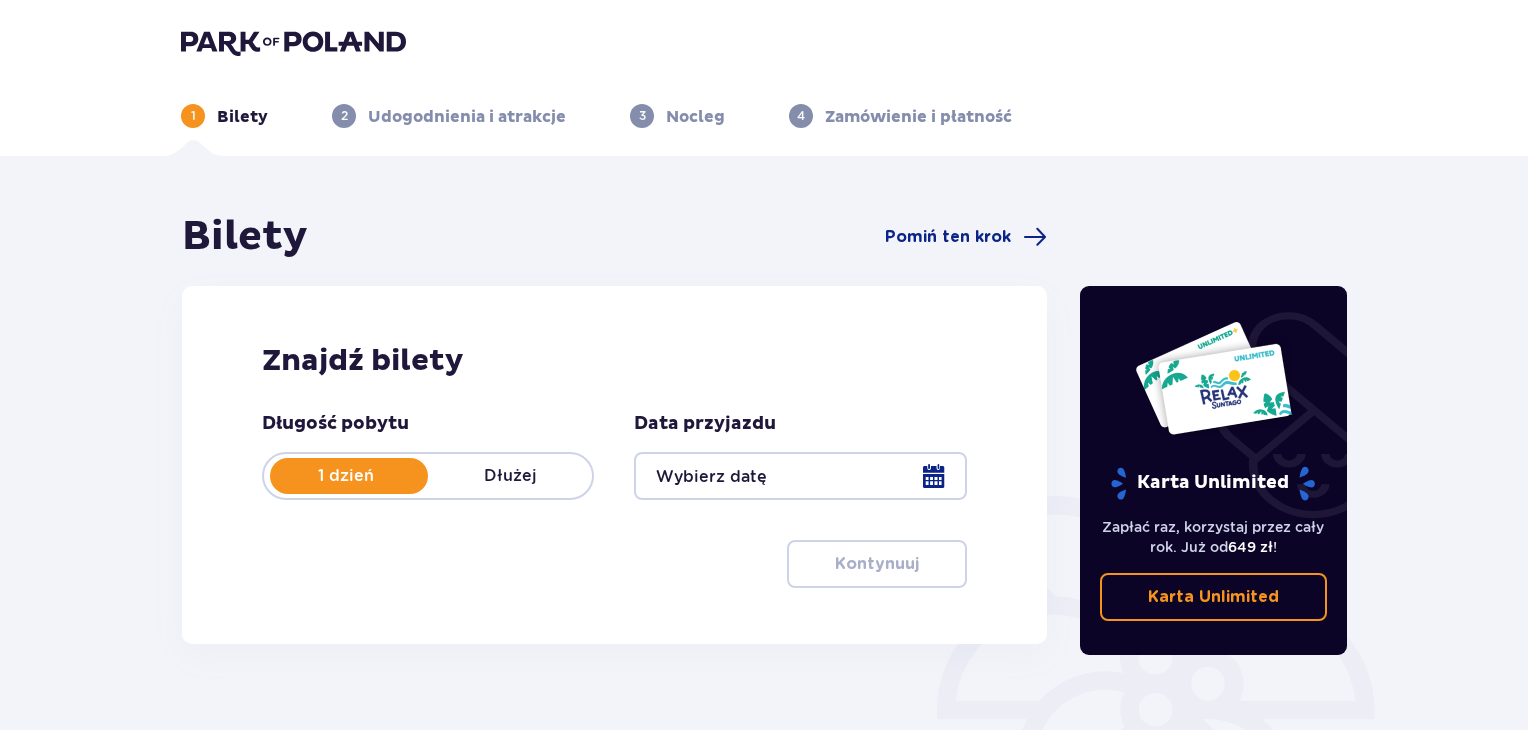 click at bounding box center [800, 476] 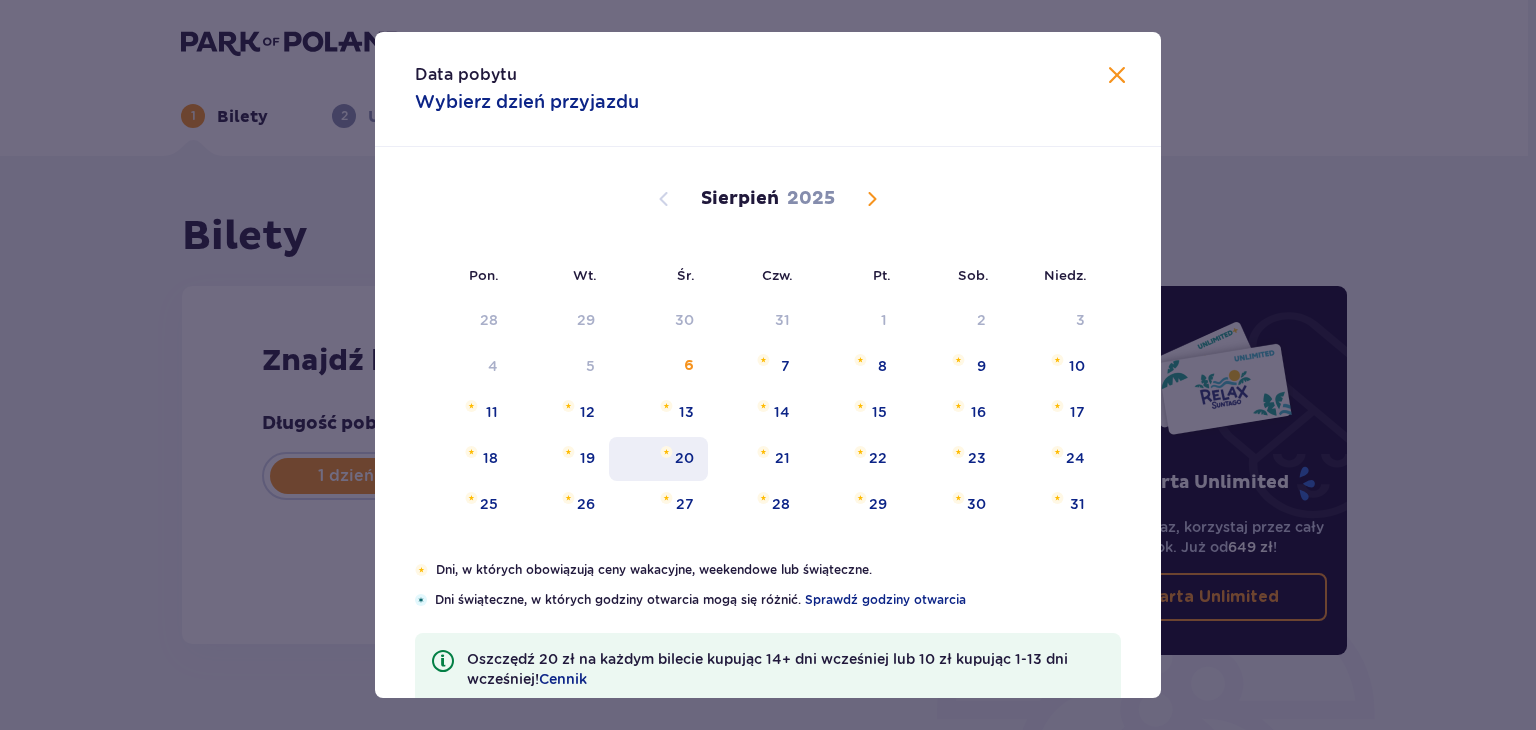 click on "20" at bounding box center (658, 459) 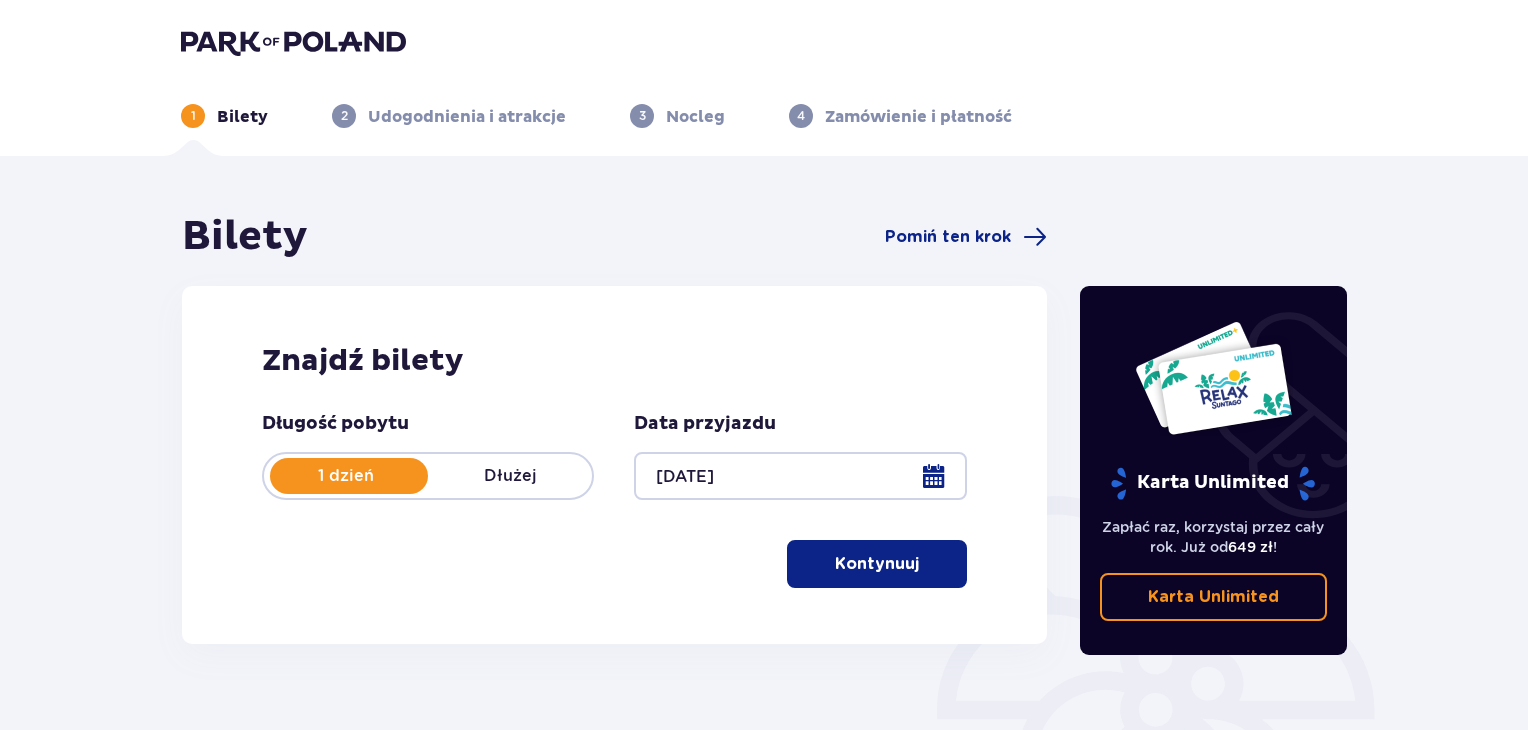 click on "Kontynuuj" at bounding box center [877, 564] 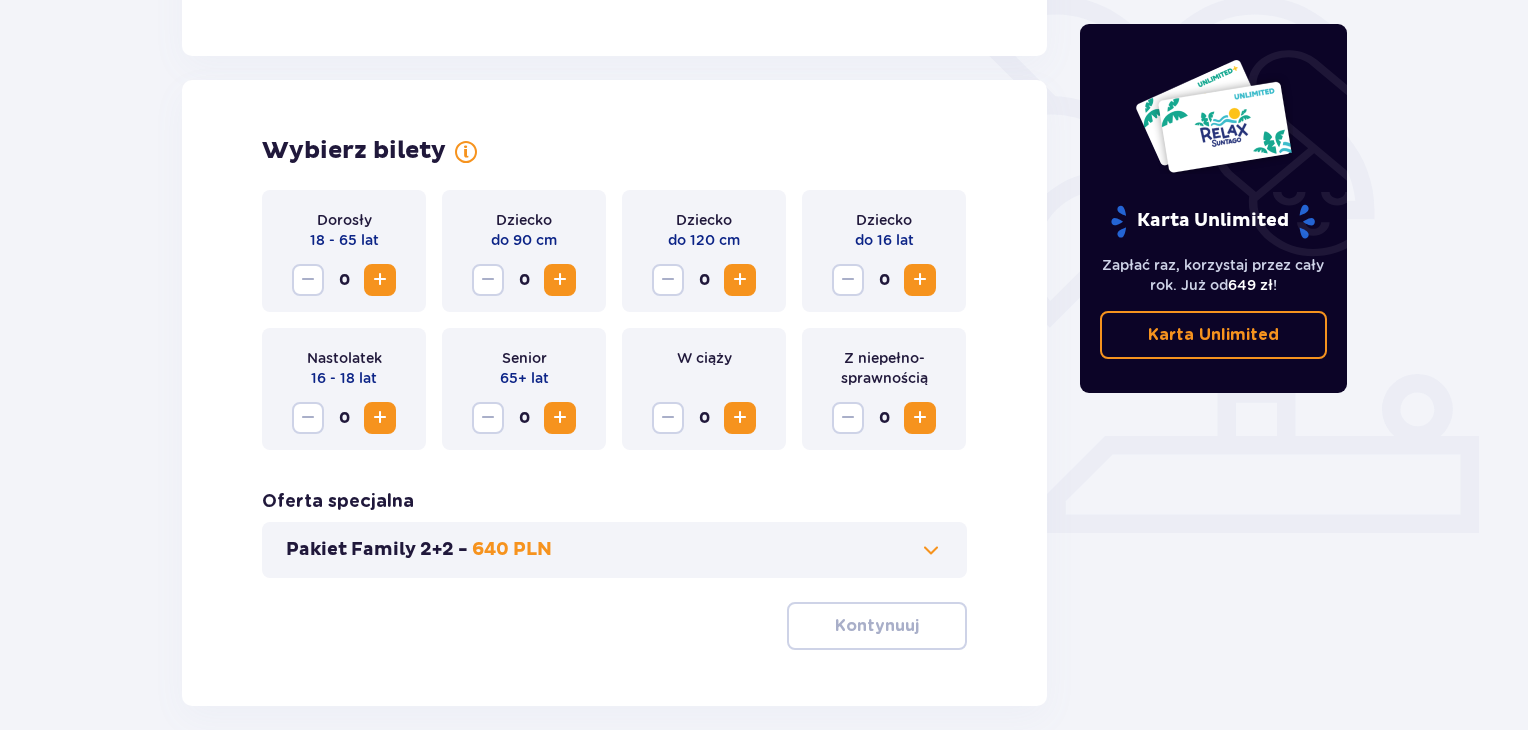 scroll, scrollTop: 556, scrollLeft: 0, axis: vertical 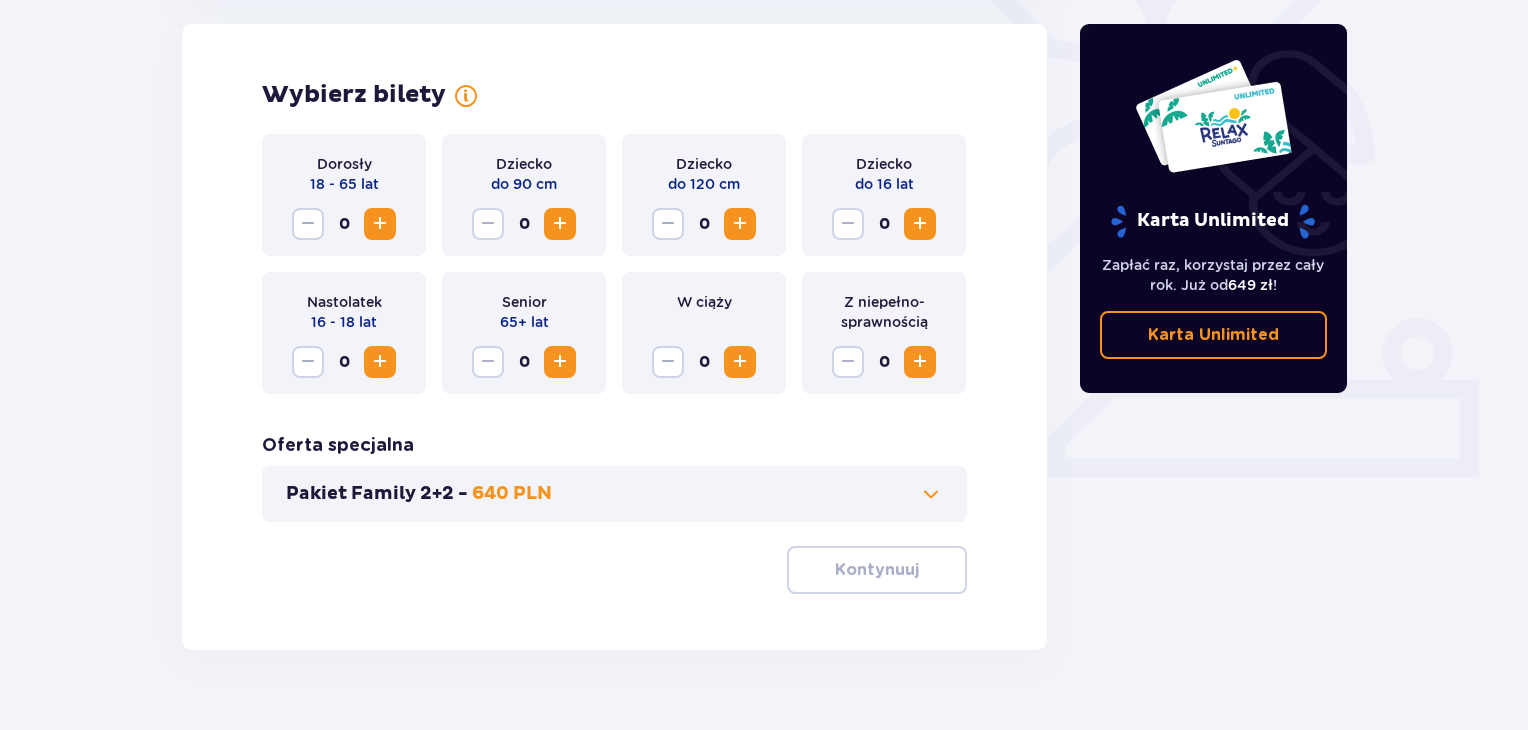 click at bounding box center (380, 224) 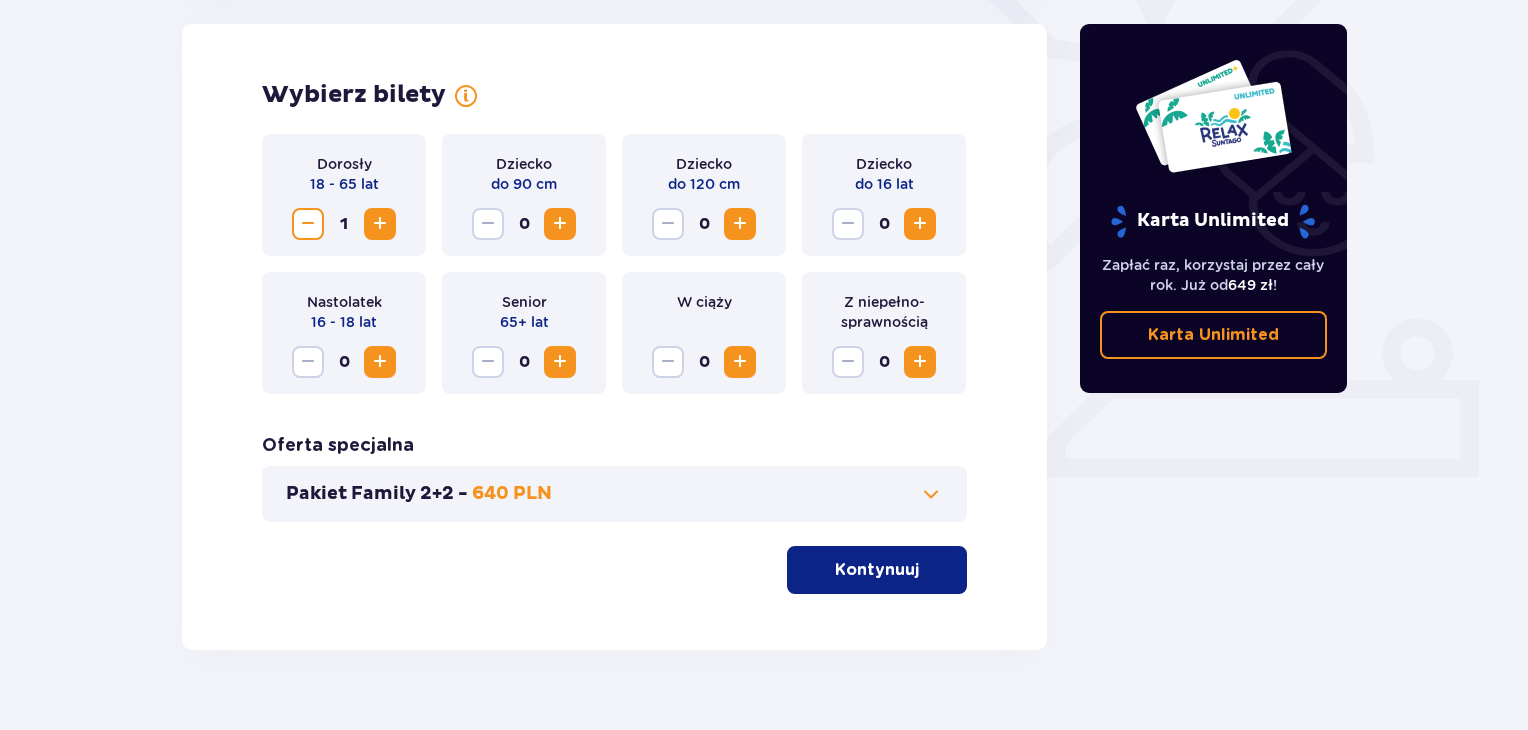 click on "Kontynuuj" at bounding box center [877, 570] 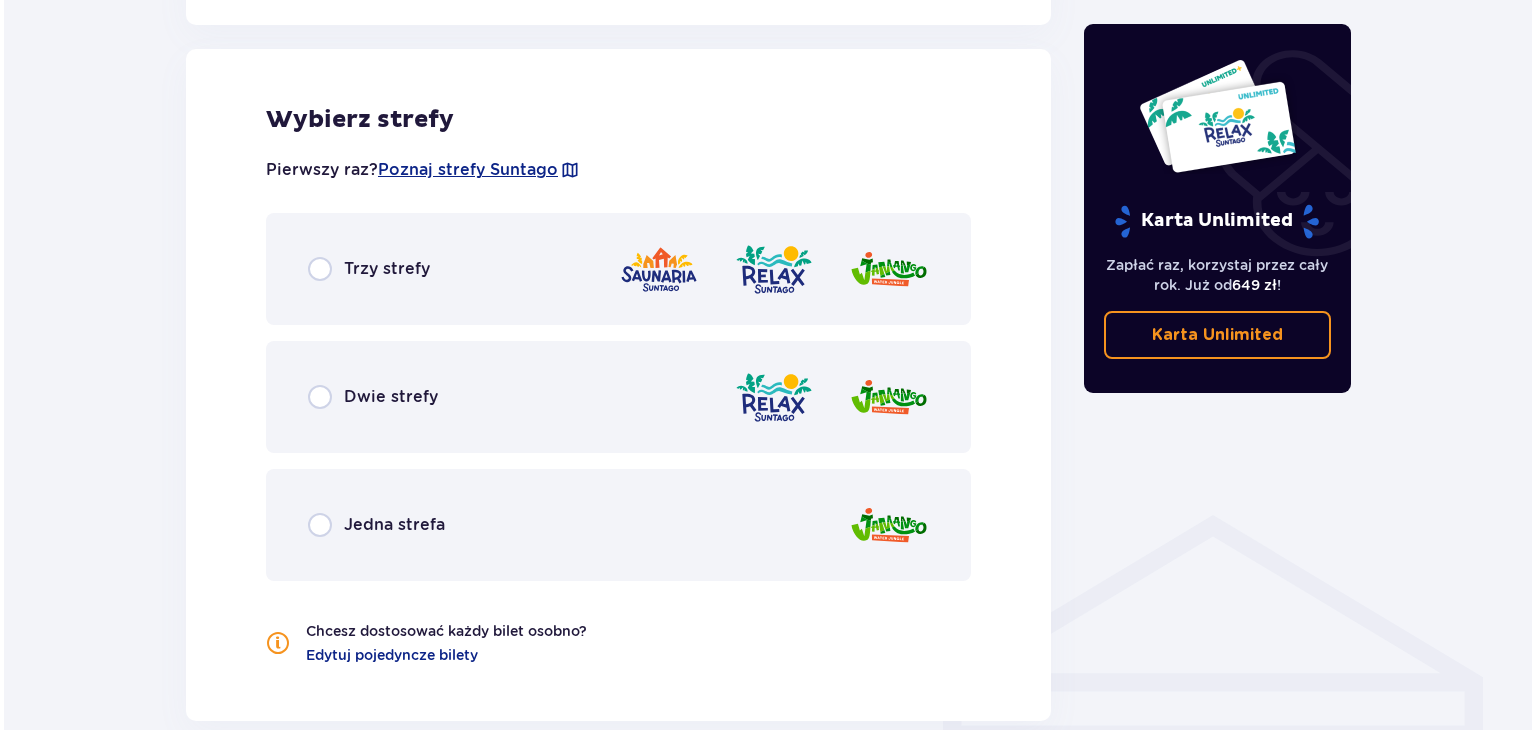 scroll, scrollTop: 1110, scrollLeft: 0, axis: vertical 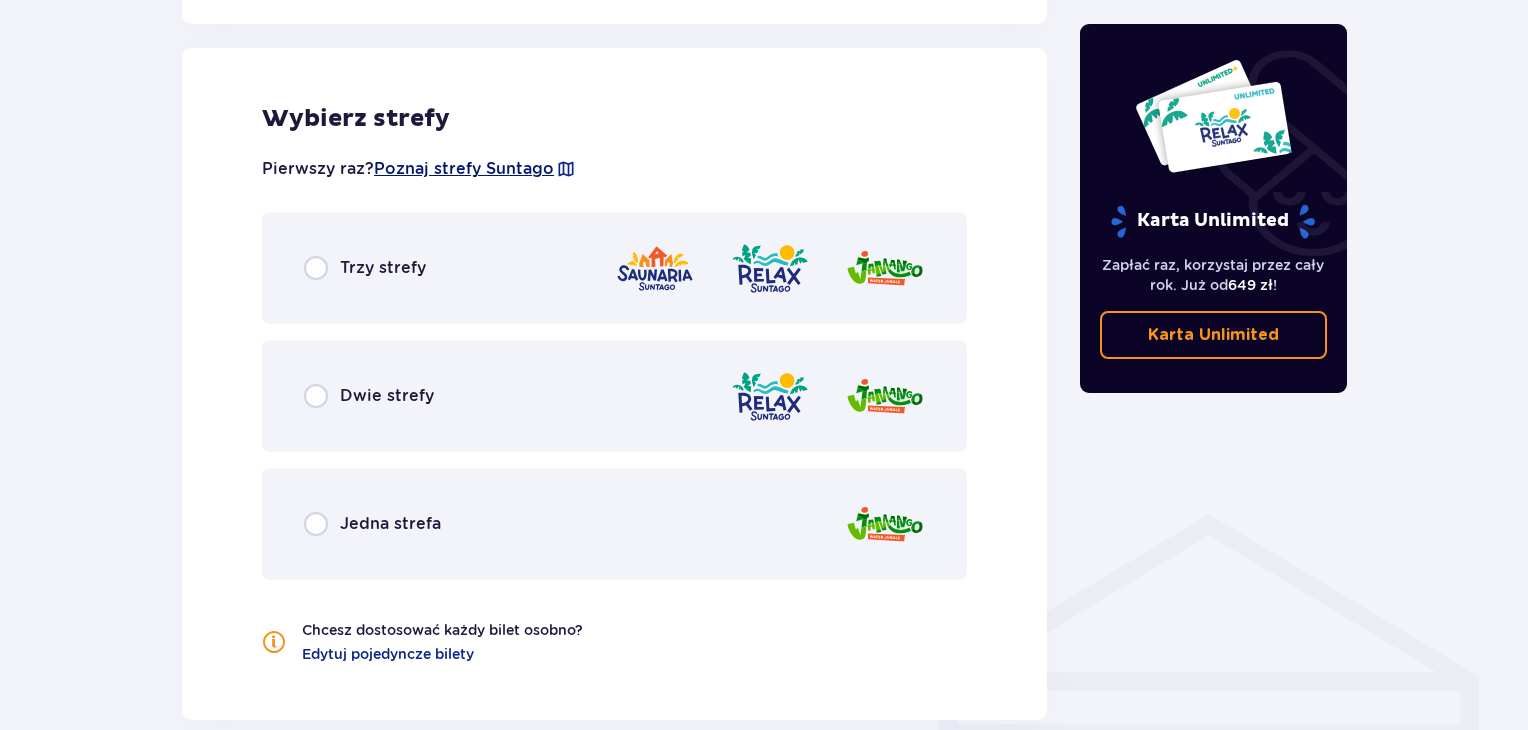 click on "Poznaj strefy Suntago" at bounding box center (464, 169) 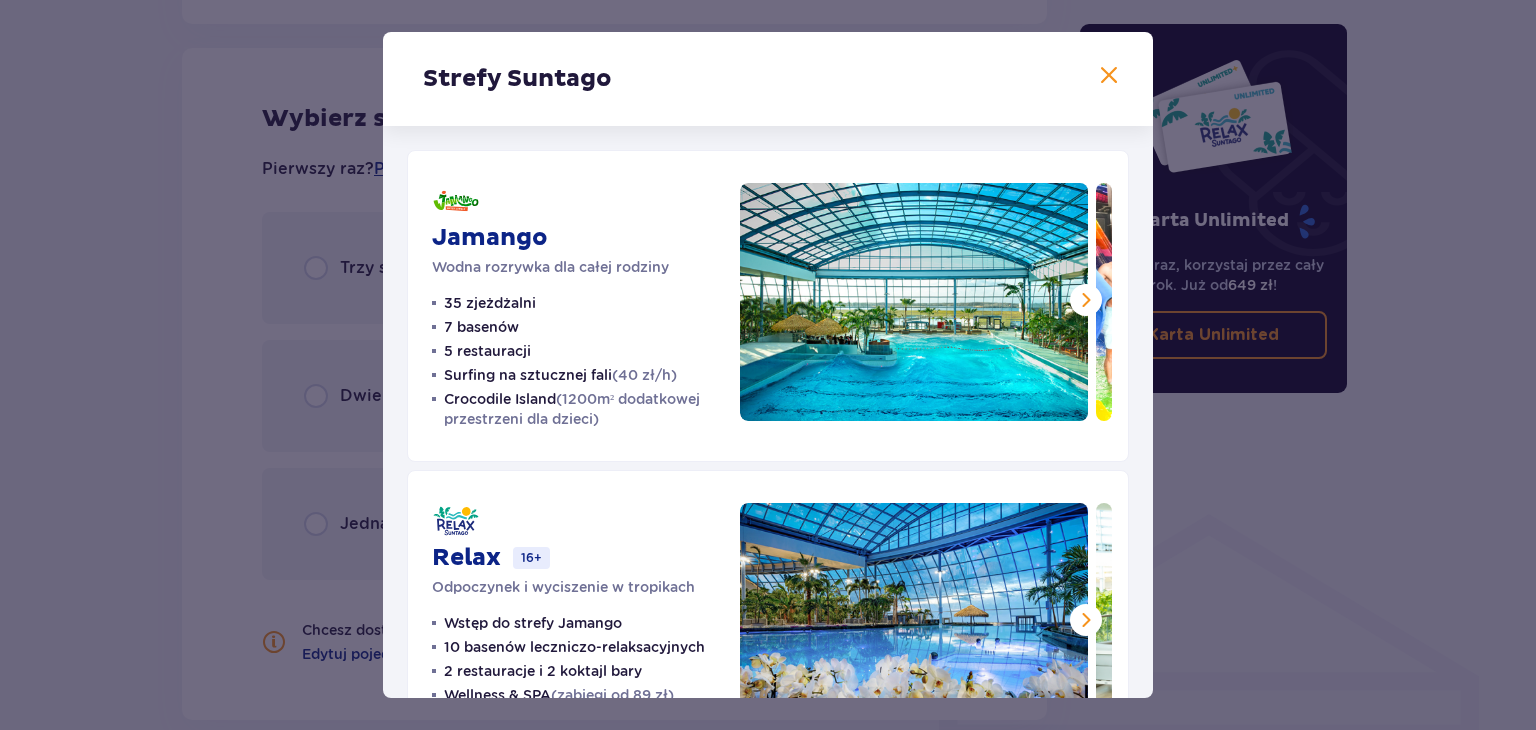 click at bounding box center [1086, 300] 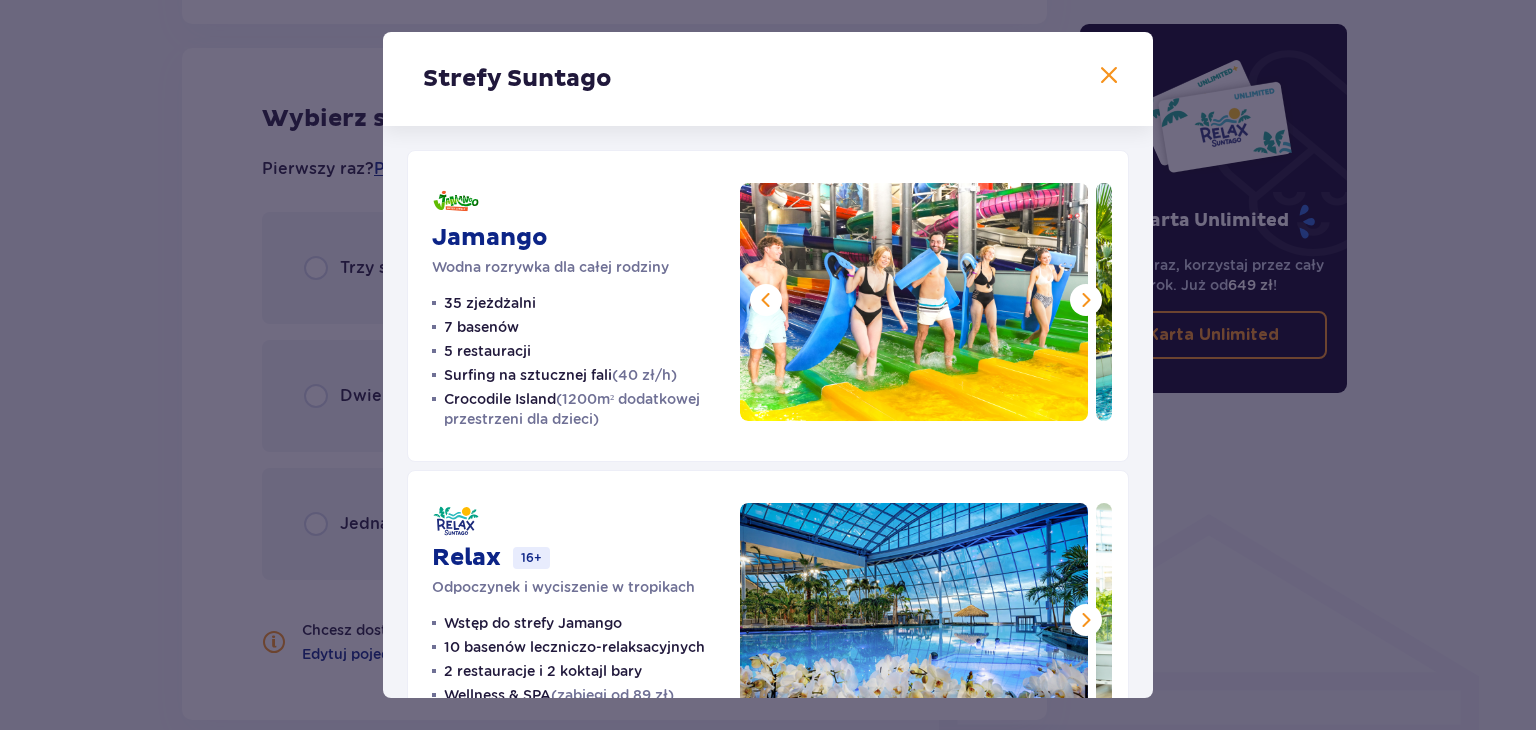 click at bounding box center [766, 300] 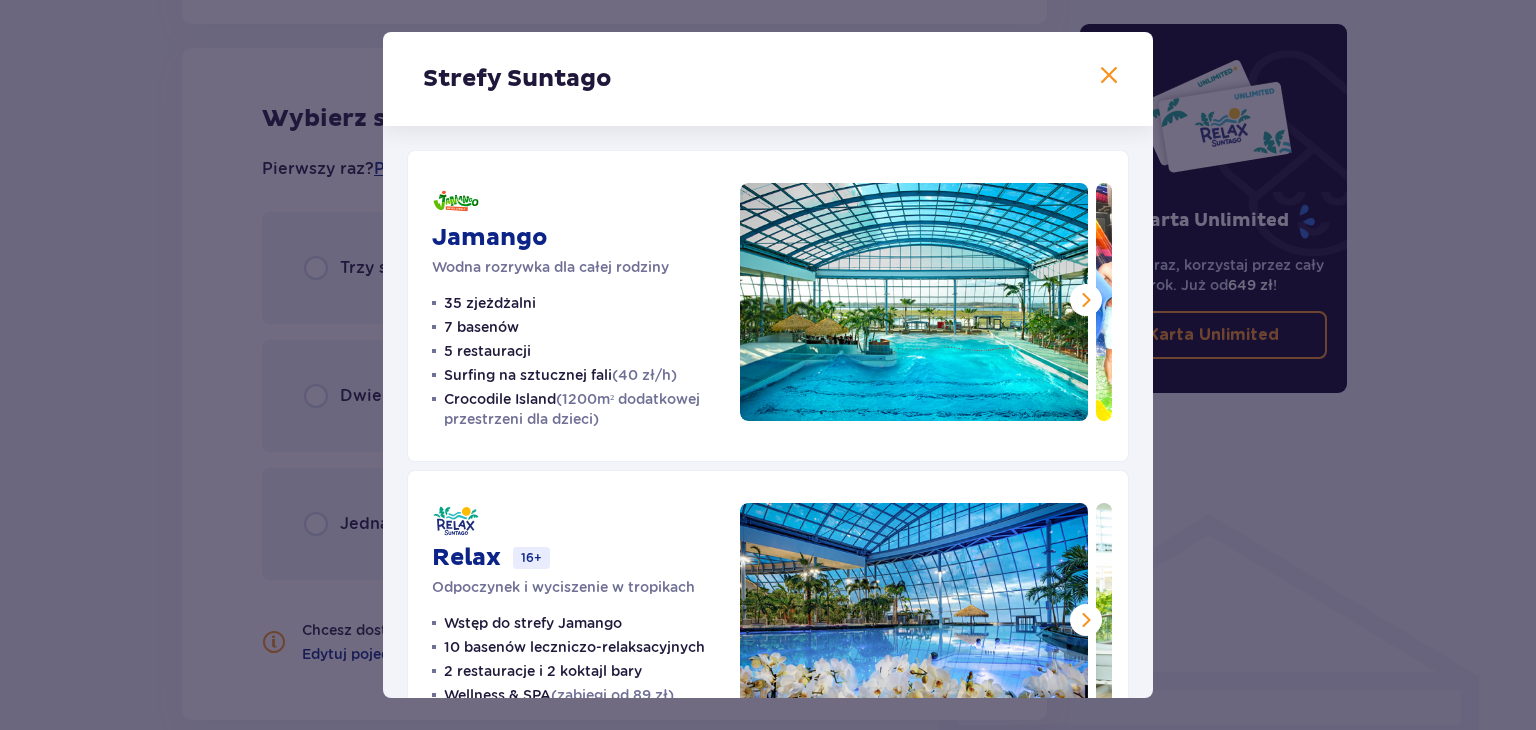 click at bounding box center [1086, 300] 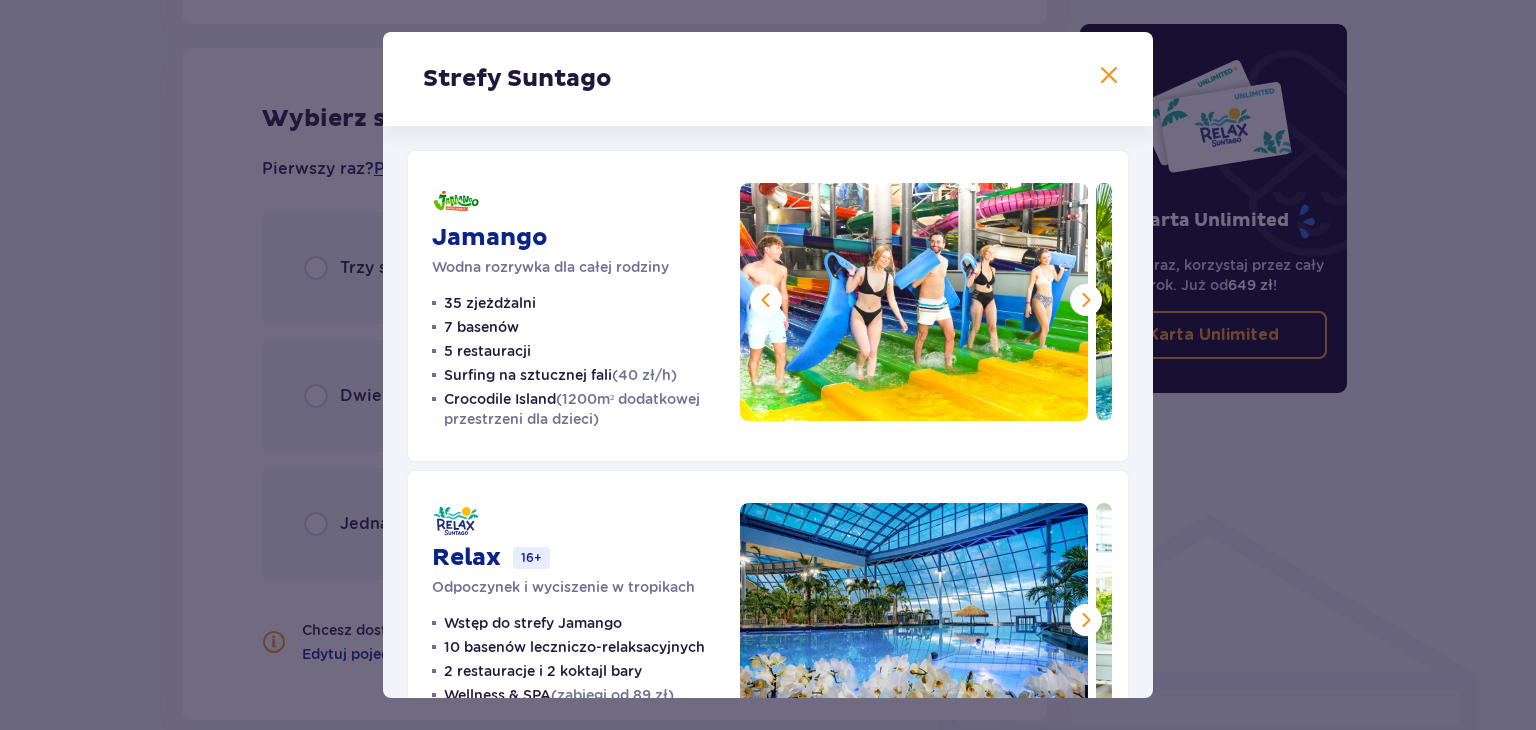 click at bounding box center (1086, 300) 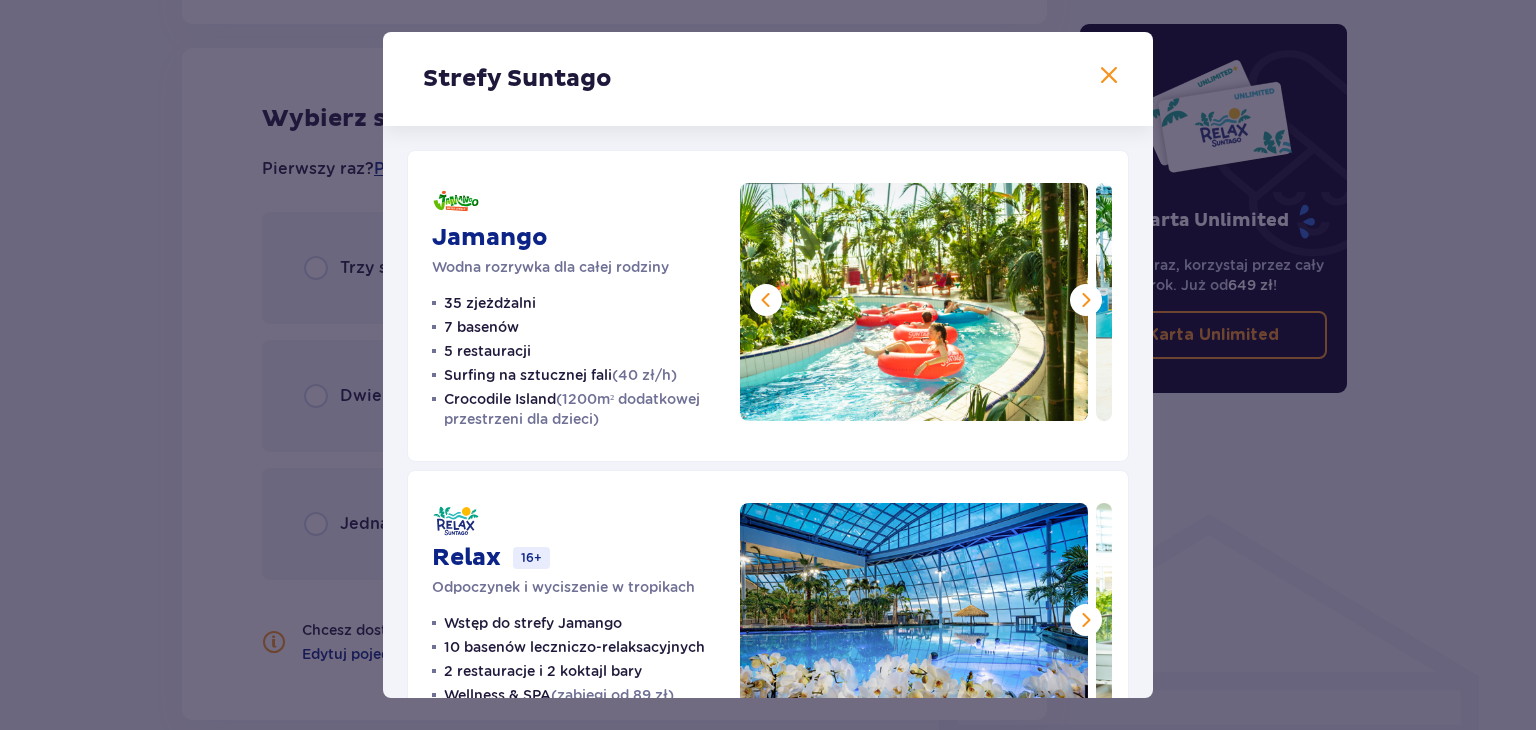click at bounding box center [766, 300] 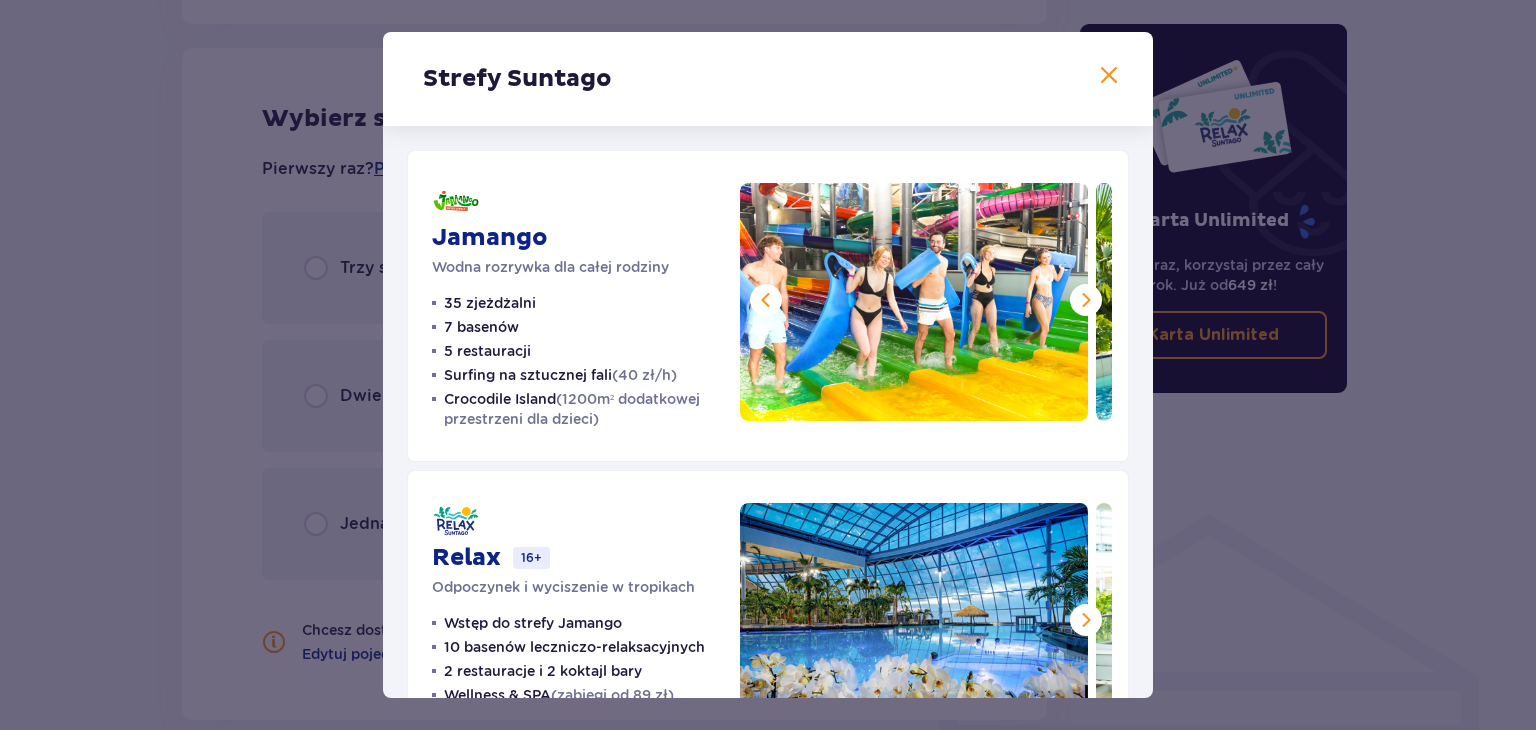 click at bounding box center [1086, 300] 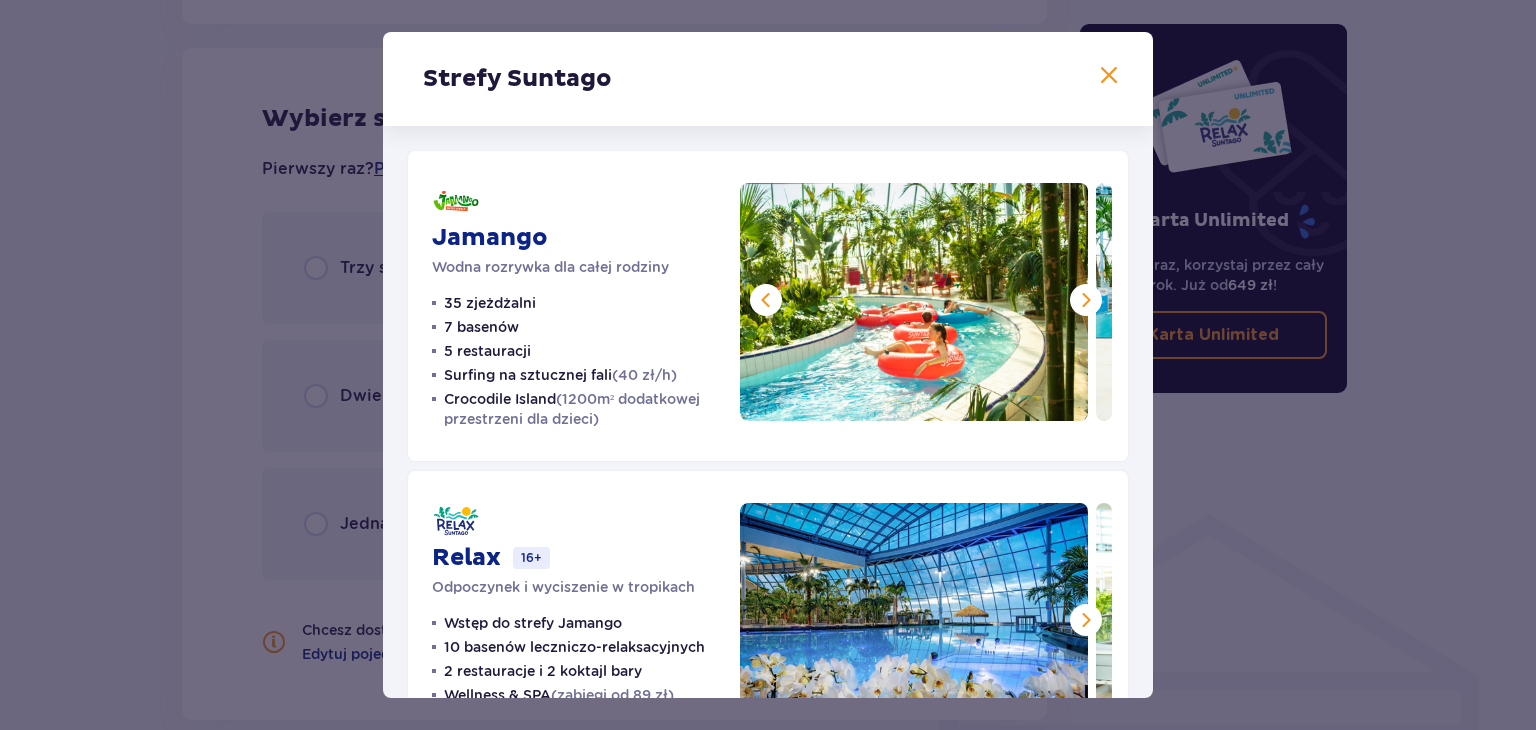 click at bounding box center (1086, 300) 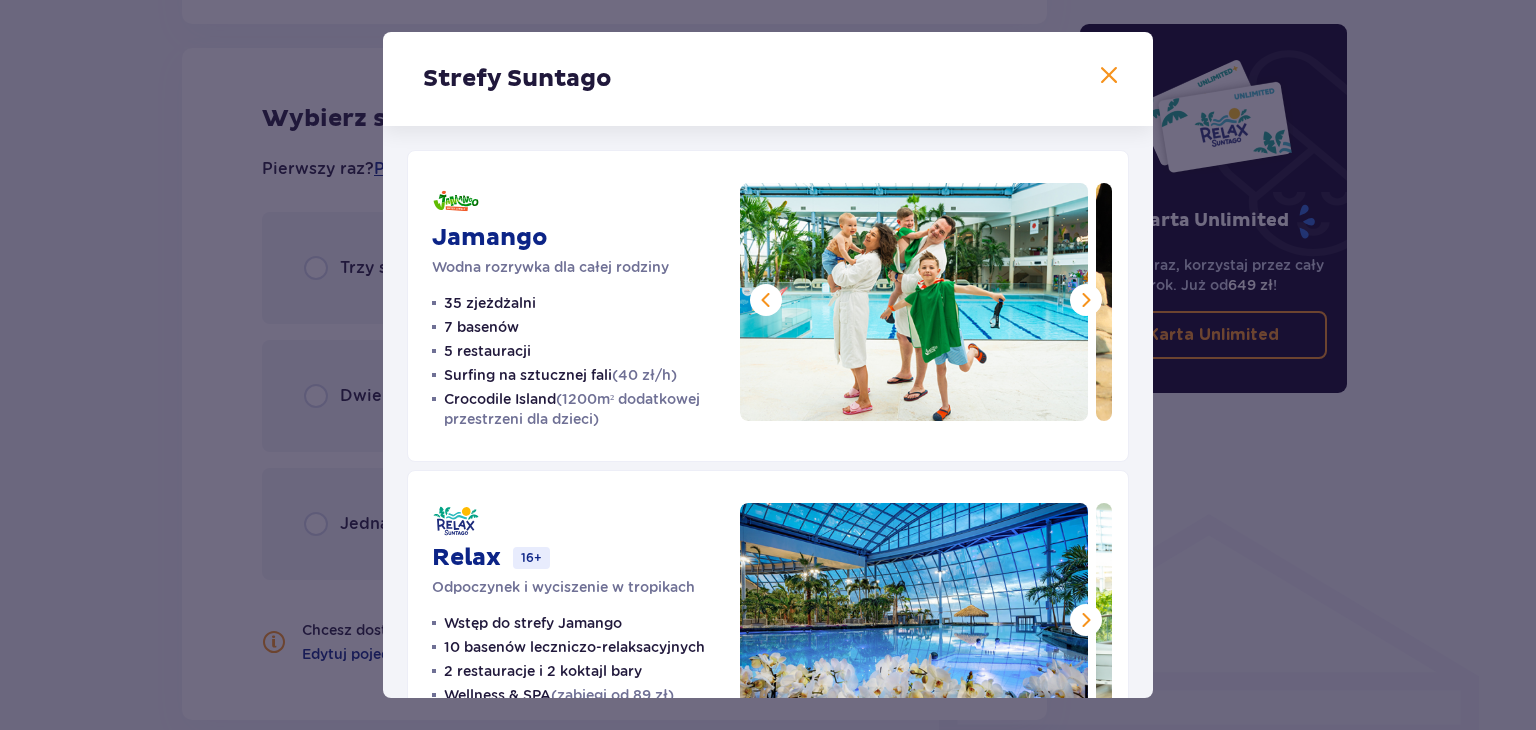 click at bounding box center (766, 300) 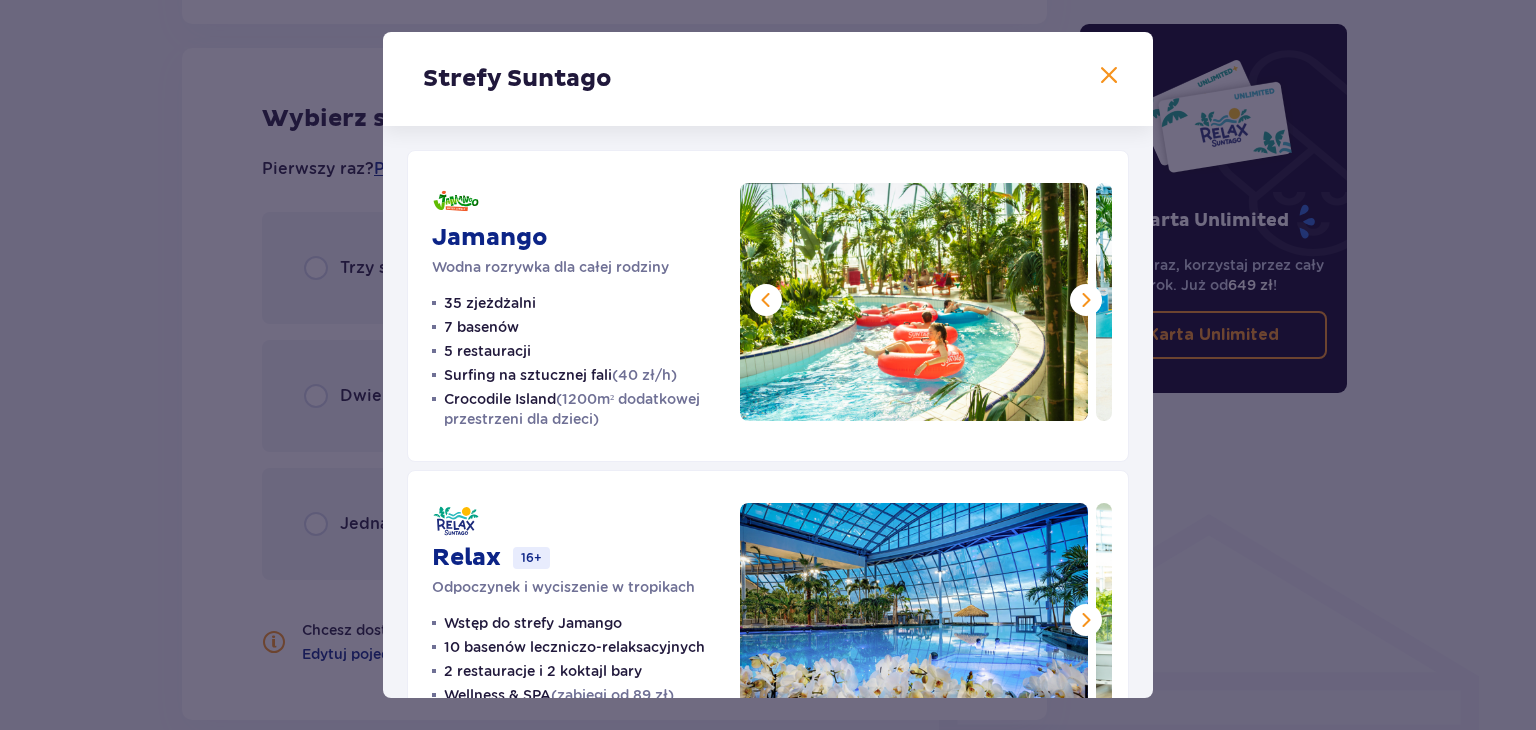 click at bounding box center [1086, 300] 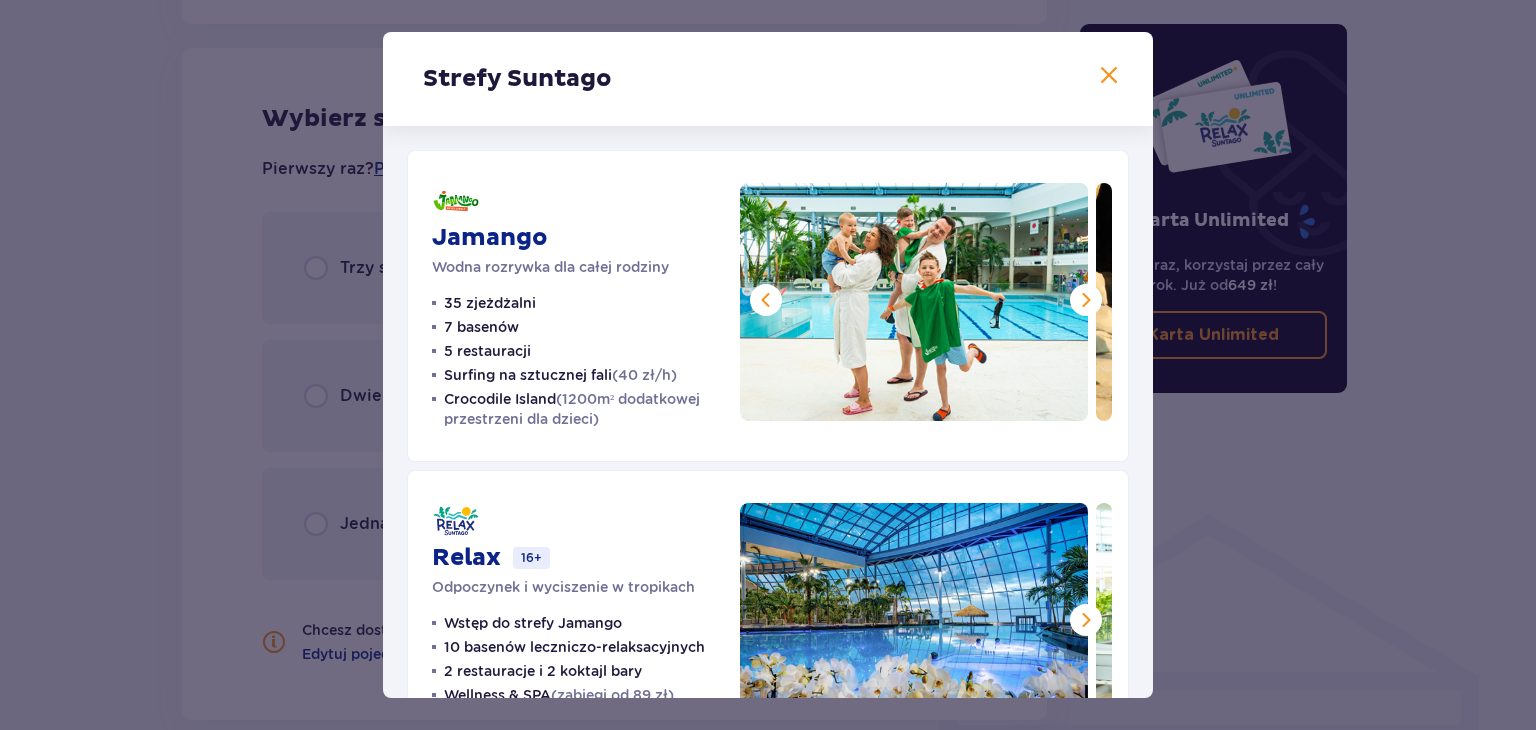 click at bounding box center [1086, 300] 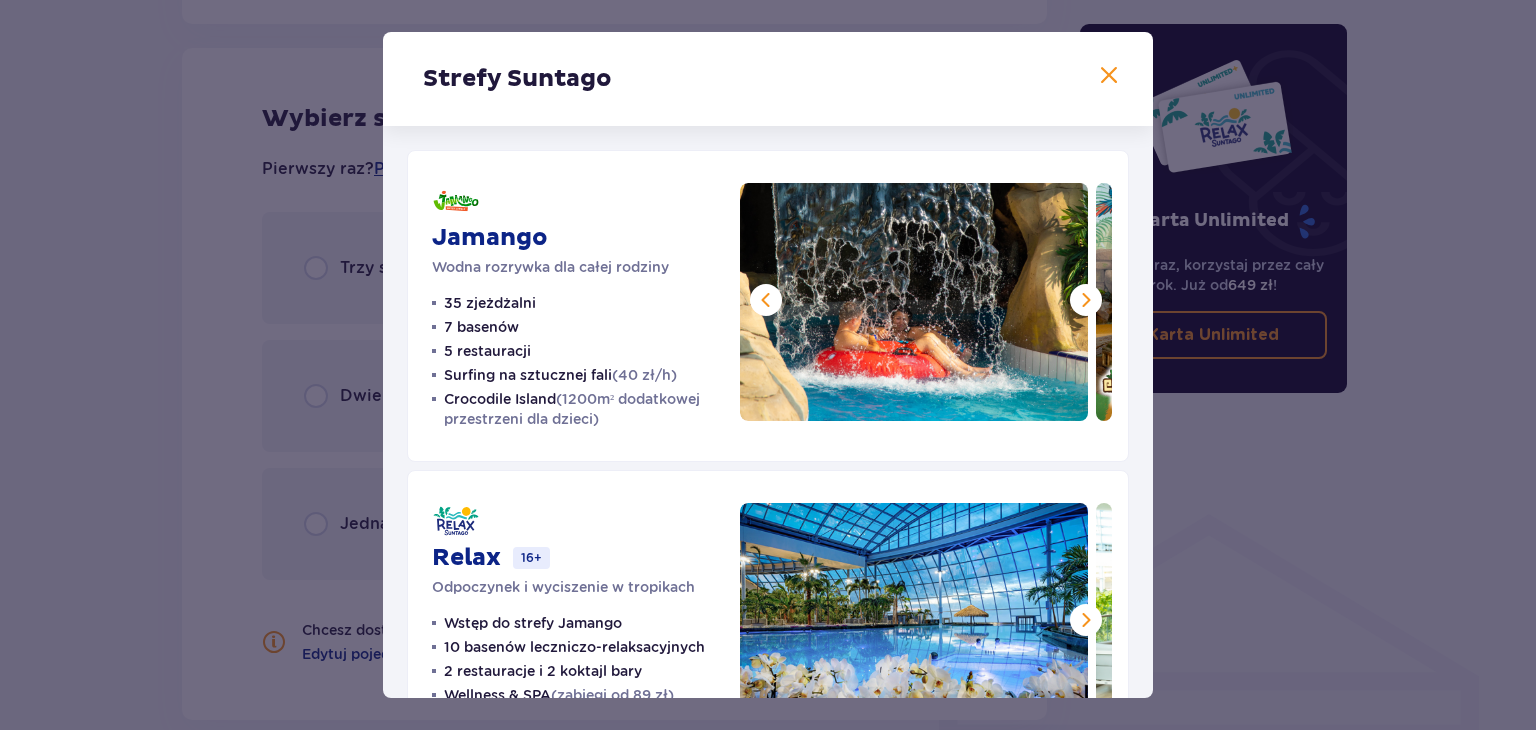 click at bounding box center [1086, 300] 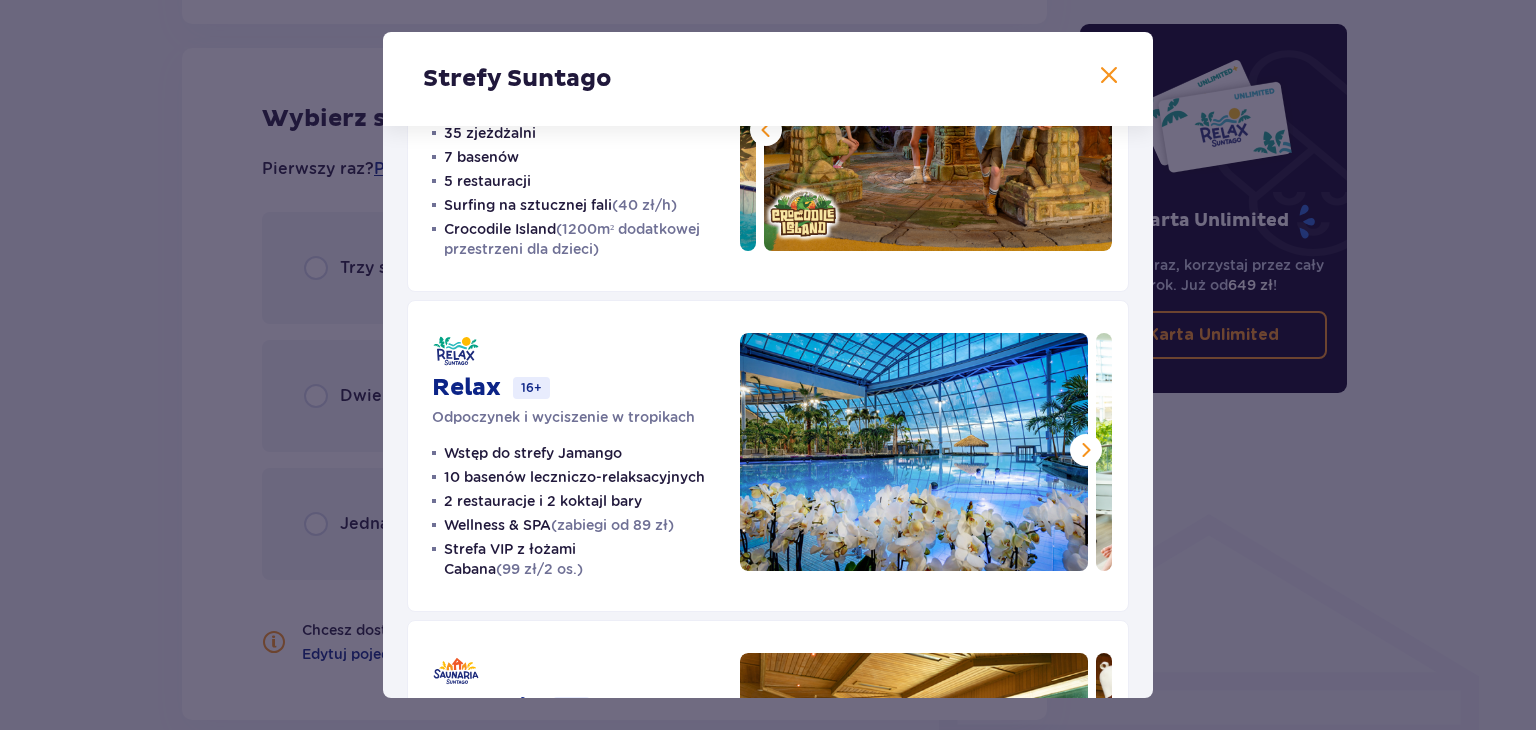 scroll, scrollTop: 218, scrollLeft: 0, axis: vertical 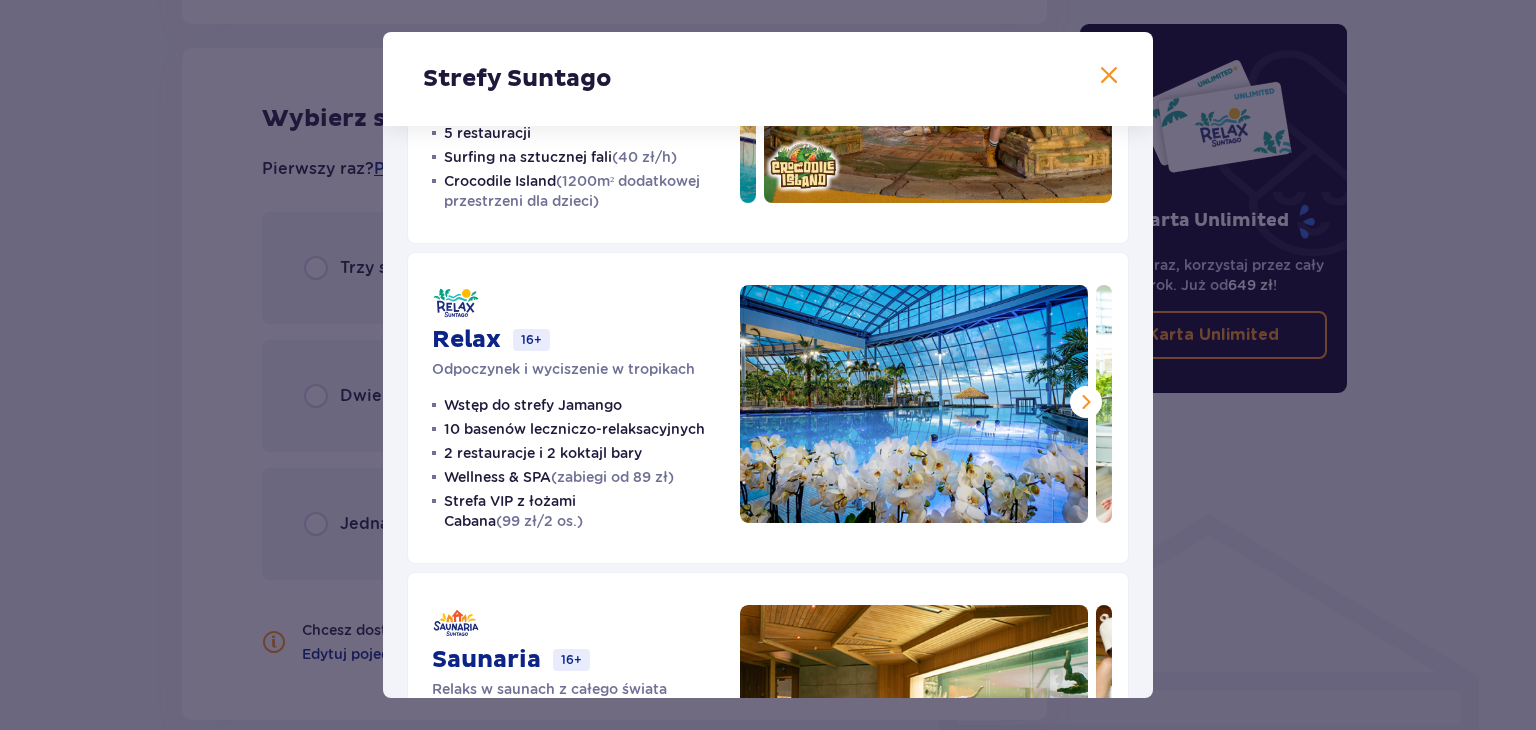 click at bounding box center [1086, 402] 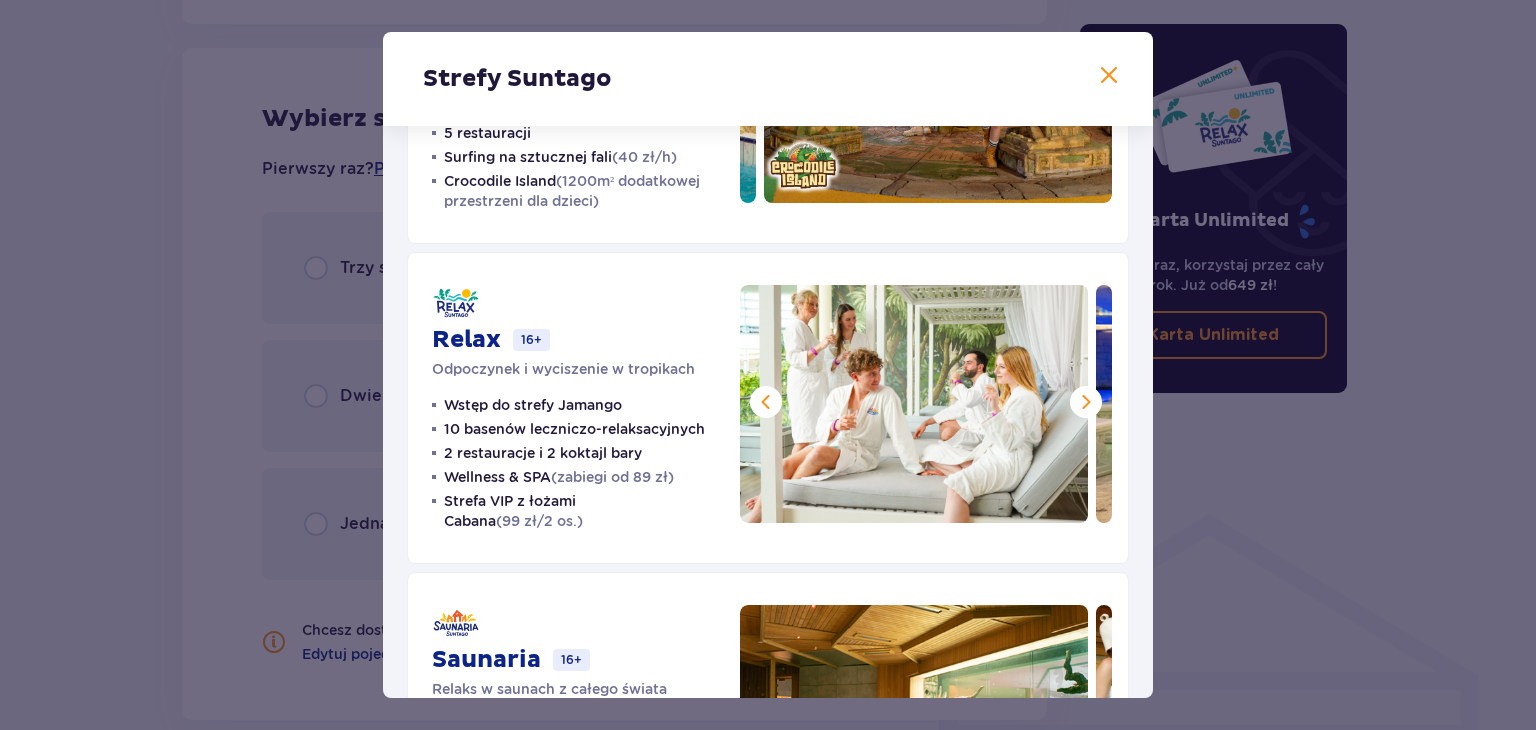 click at bounding box center [1086, 402] 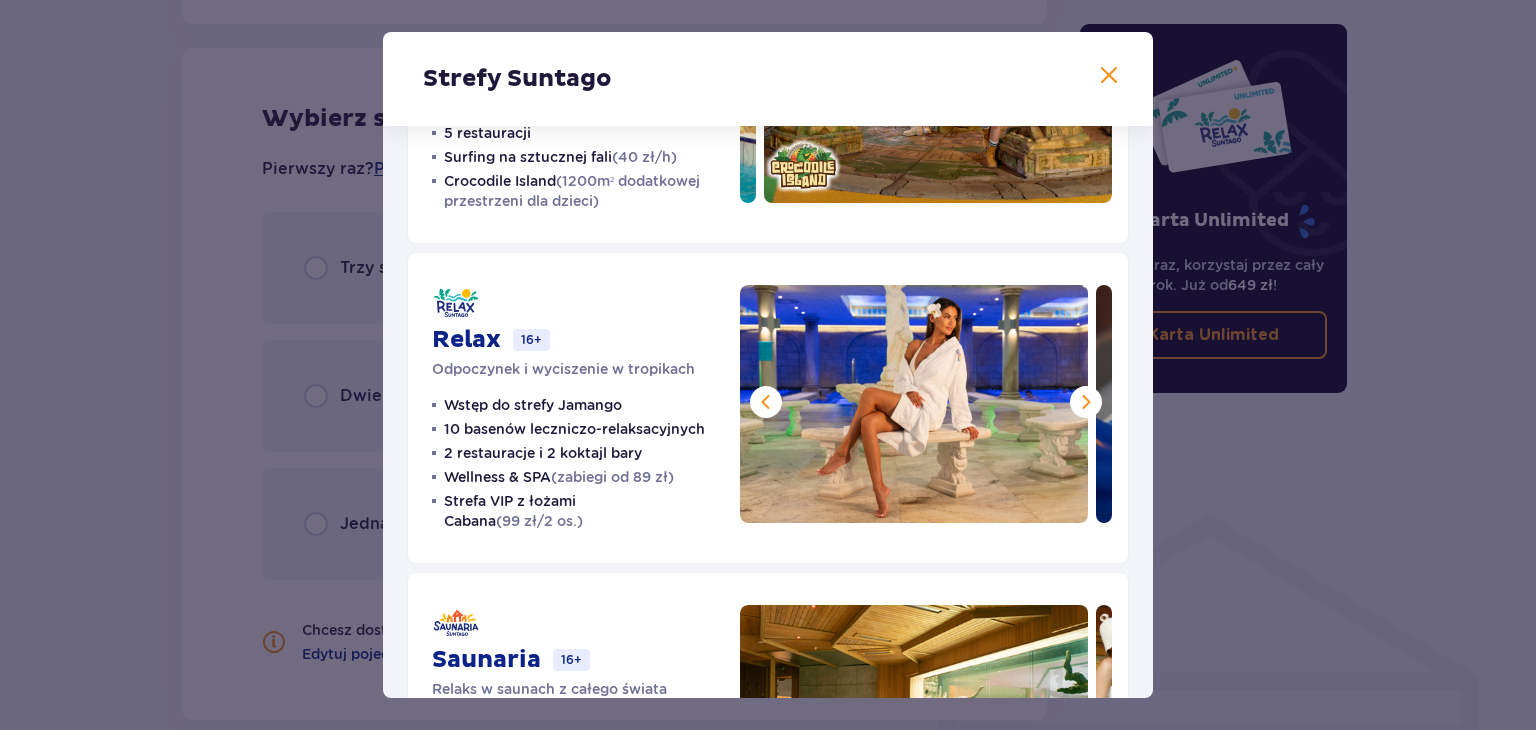 click at bounding box center [1086, 402] 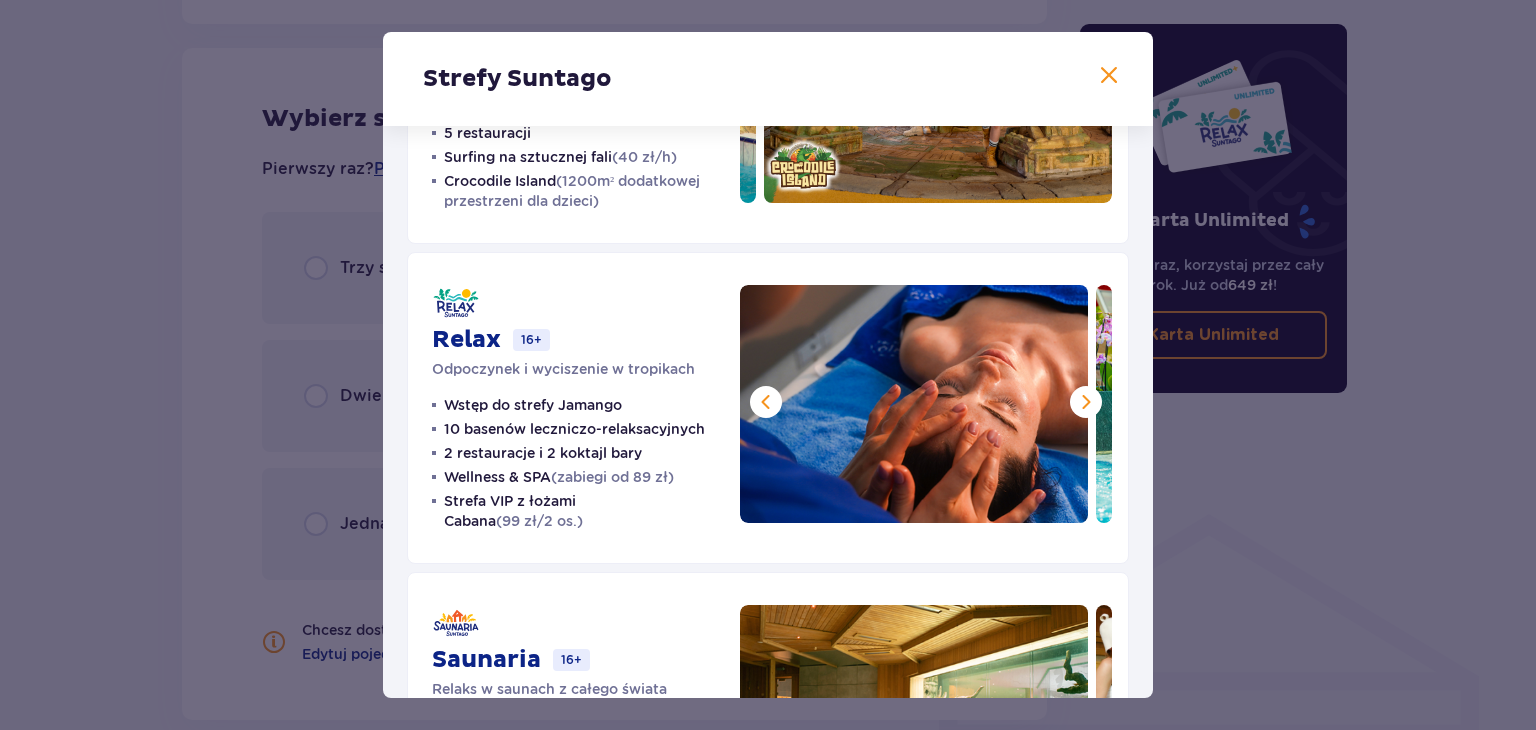 click at bounding box center (1086, 402) 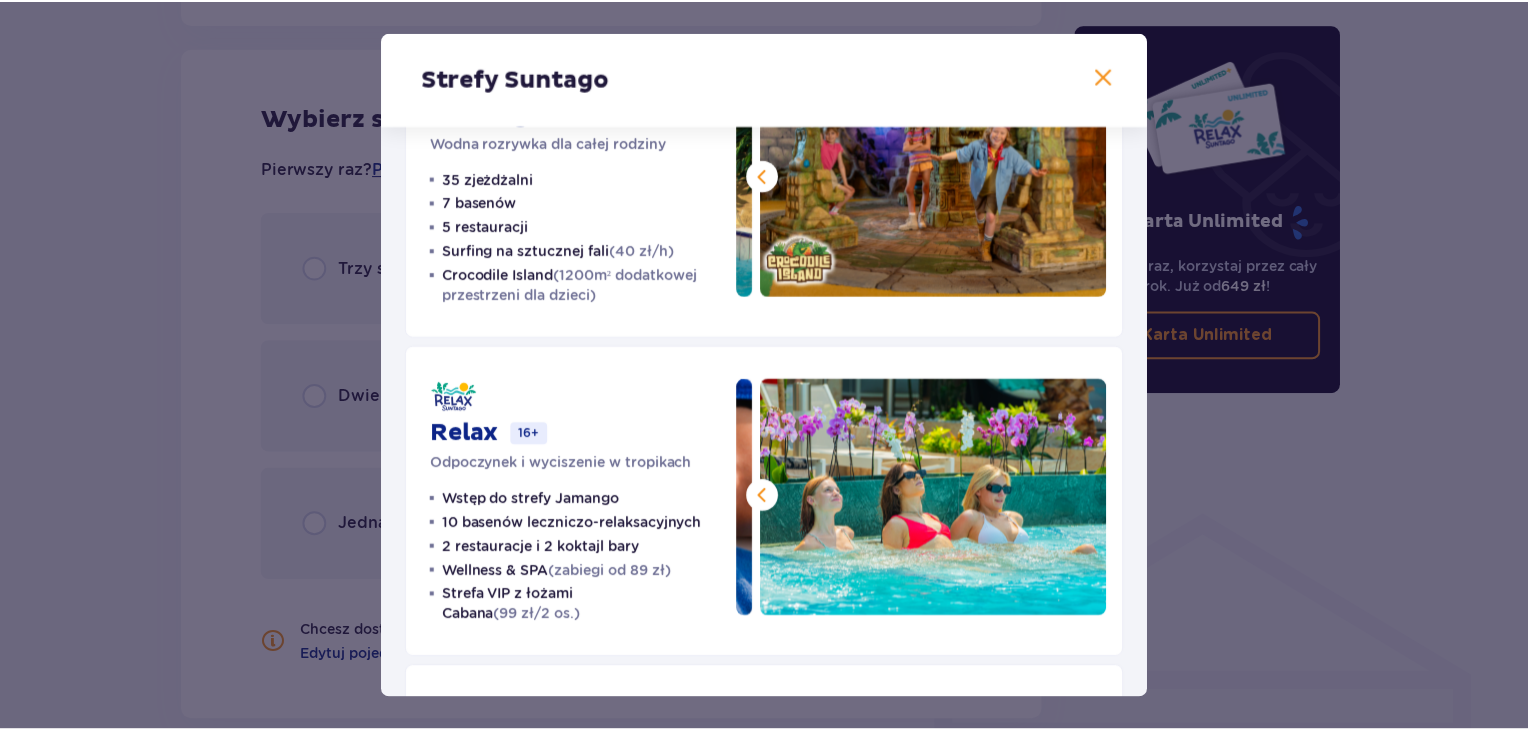 scroll, scrollTop: 0, scrollLeft: 0, axis: both 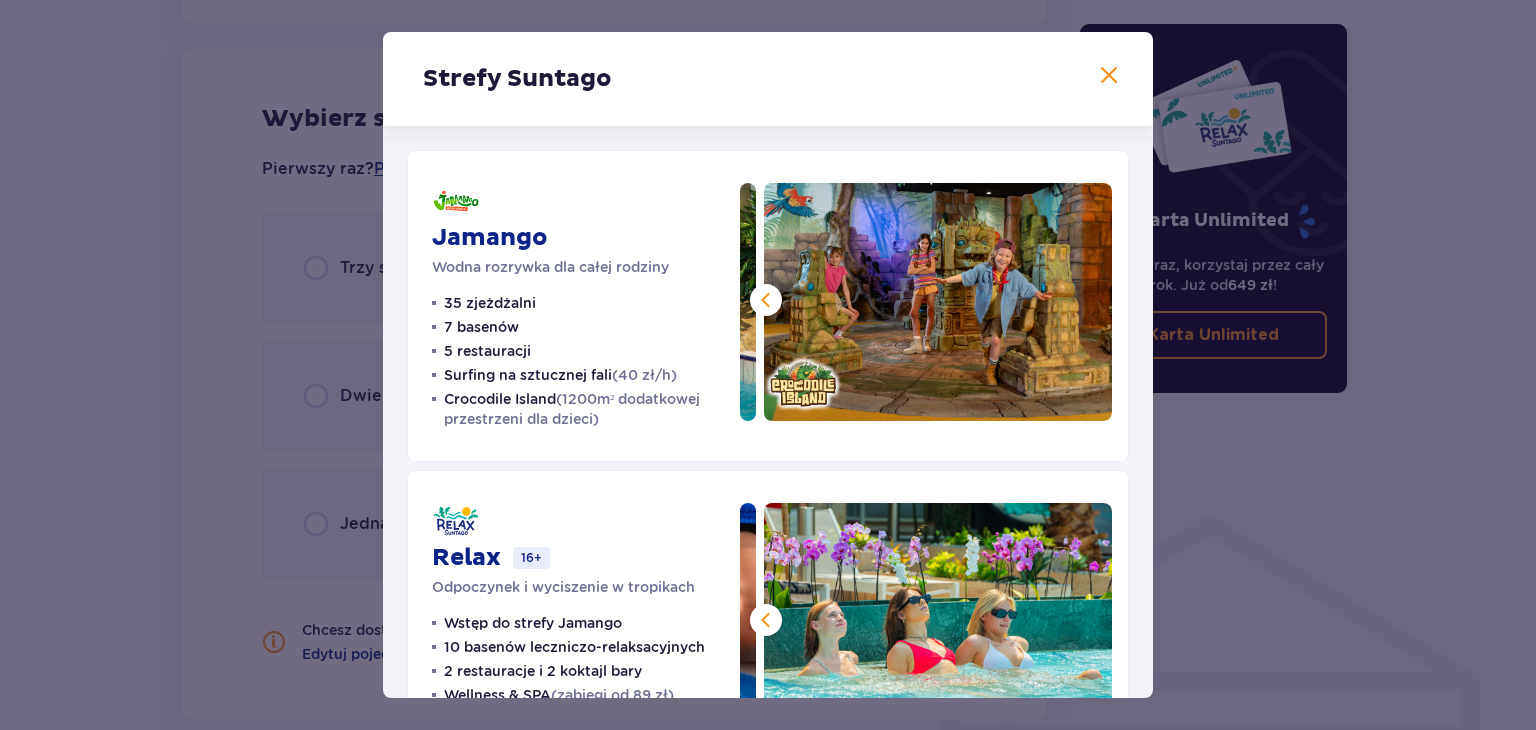 click at bounding box center [1109, 76] 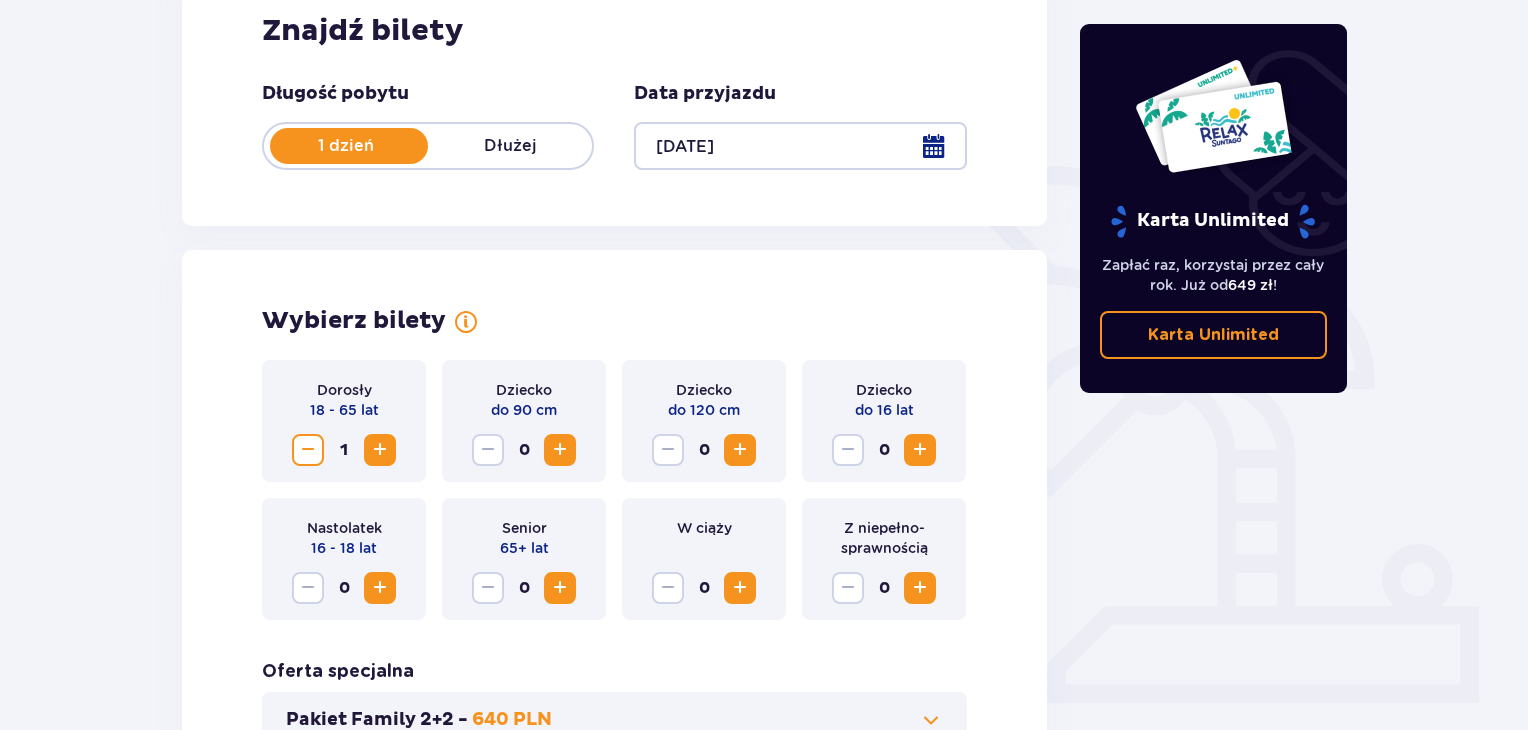 scroll, scrollTop: 331, scrollLeft: 0, axis: vertical 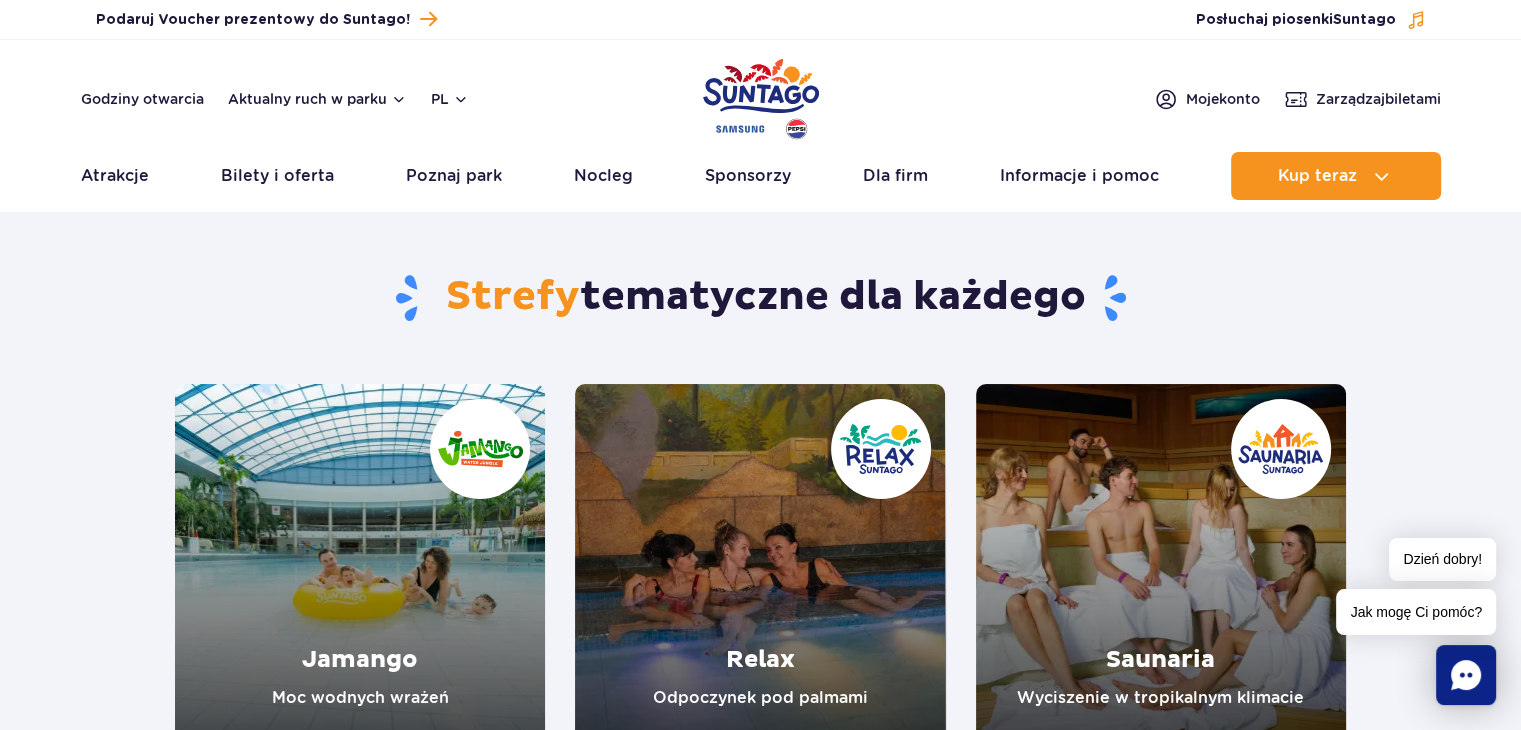click on "Strefy  tematyczne dla każdego" at bounding box center (760, 304) 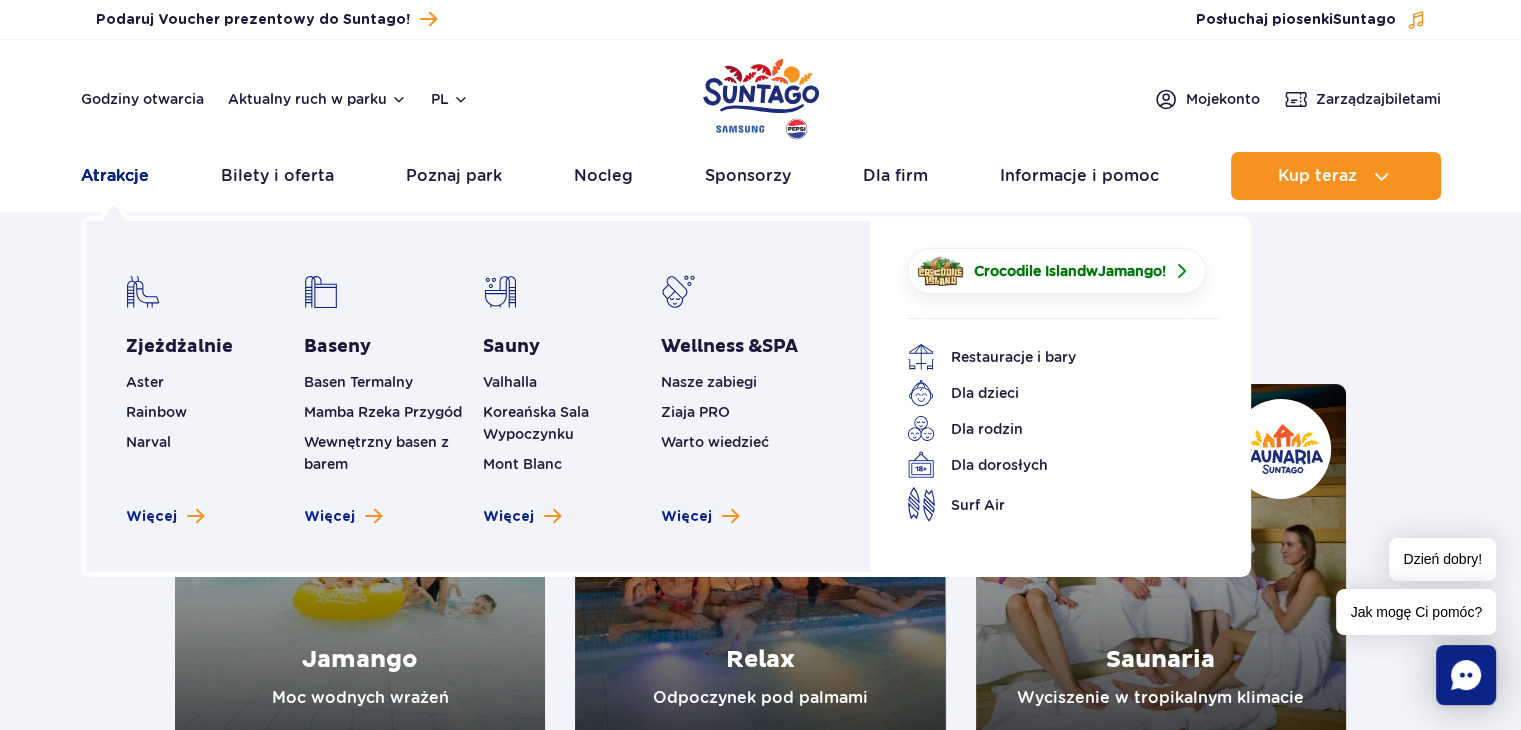 click on "Atrakcje" at bounding box center [115, 176] 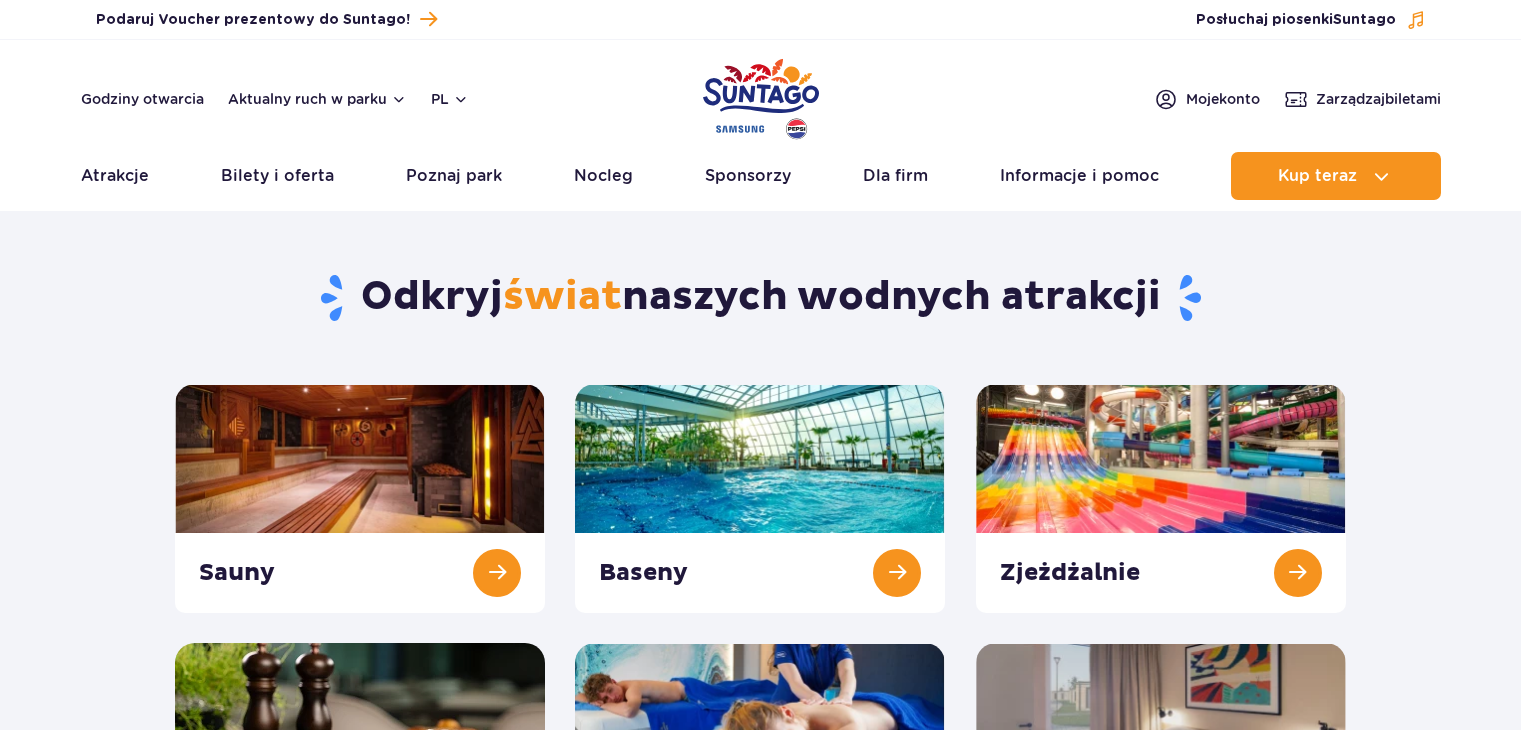 scroll, scrollTop: 0, scrollLeft: 0, axis: both 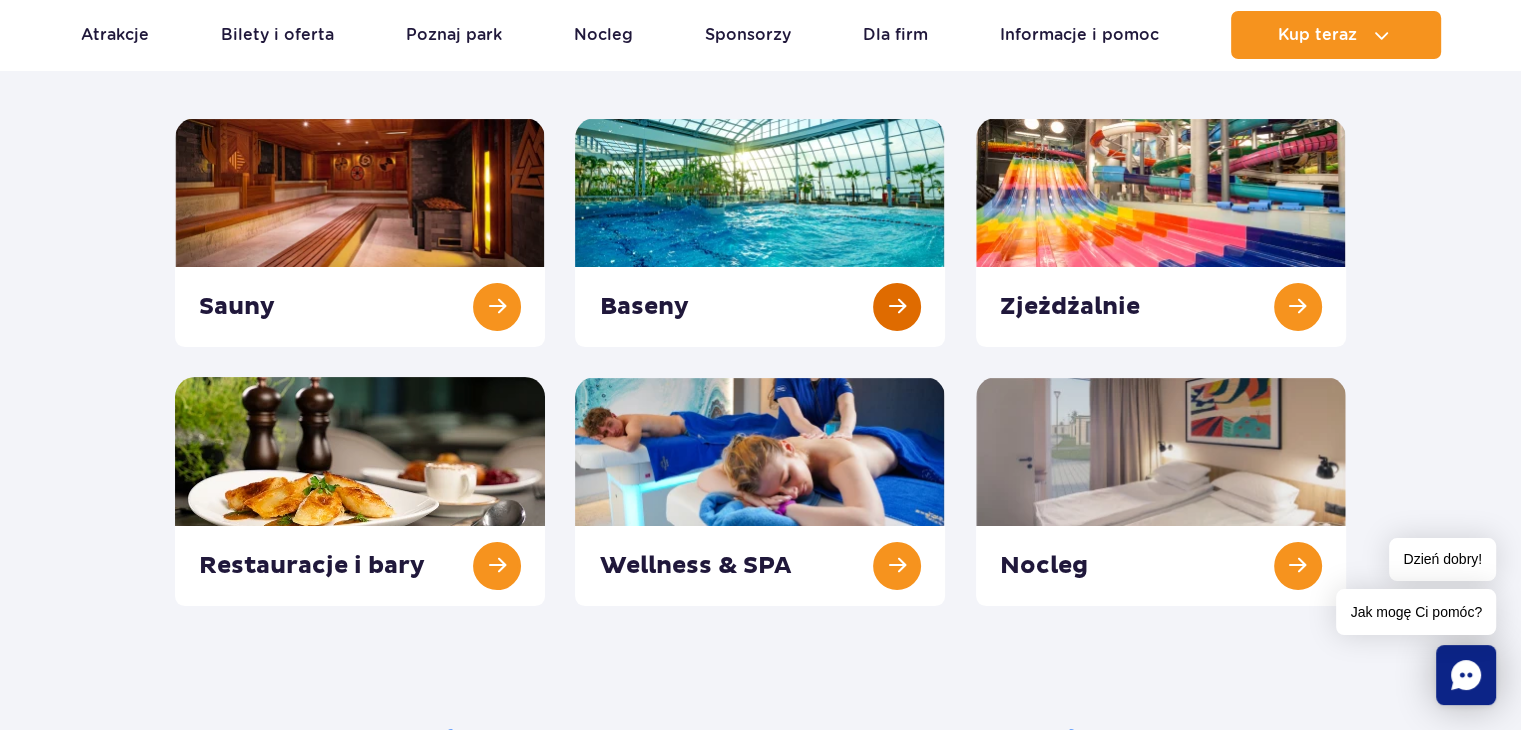 click at bounding box center [760, 232] 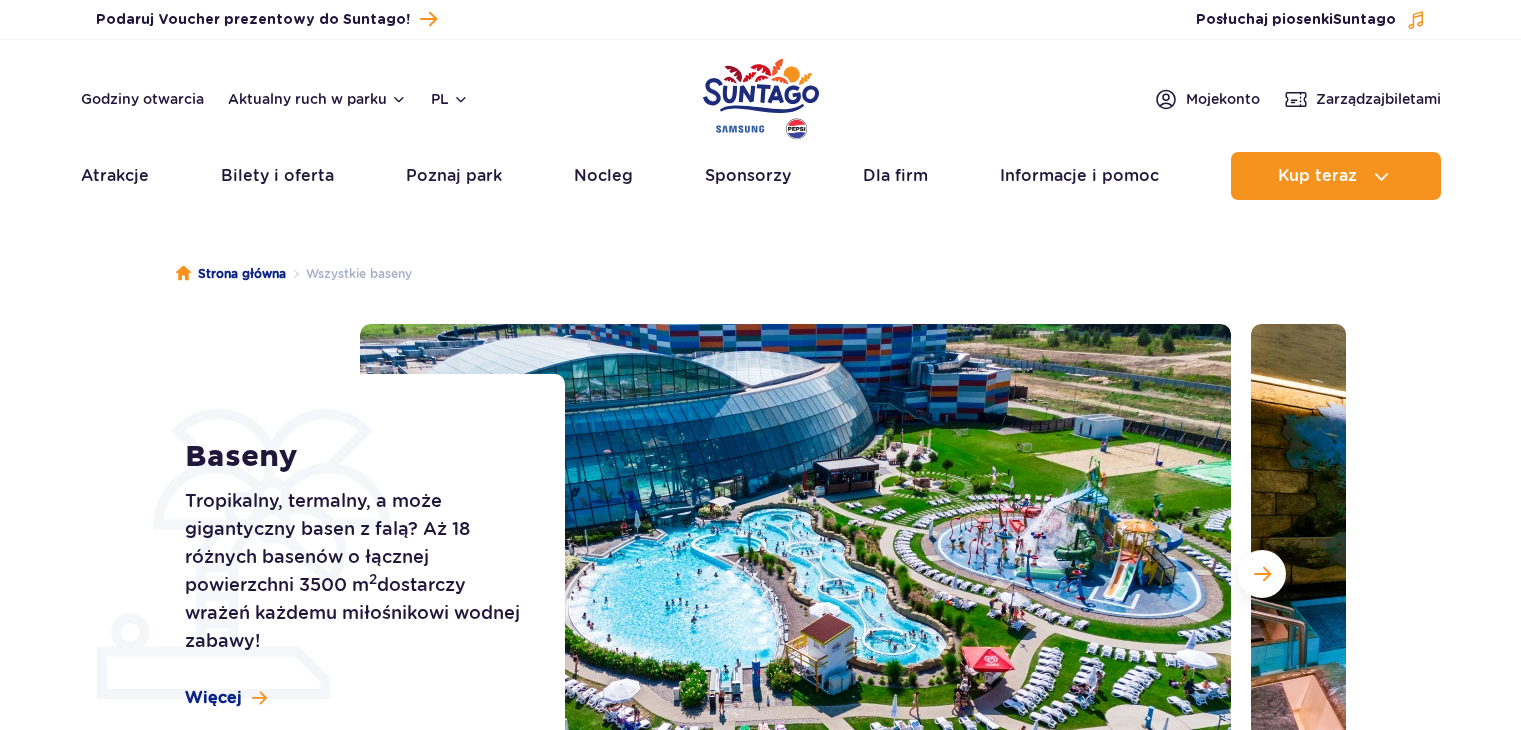 scroll, scrollTop: 0, scrollLeft: 0, axis: both 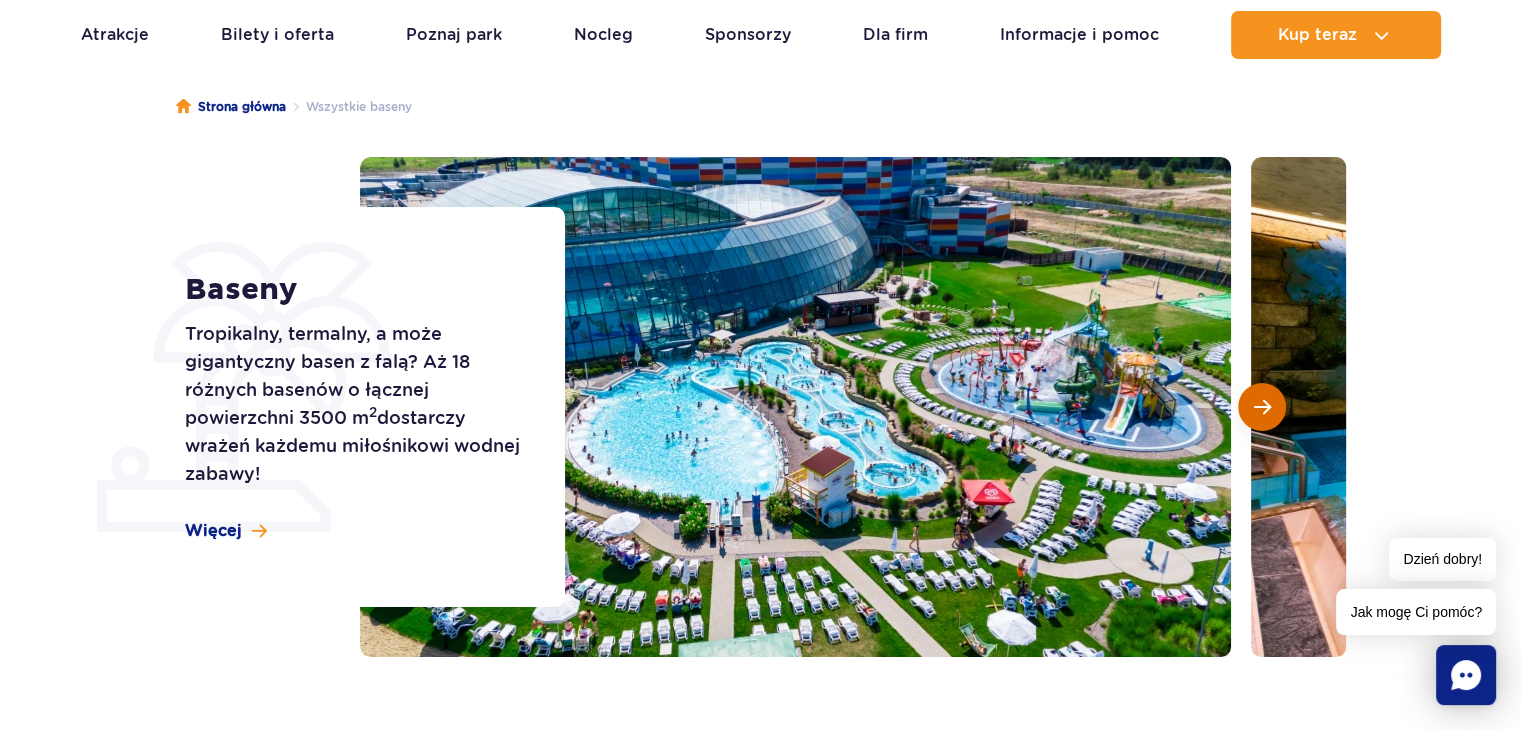 click at bounding box center [1262, 407] 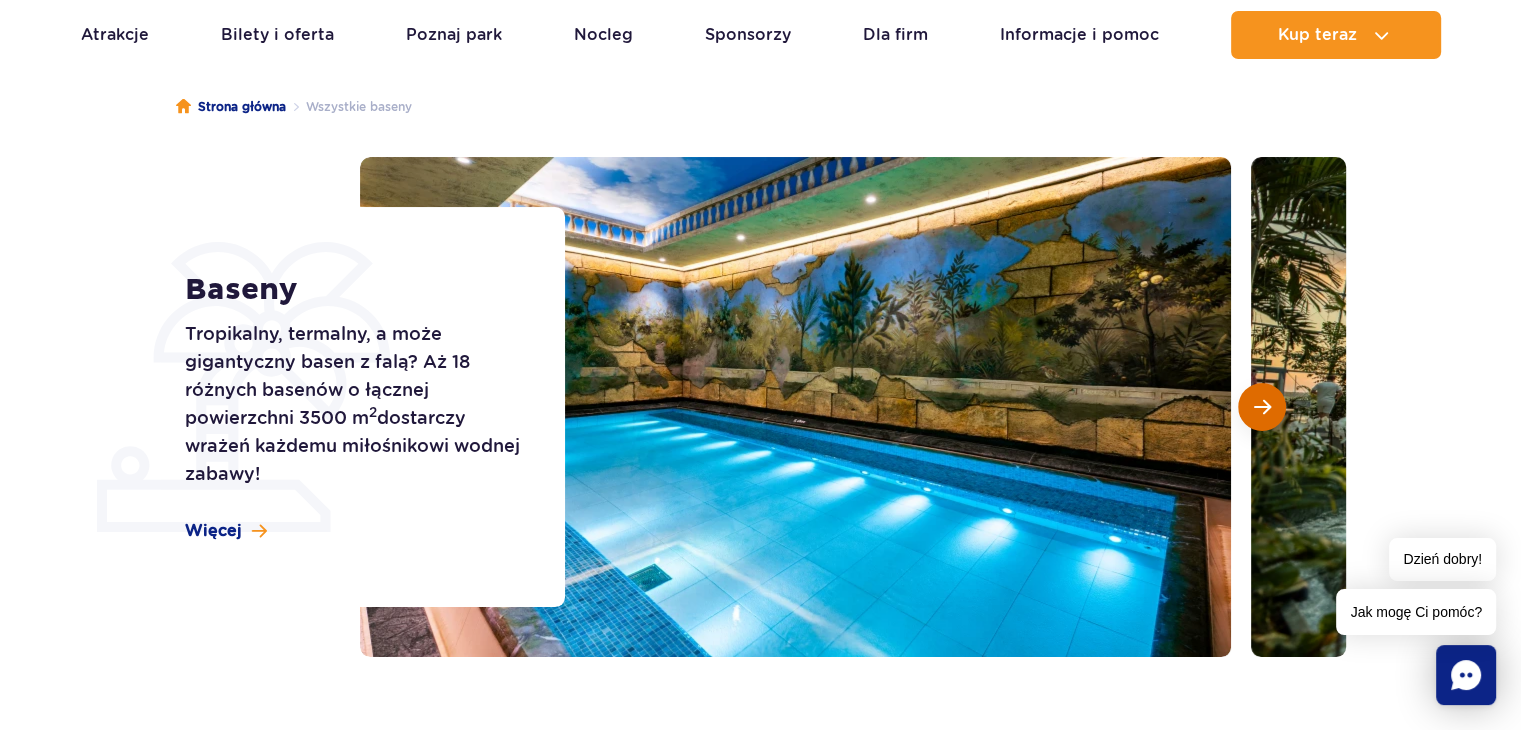 click at bounding box center (1262, 407) 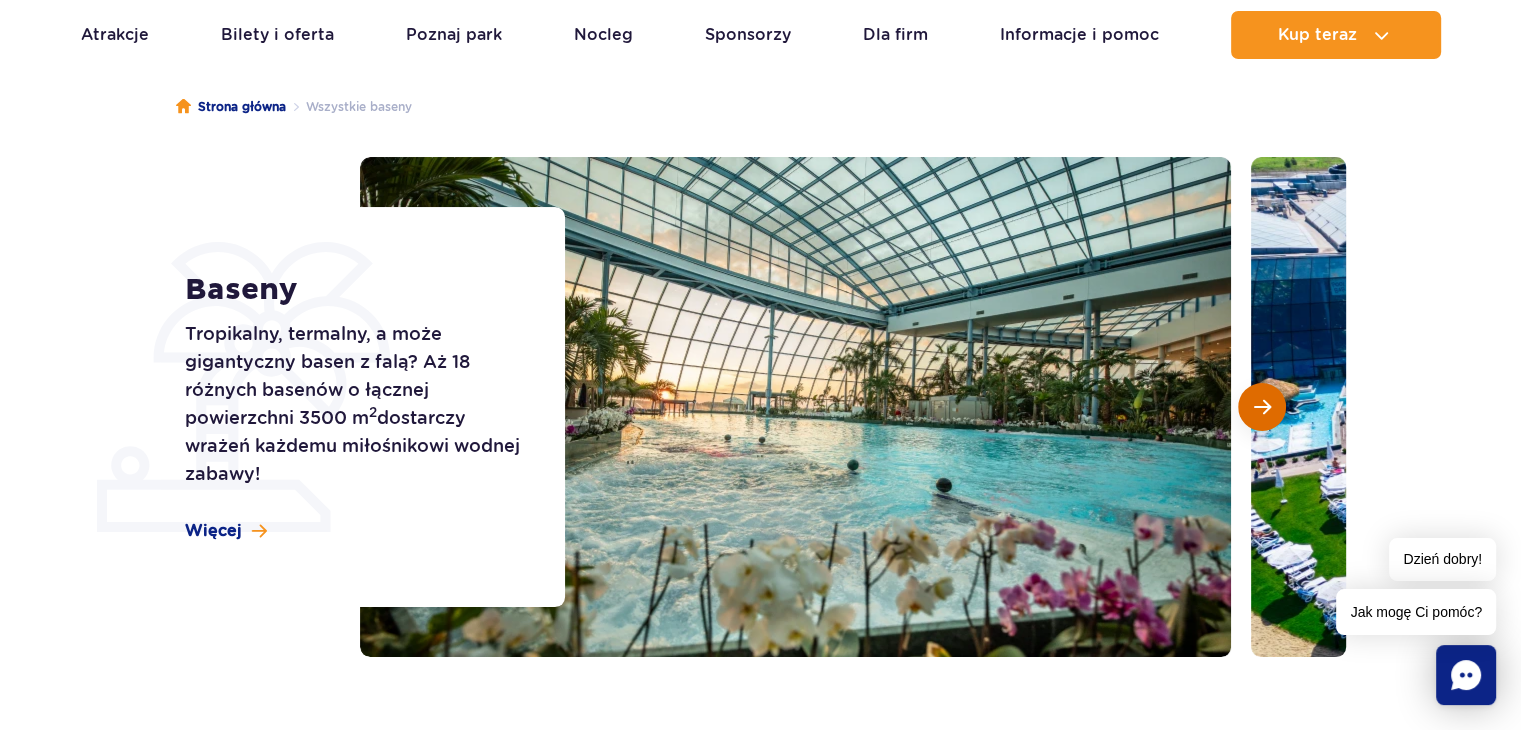 click at bounding box center [1262, 407] 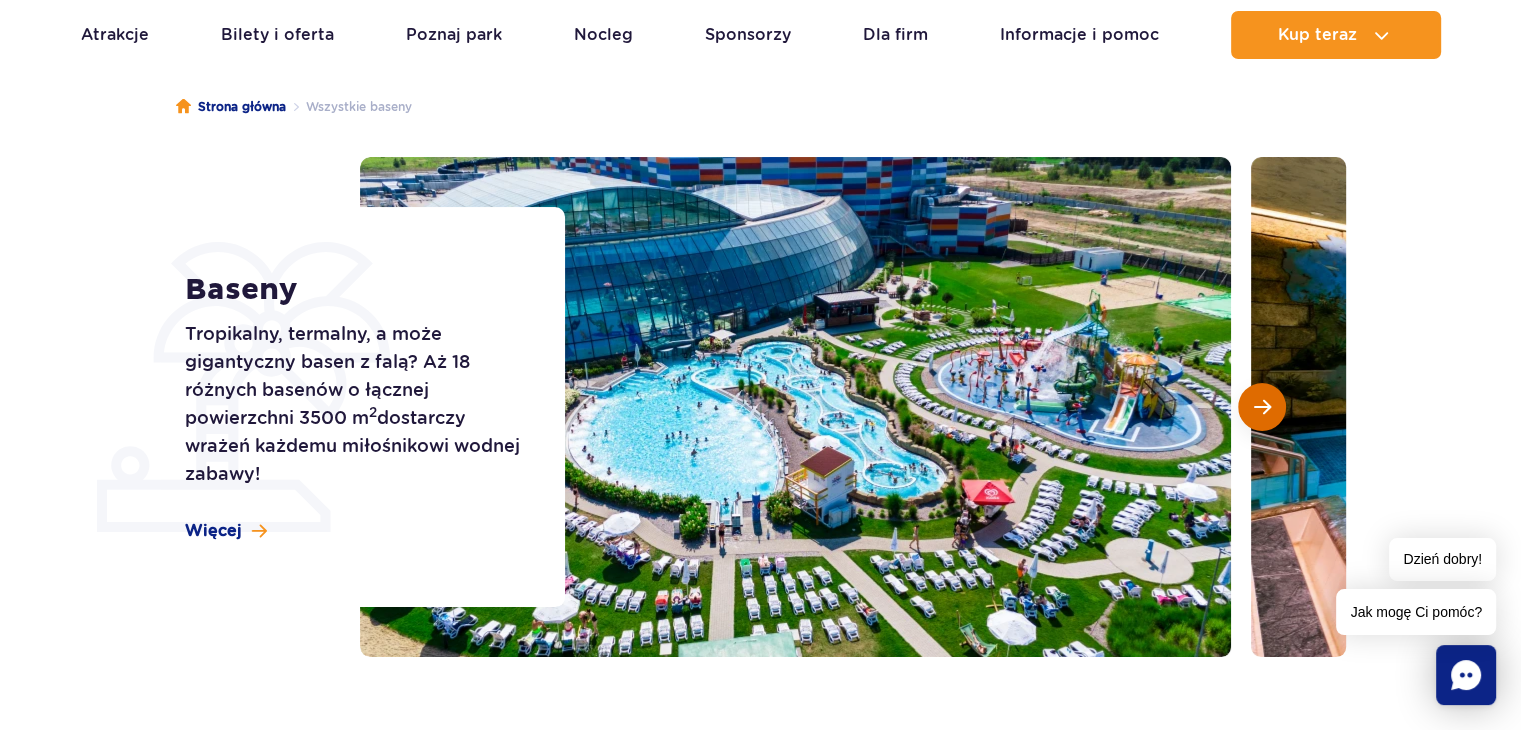 type 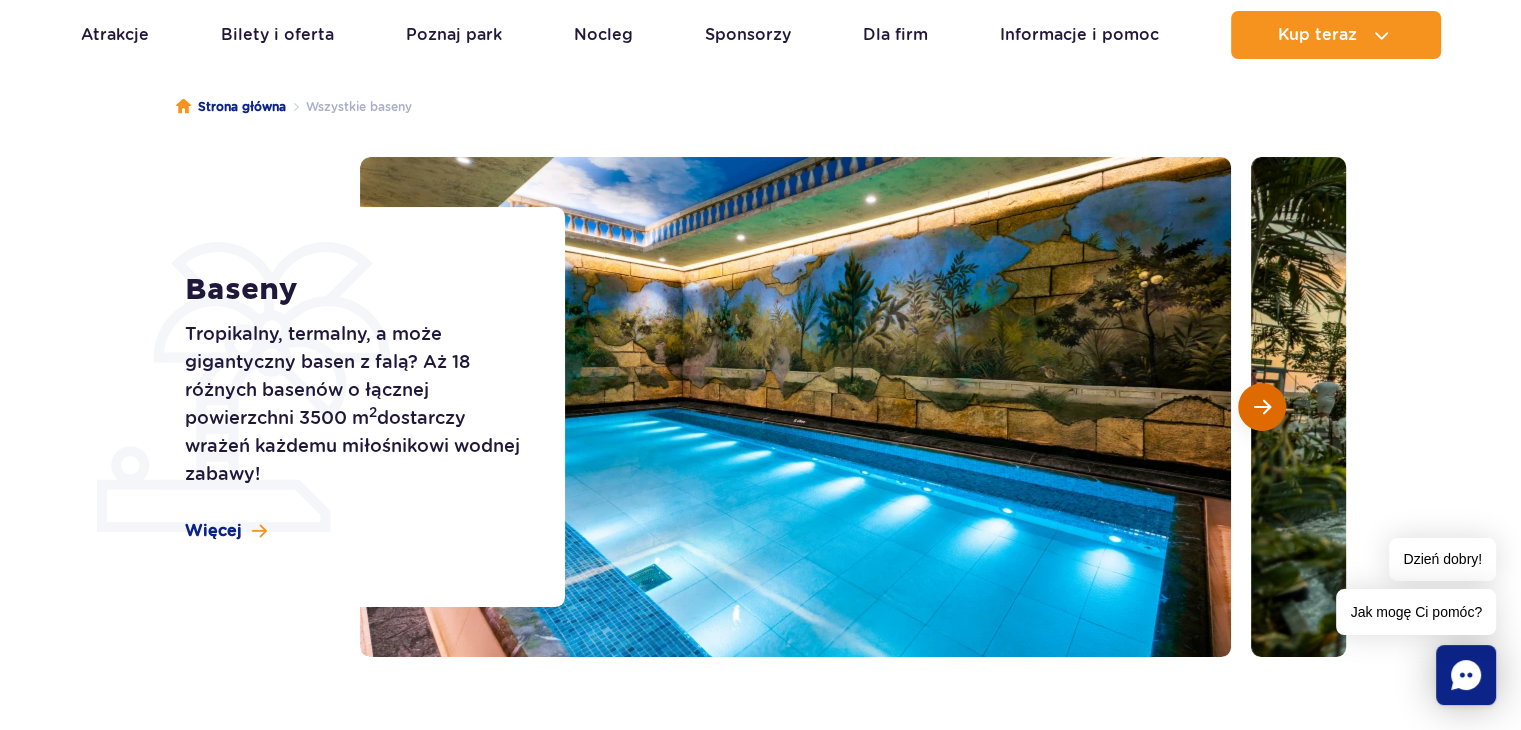 click at bounding box center (1262, 407) 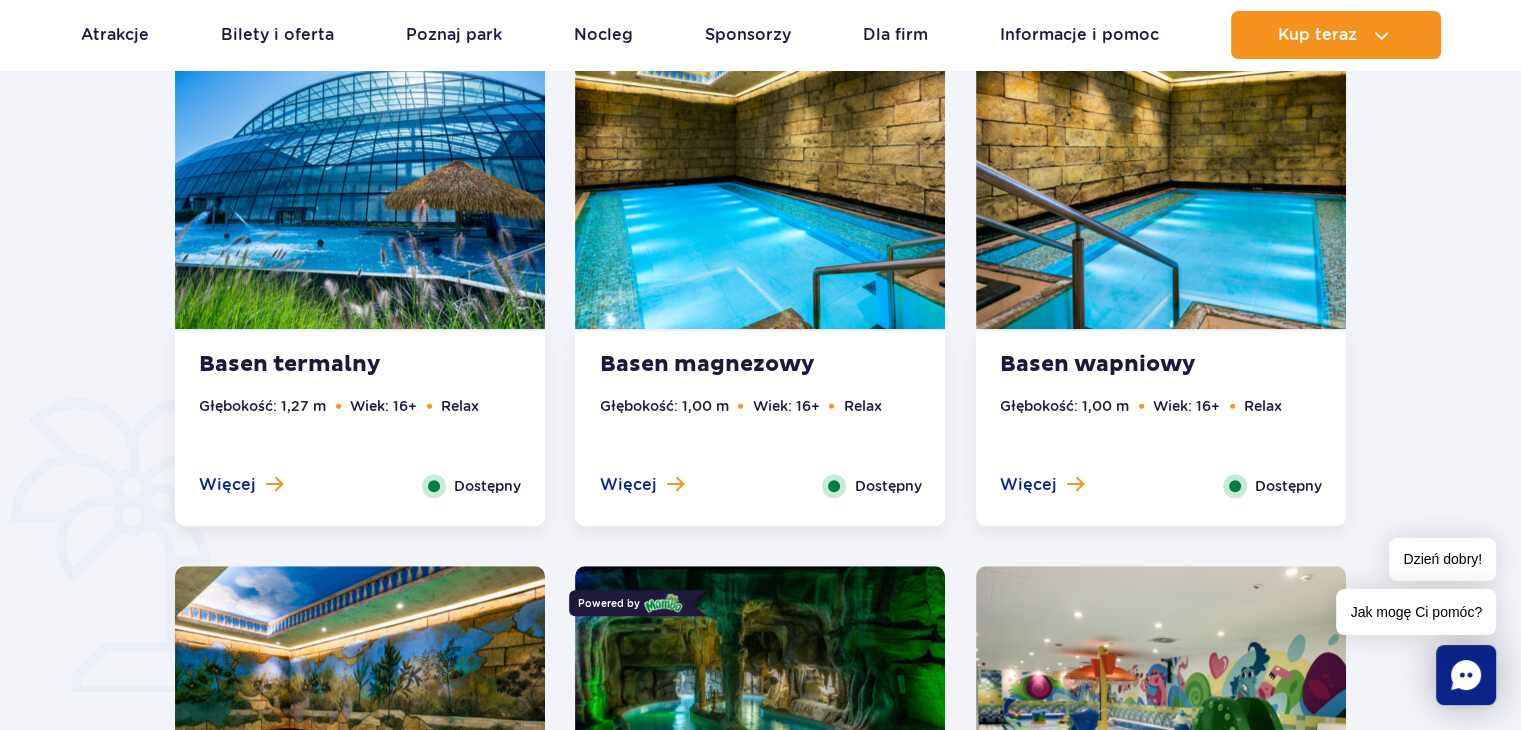scroll, scrollTop: 1223, scrollLeft: 0, axis: vertical 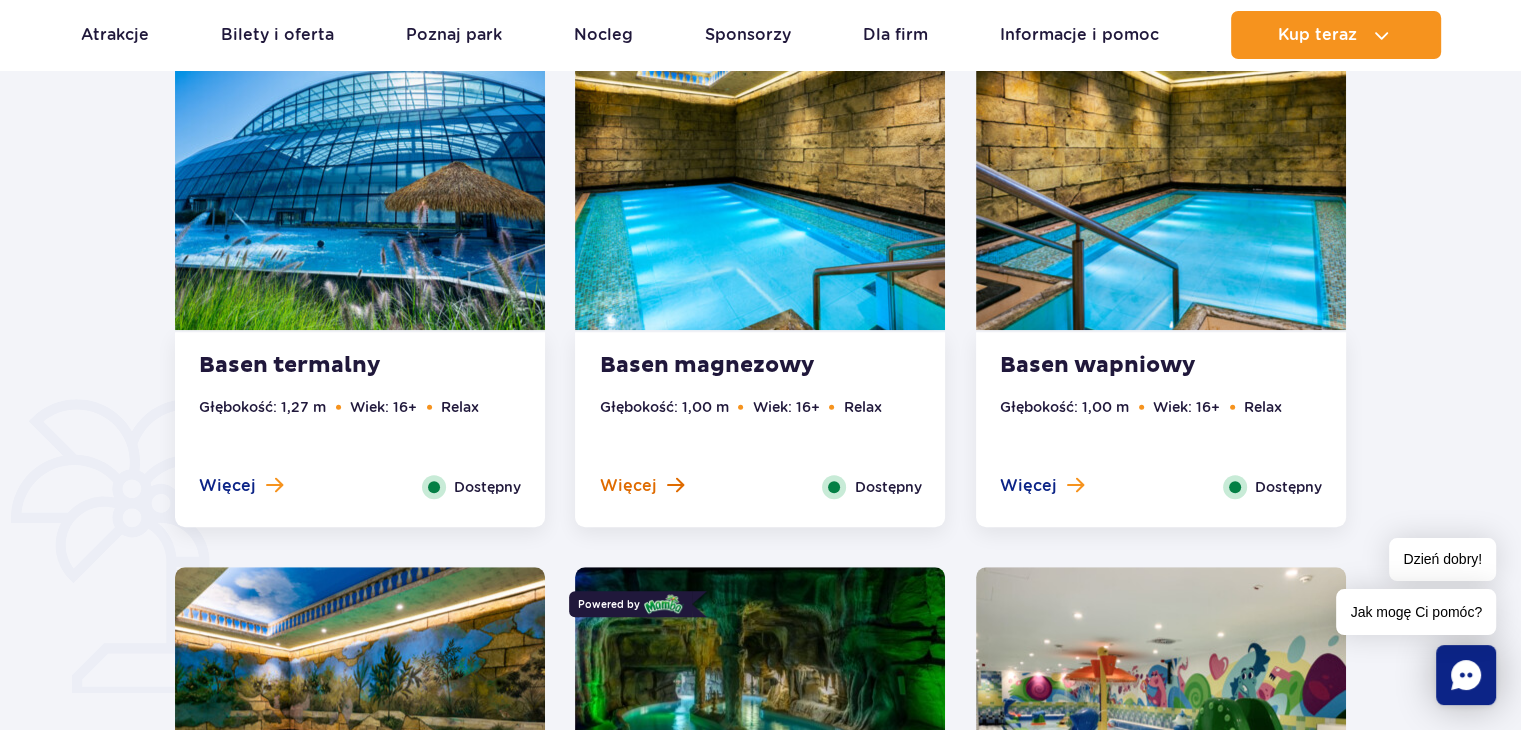 drag, startPoint x: 848, startPoint y: 444, endPoint x: 649, endPoint y: 484, distance: 202.9803 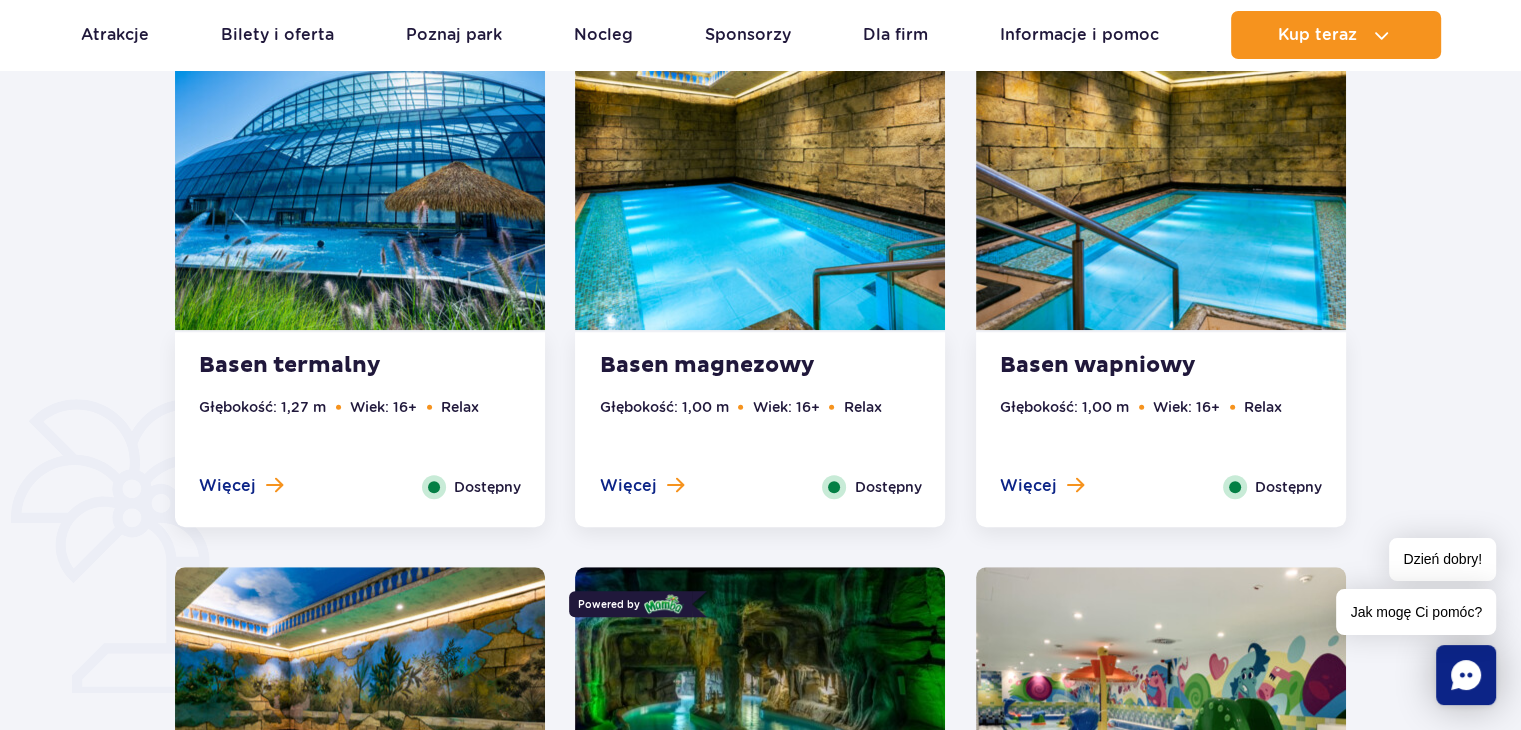drag, startPoint x: 649, startPoint y: 484, endPoint x: 576, endPoint y: 536, distance: 89.62701 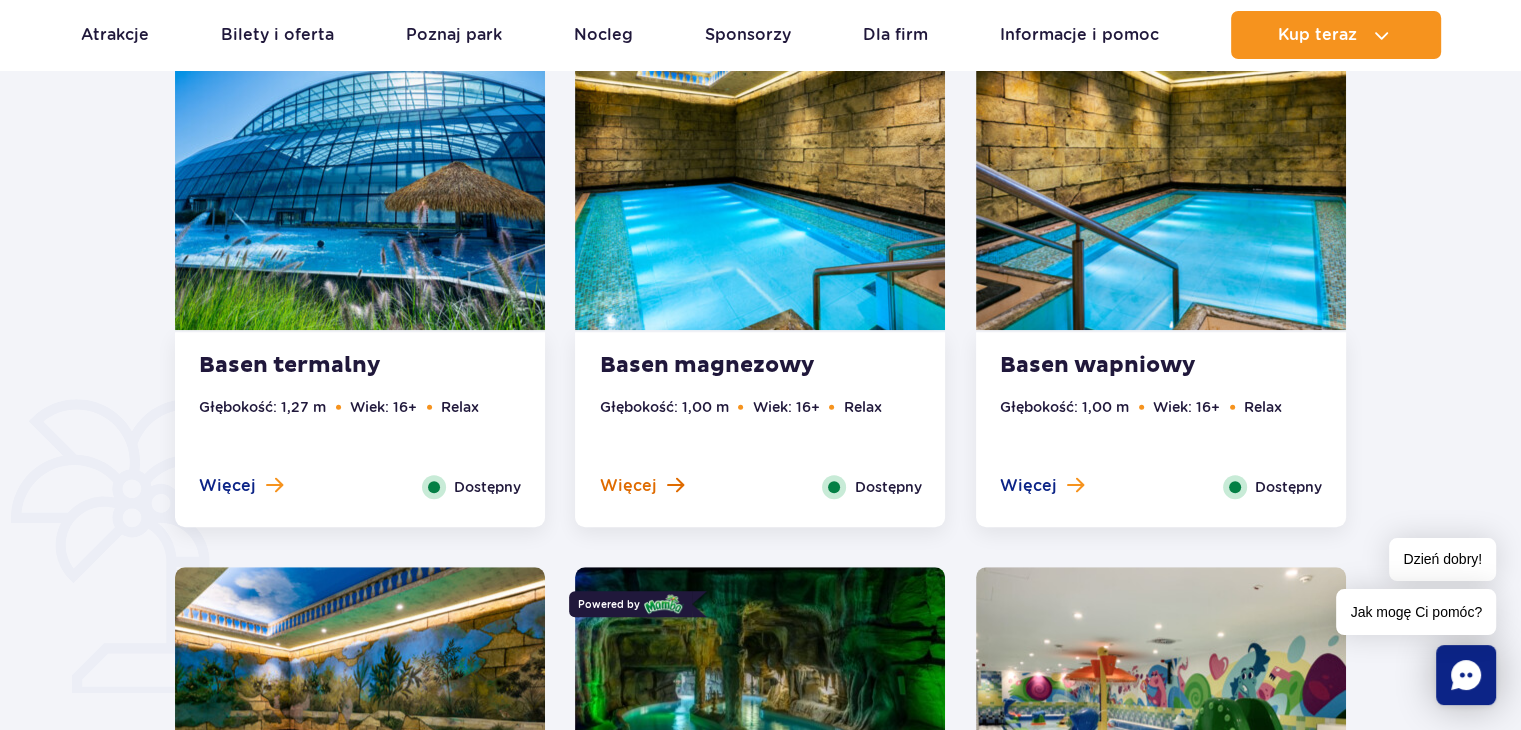 click on "Więcej" at bounding box center [627, 486] 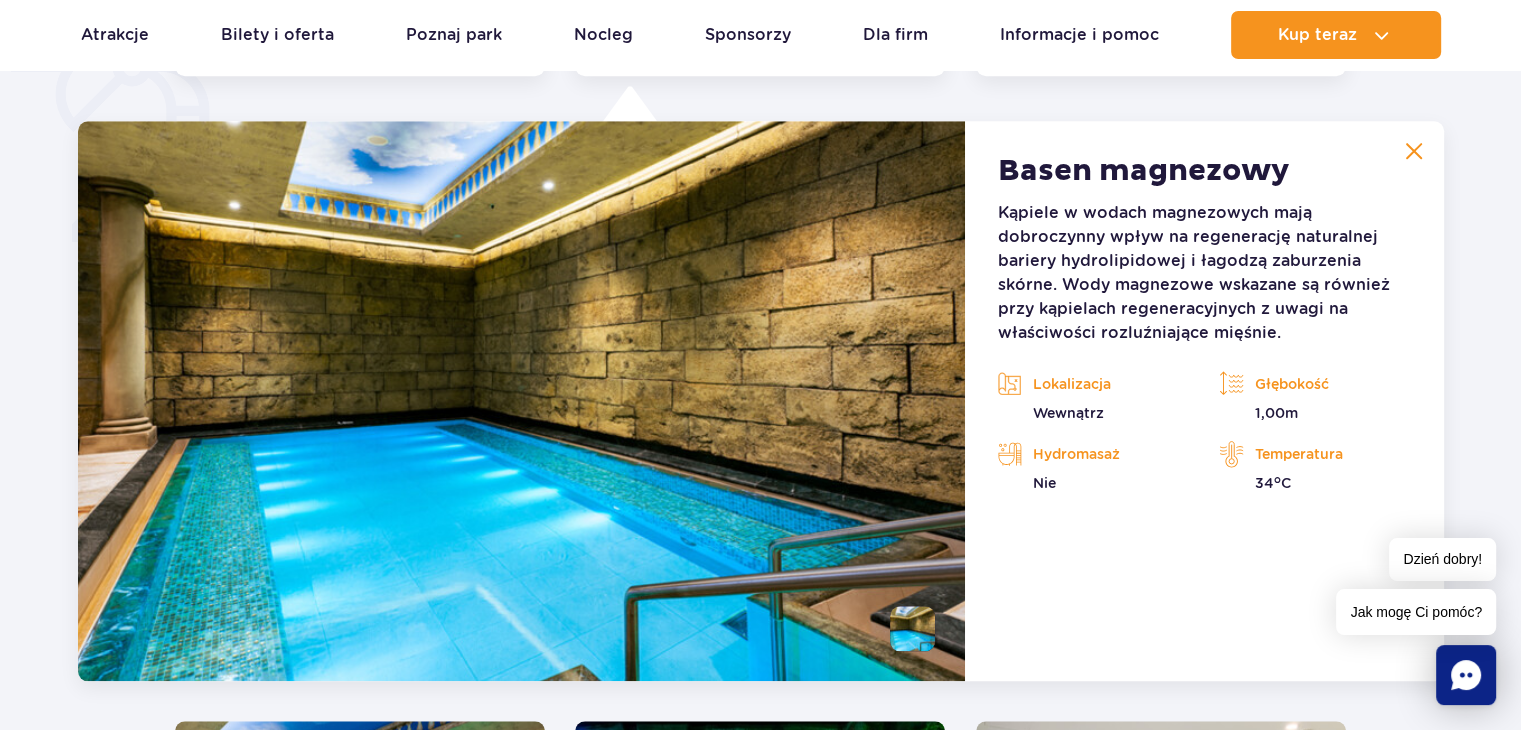 scroll, scrollTop: 1675, scrollLeft: 0, axis: vertical 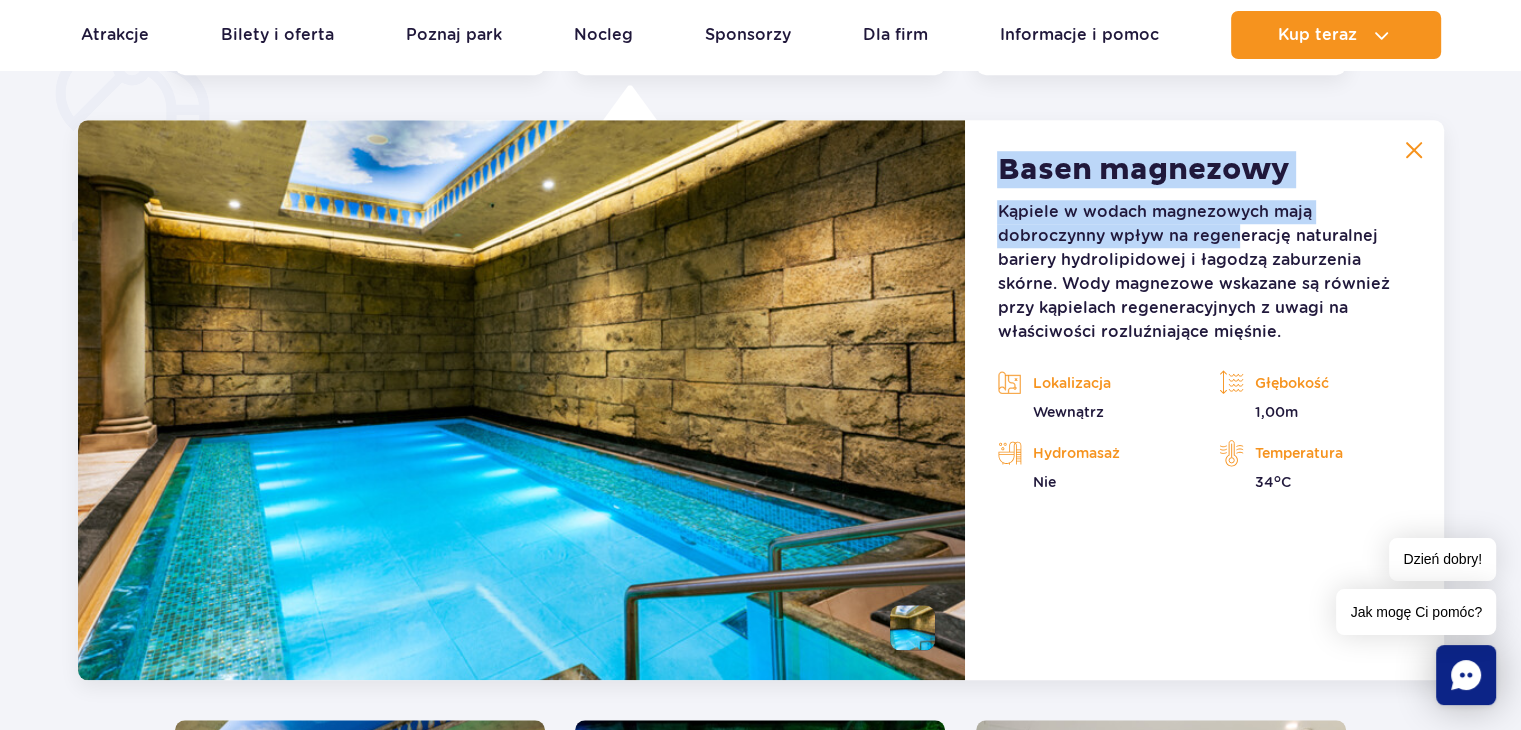 drag, startPoint x: 1003, startPoint y: 174, endPoint x: 1239, endPoint y: 248, distance: 247.32974 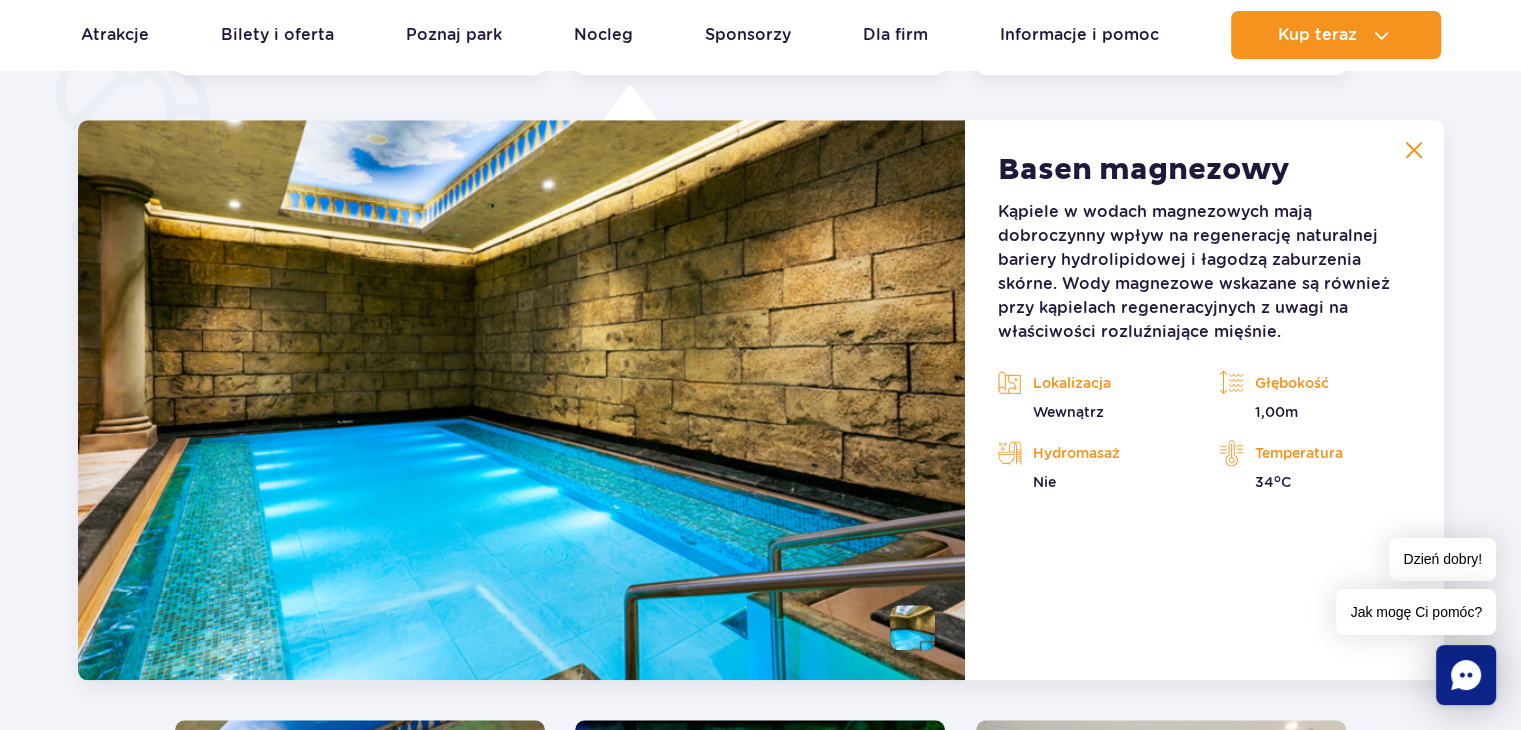 click on "Kąpiele w wodach magnezowych mają dobroczynny wpływ na regenerację naturalnej bariery hydrolipidowej i łagodzą zaburzenia skórne. Wody magnezowe wskazane są również przy kąpielach regeneracyjnych z uwagi na właściwości rozluźniające mięśnie." at bounding box center [1204, 272] 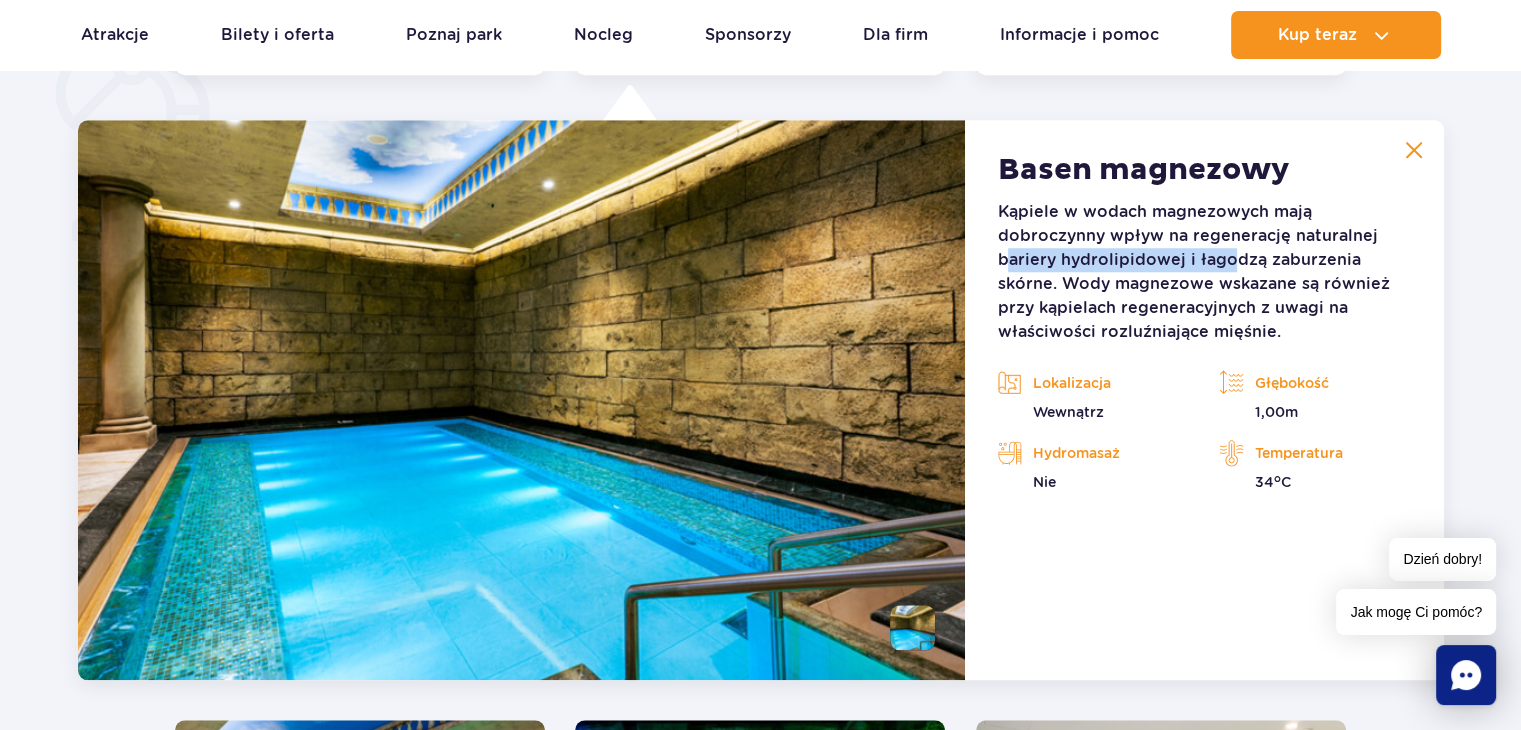 drag, startPoint x: 1008, startPoint y: 259, endPoint x: 1232, endPoint y: 265, distance: 224.08034 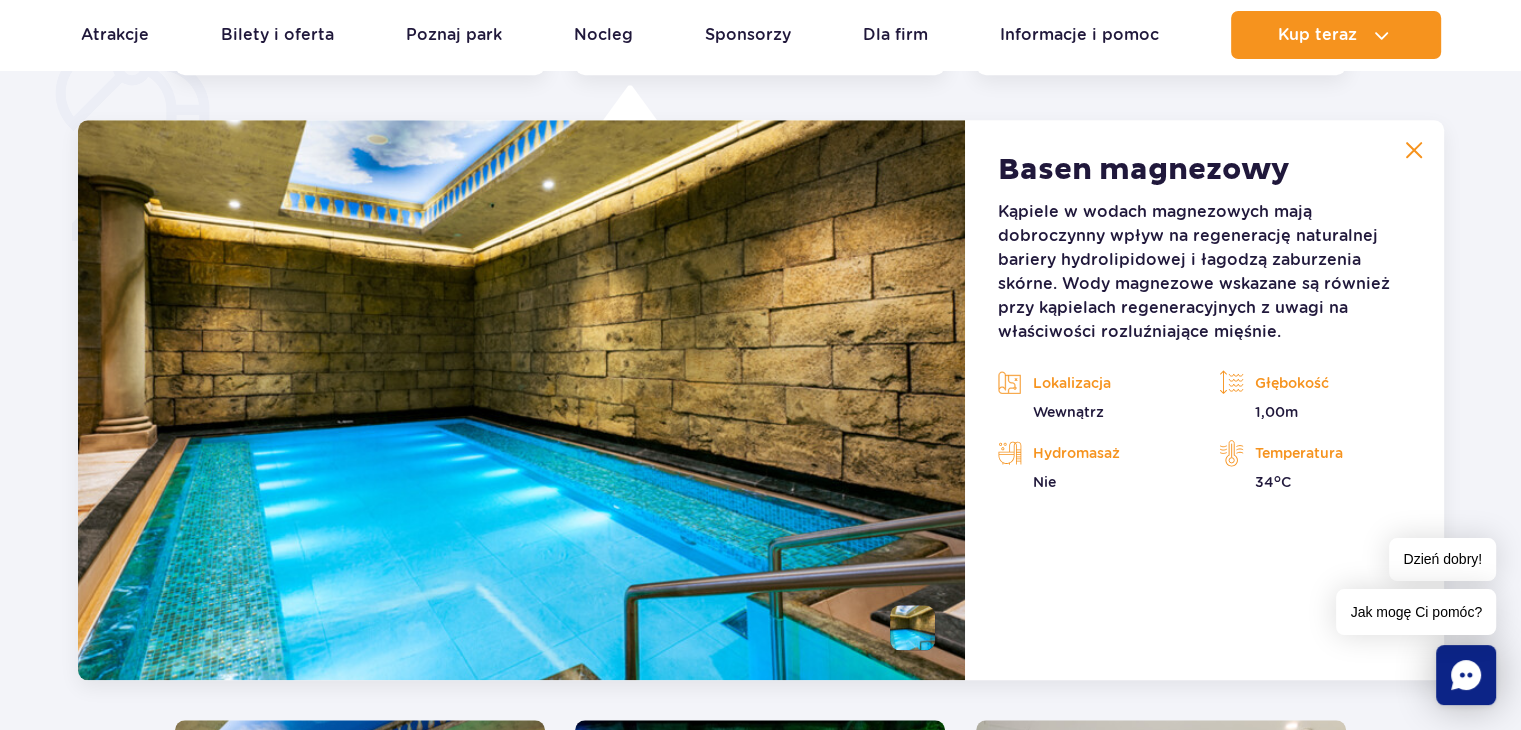 click on "Kąpiele w wodach magnezowych mają dobroczynny wpływ na regenerację naturalnej bariery hydrolipidowej i łagodzą zaburzenia skórne. Wody magnezowe wskazane są również przy kąpielach regeneracyjnych z uwagi na właściwości rozluźniające mięśnie." at bounding box center (1204, 272) 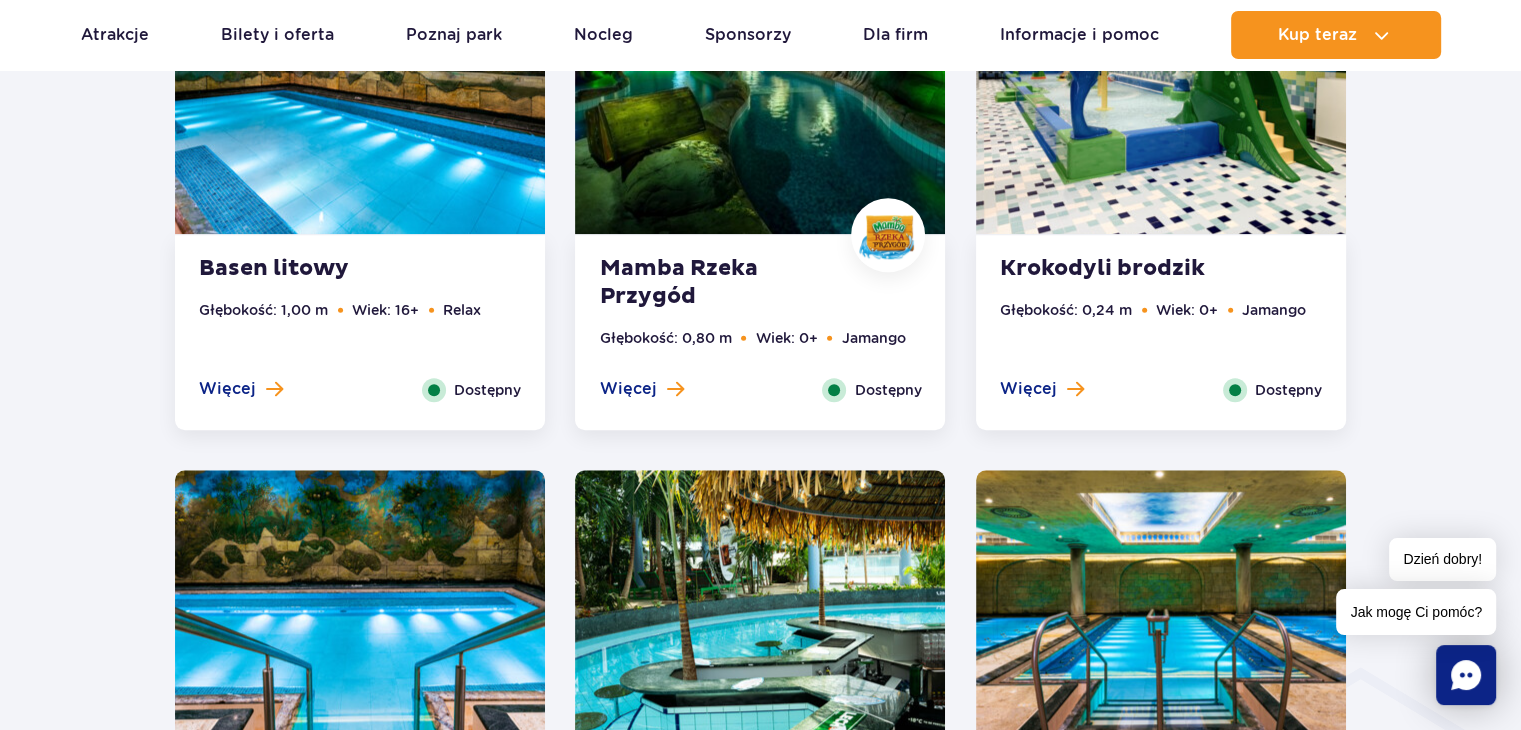 scroll, scrollTop: 1856, scrollLeft: 0, axis: vertical 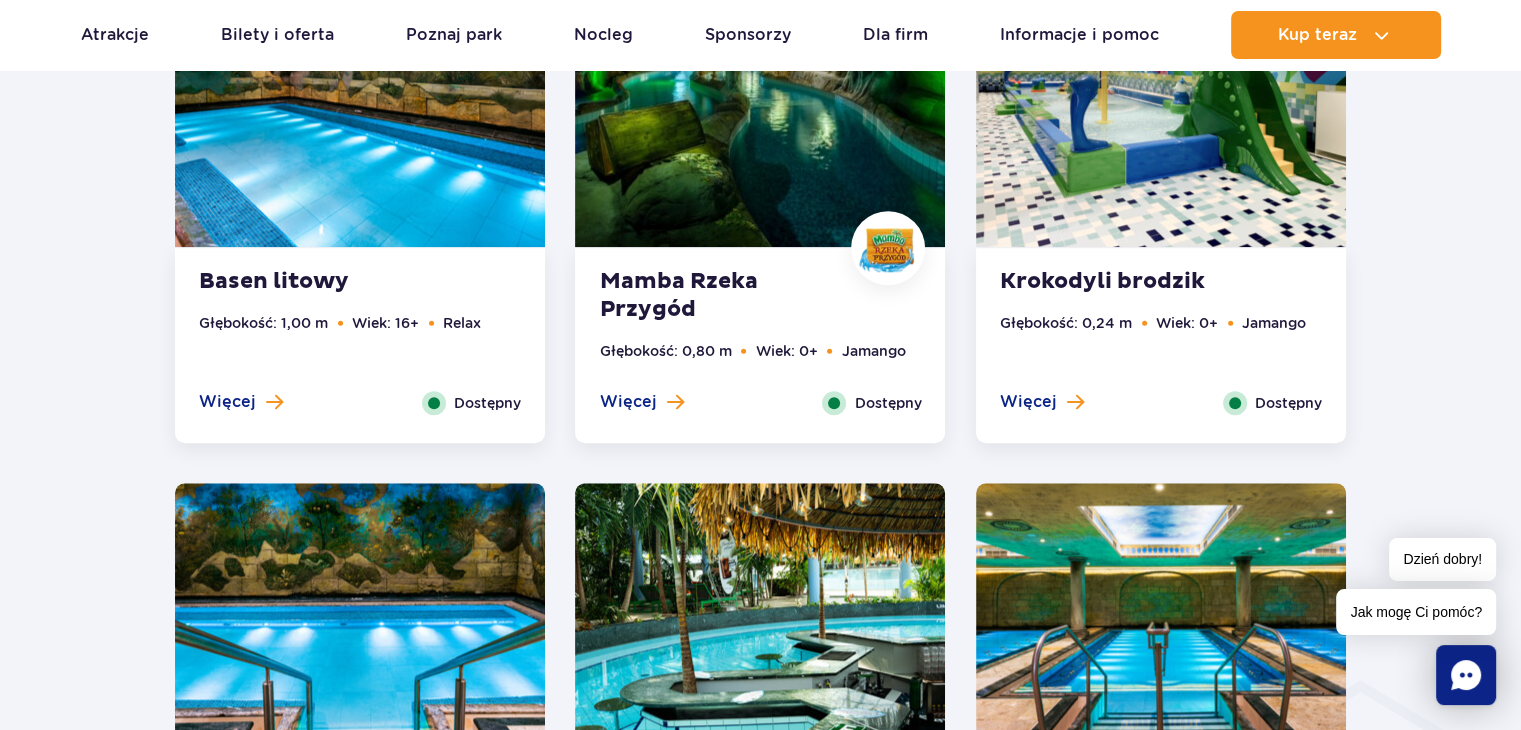 click on "Więcej
Zamknij
Dostępny" at bounding box center [360, 403] 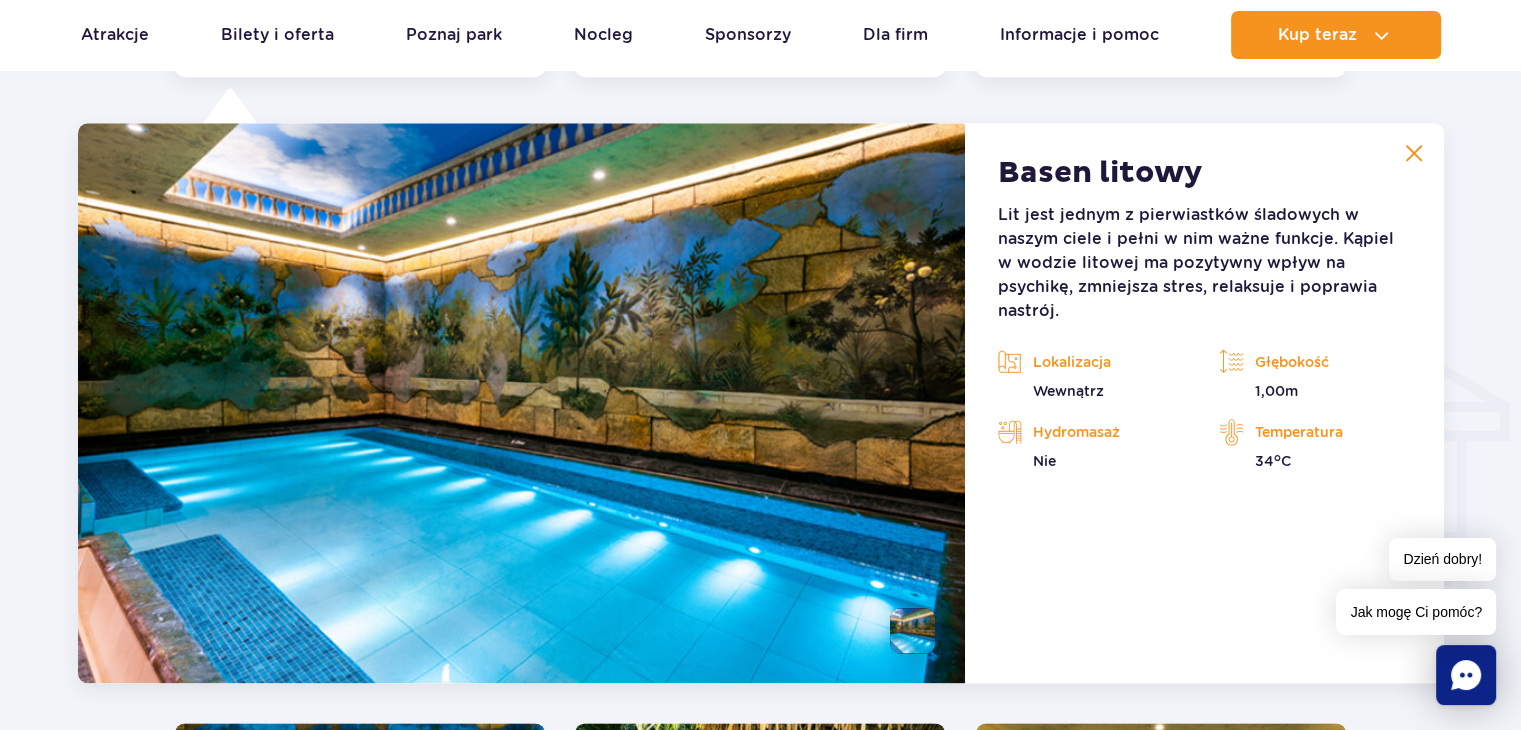 scroll, scrollTop: 2224, scrollLeft: 0, axis: vertical 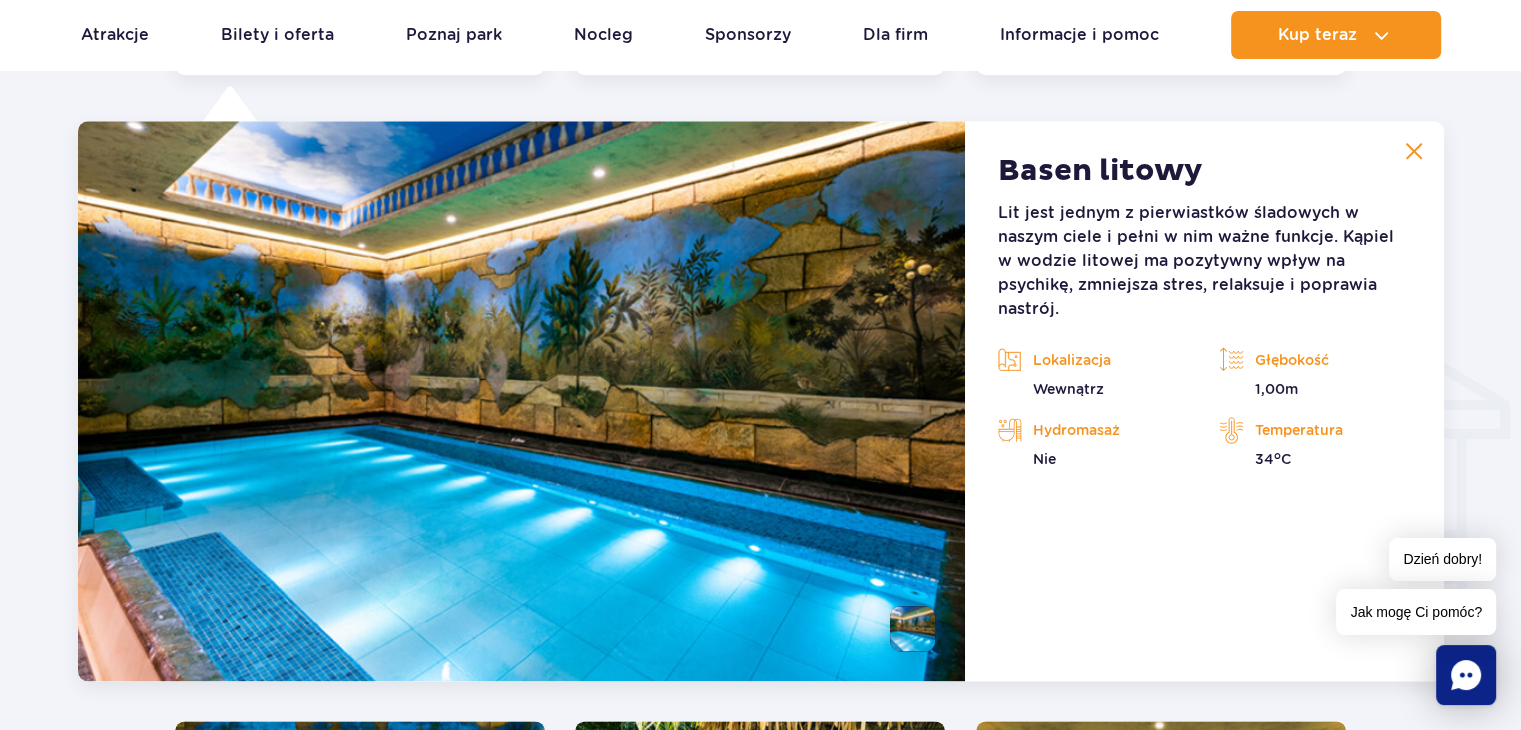 click at bounding box center (1414, 151) 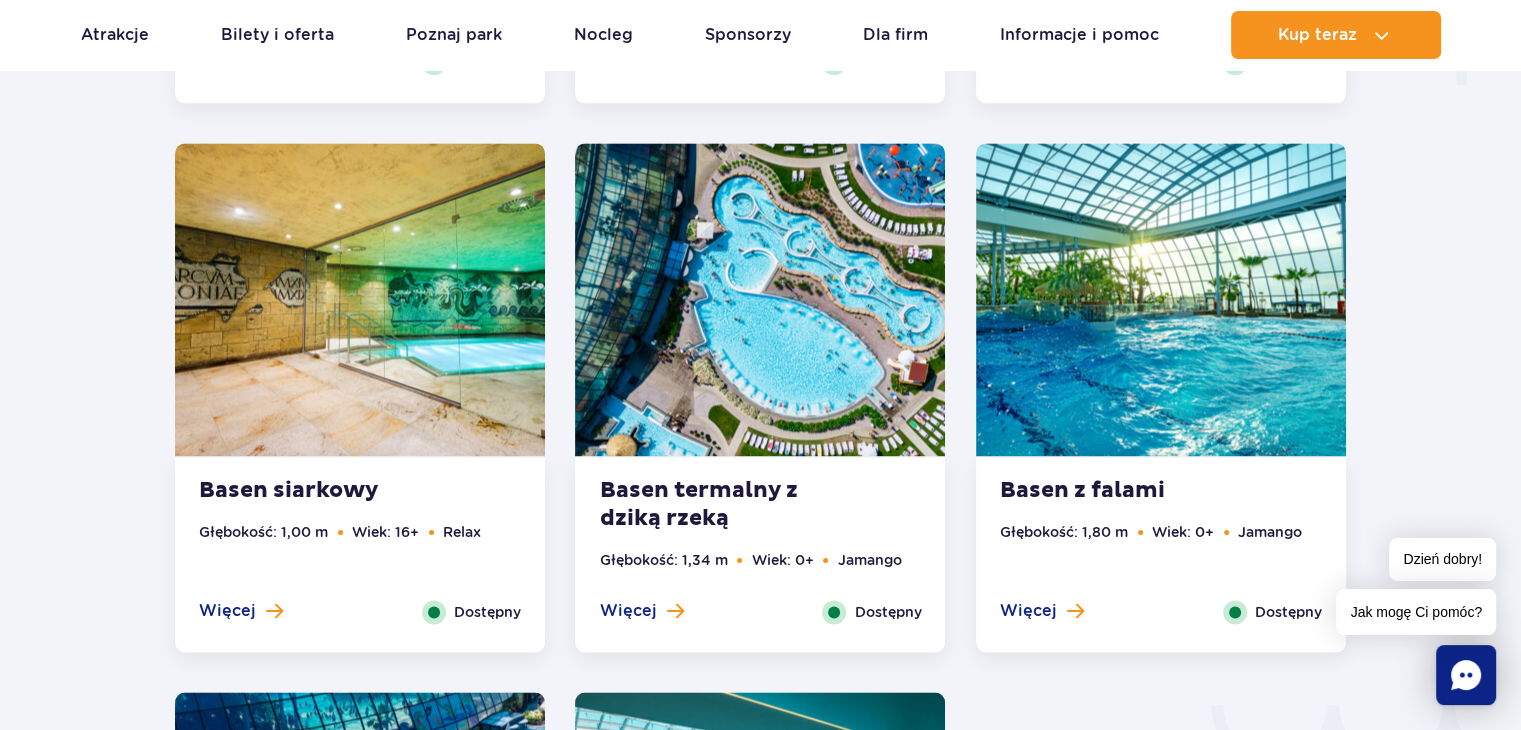 scroll, scrollTop: 2750, scrollLeft: 0, axis: vertical 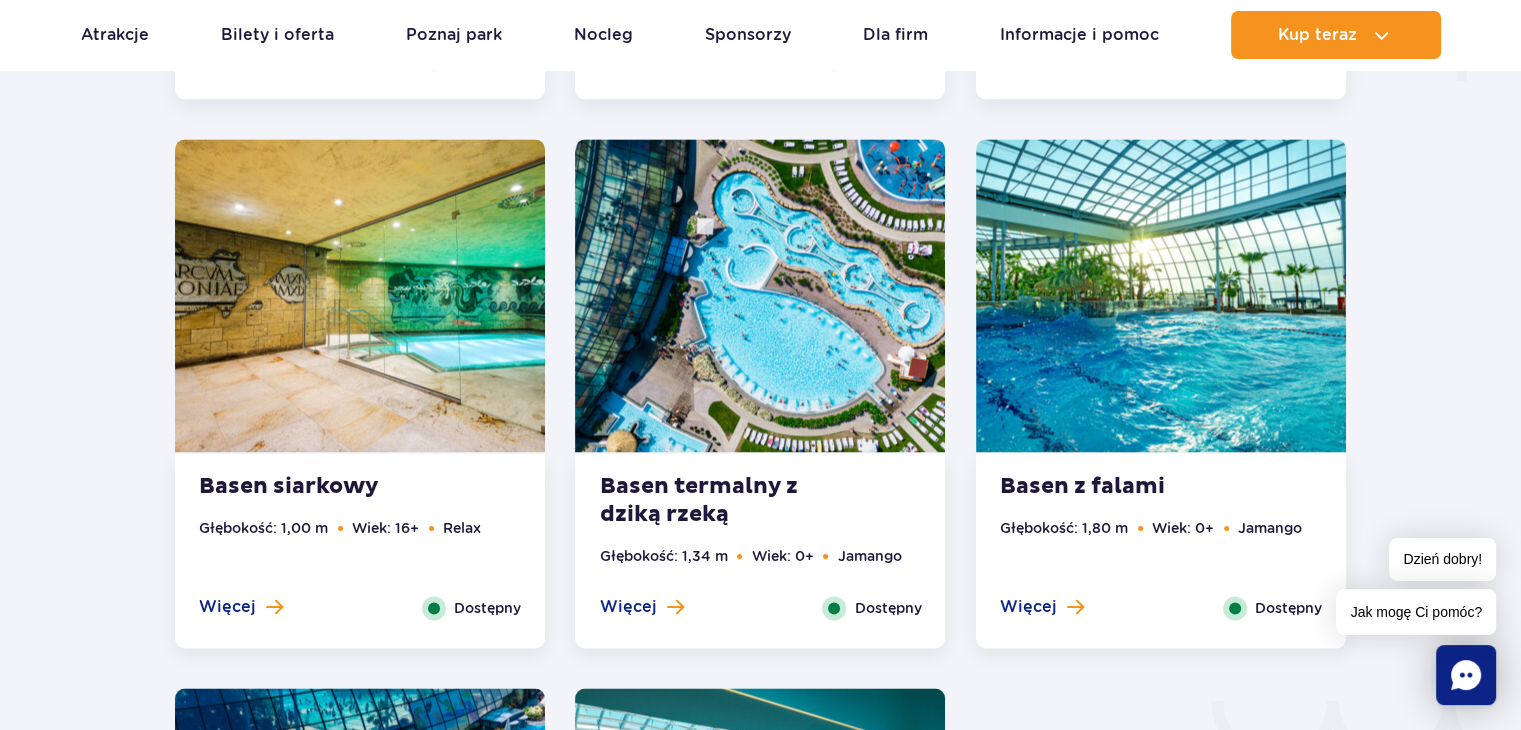 click on "Relax" at bounding box center (462, 528) 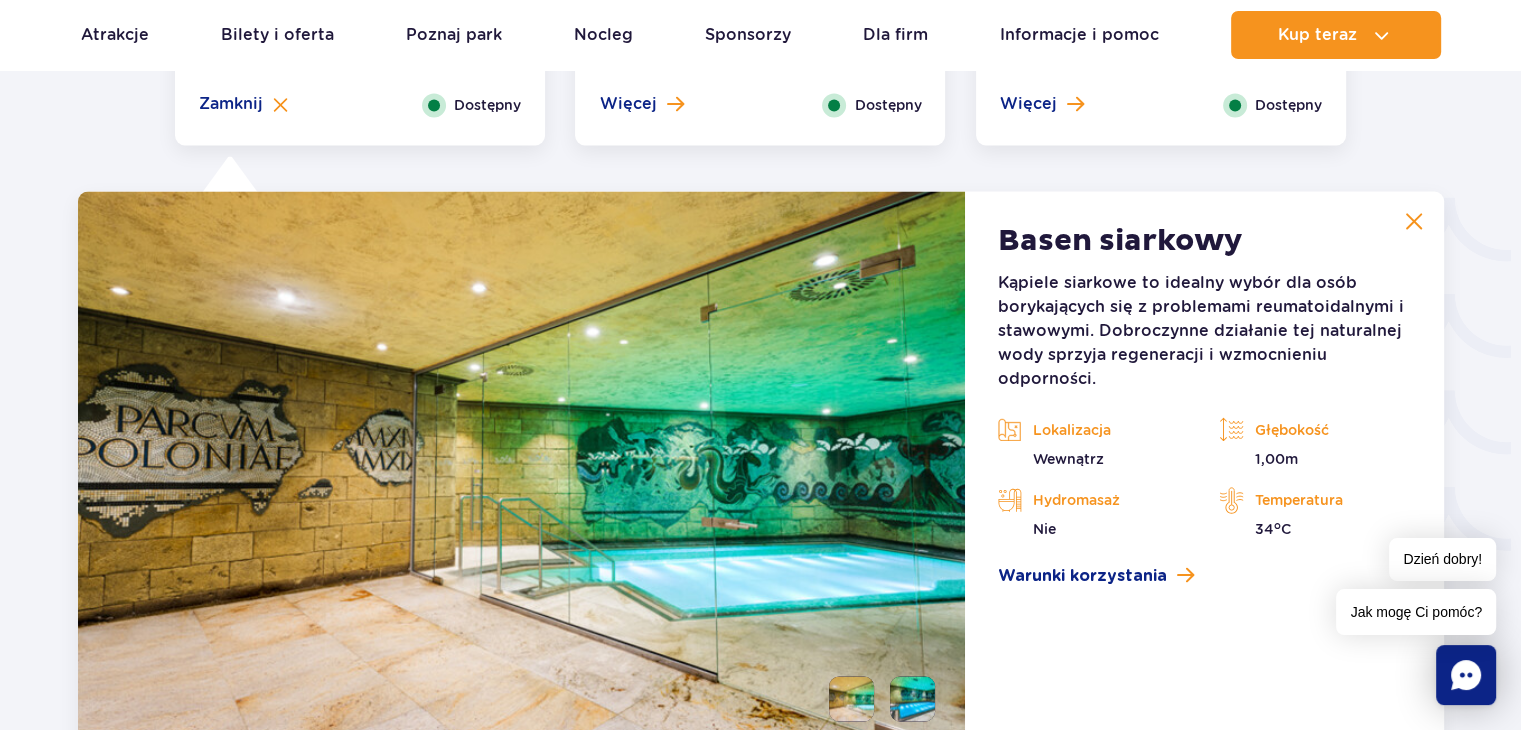 scroll, scrollTop: 3323, scrollLeft: 0, axis: vertical 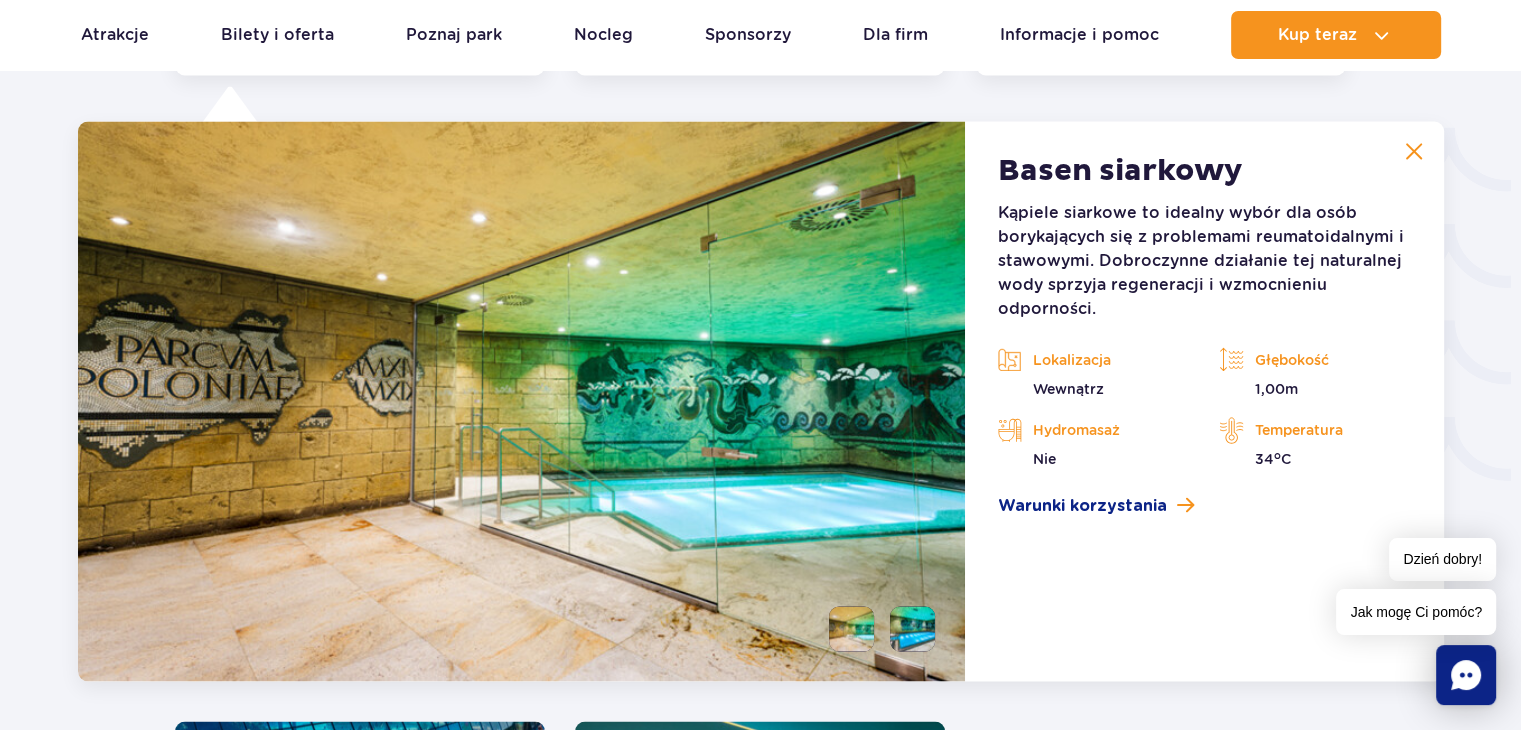 click at bounding box center [1414, 151] 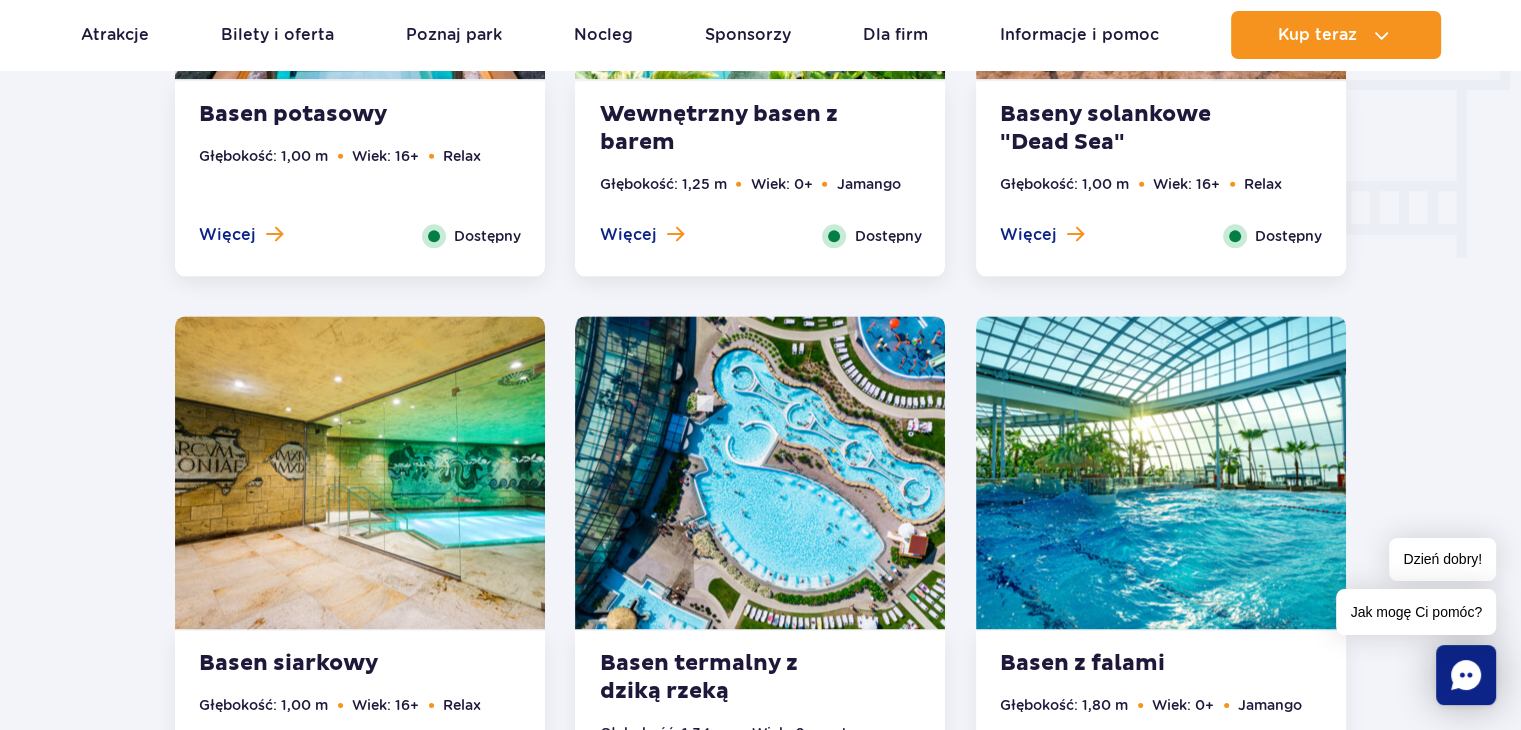 scroll, scrollTop: 2123, scrollLeft: 0, axis: vertical 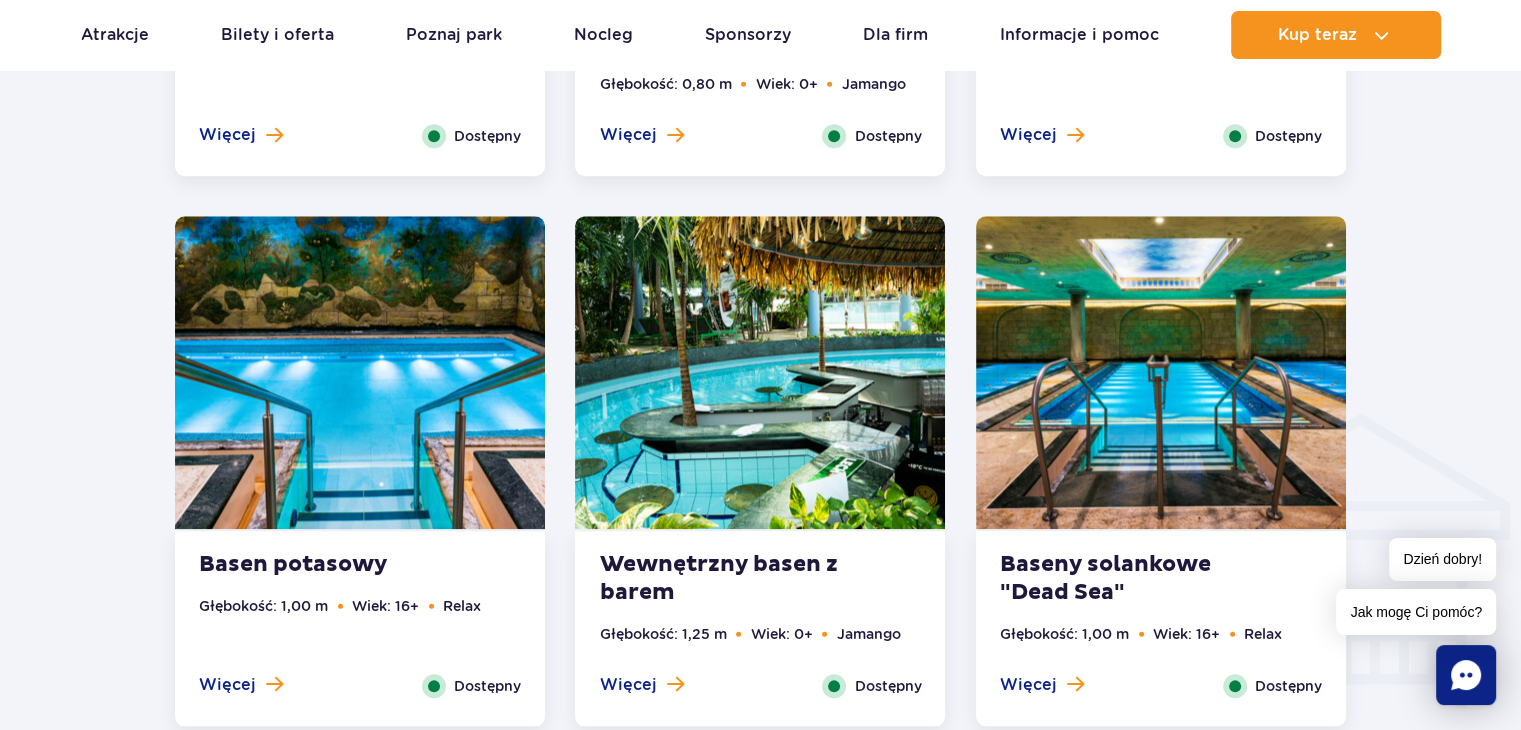 click on "Basen potasowy
Głębokość:
1,00
m
Wiek:									16+
Relax
Więcej
Zamknij
Dostępny" at bounding box center [360, 628] 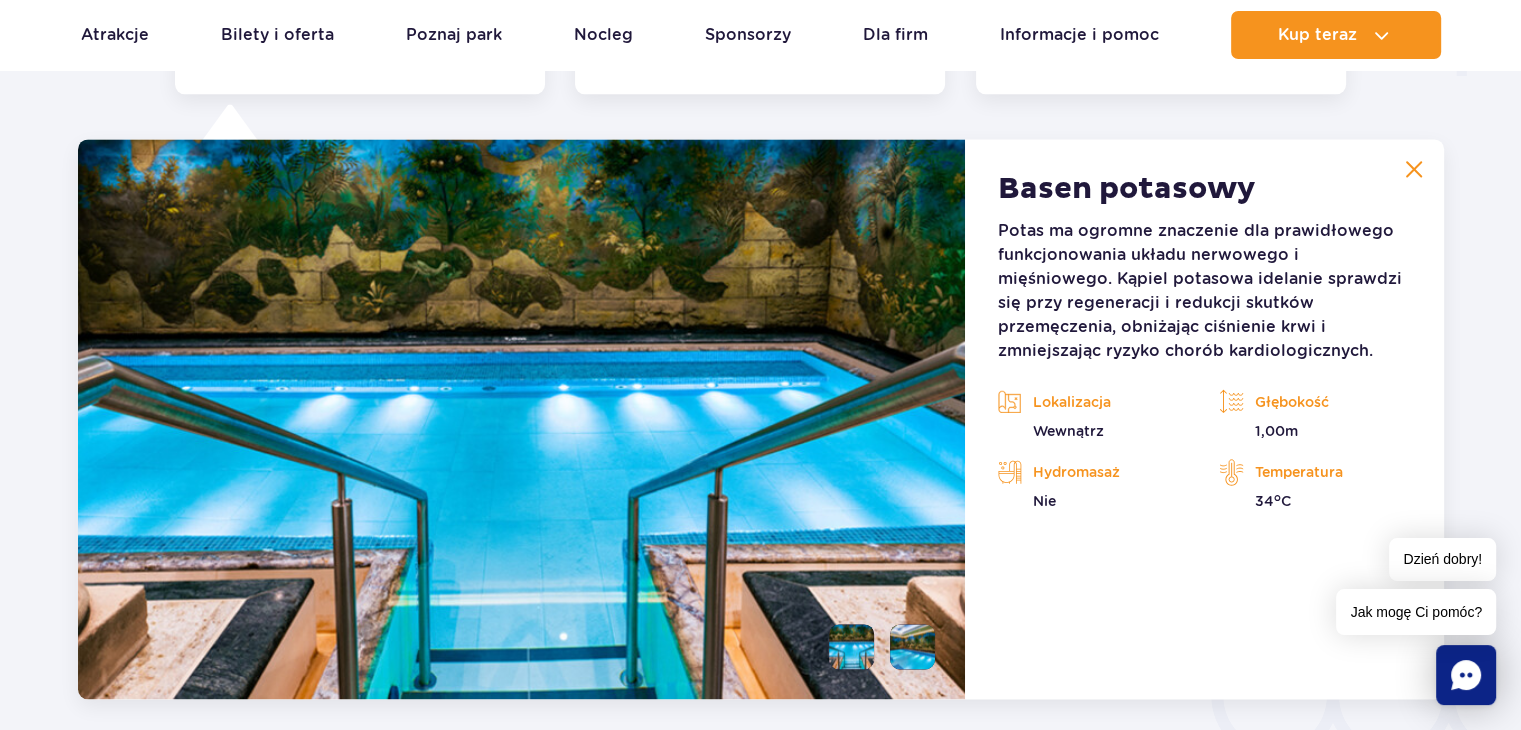 scroll, scrollTop: 2773, scrollLeft: 0, axis: vertical 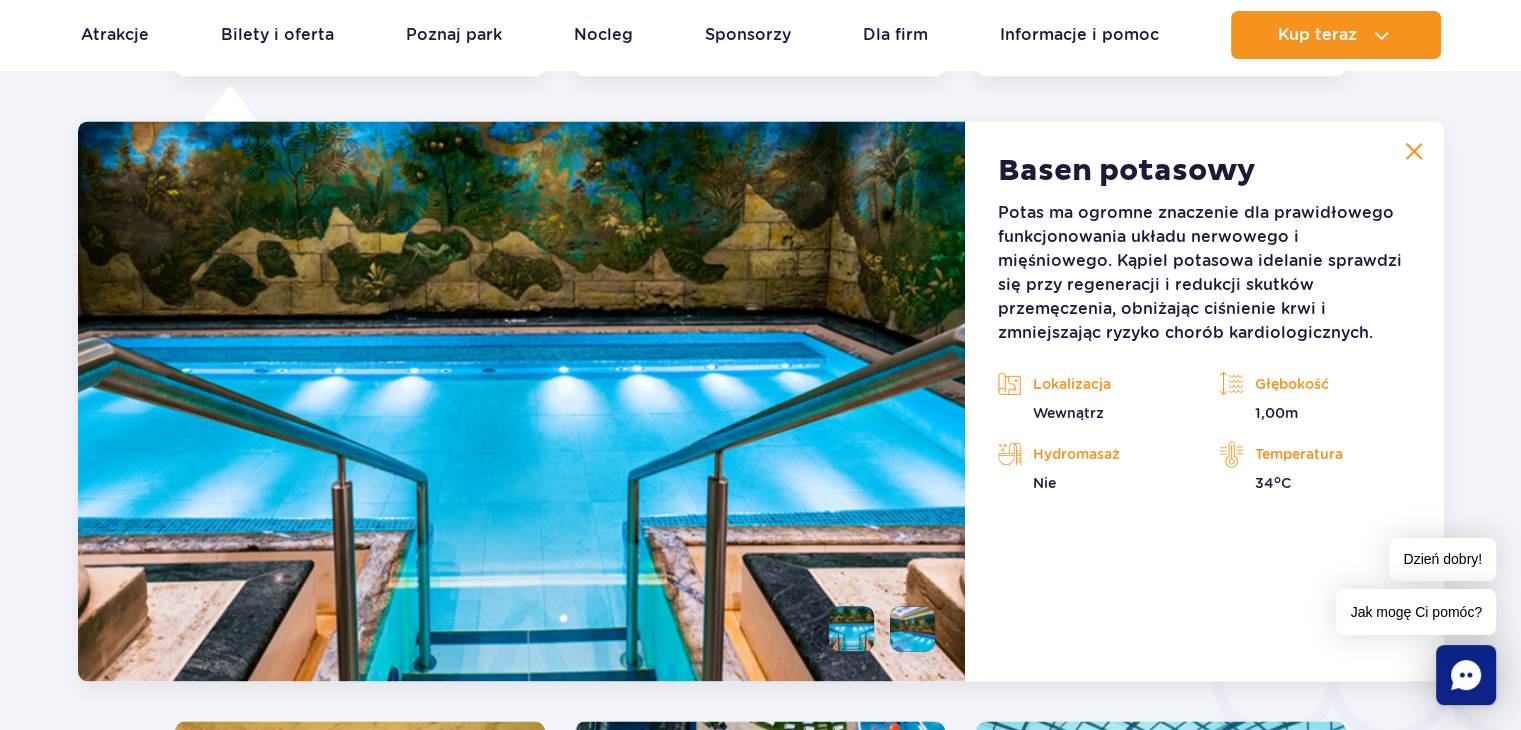 click at bounding box center (1414, 151) 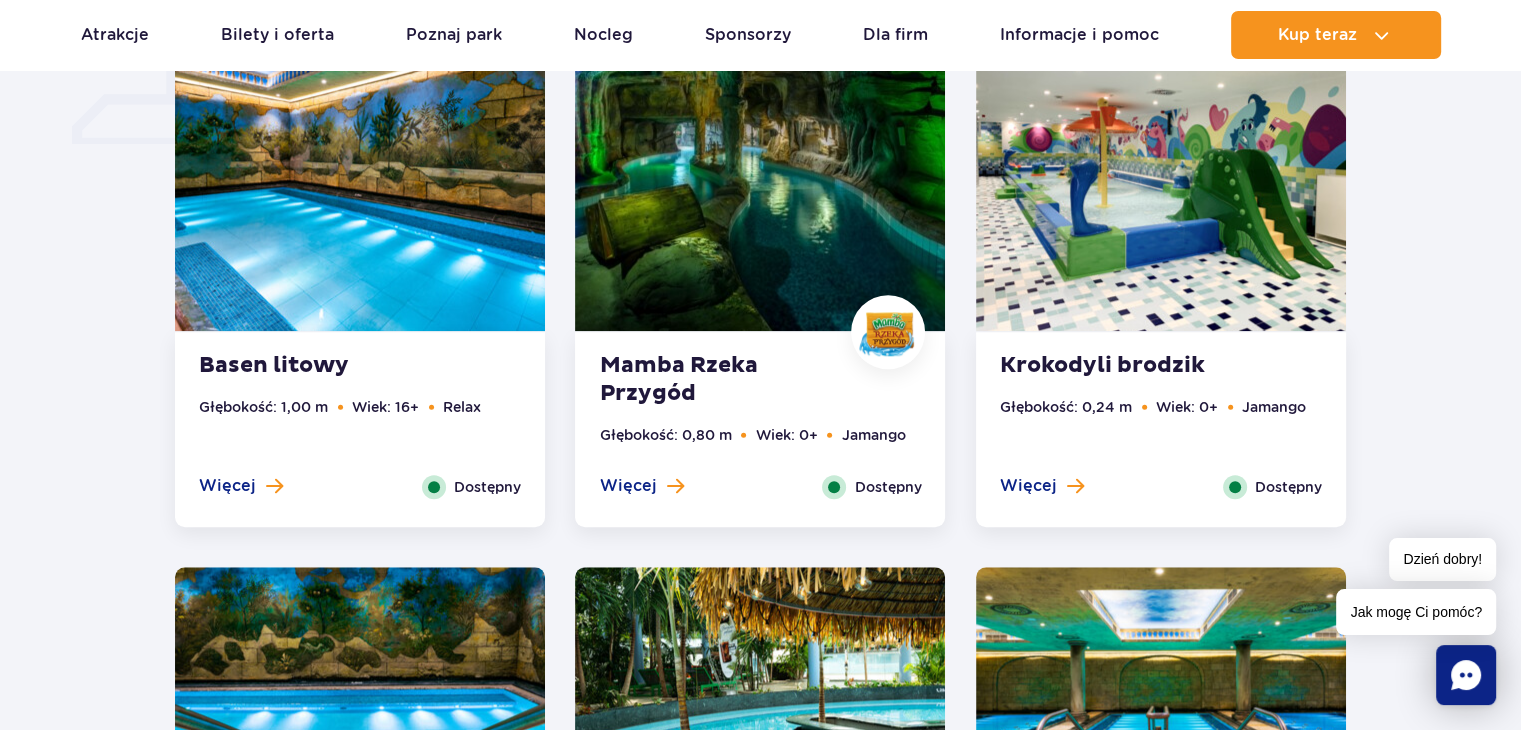 scroll, scrollTop: 1638, scrollLeft: 0, axis: vertical 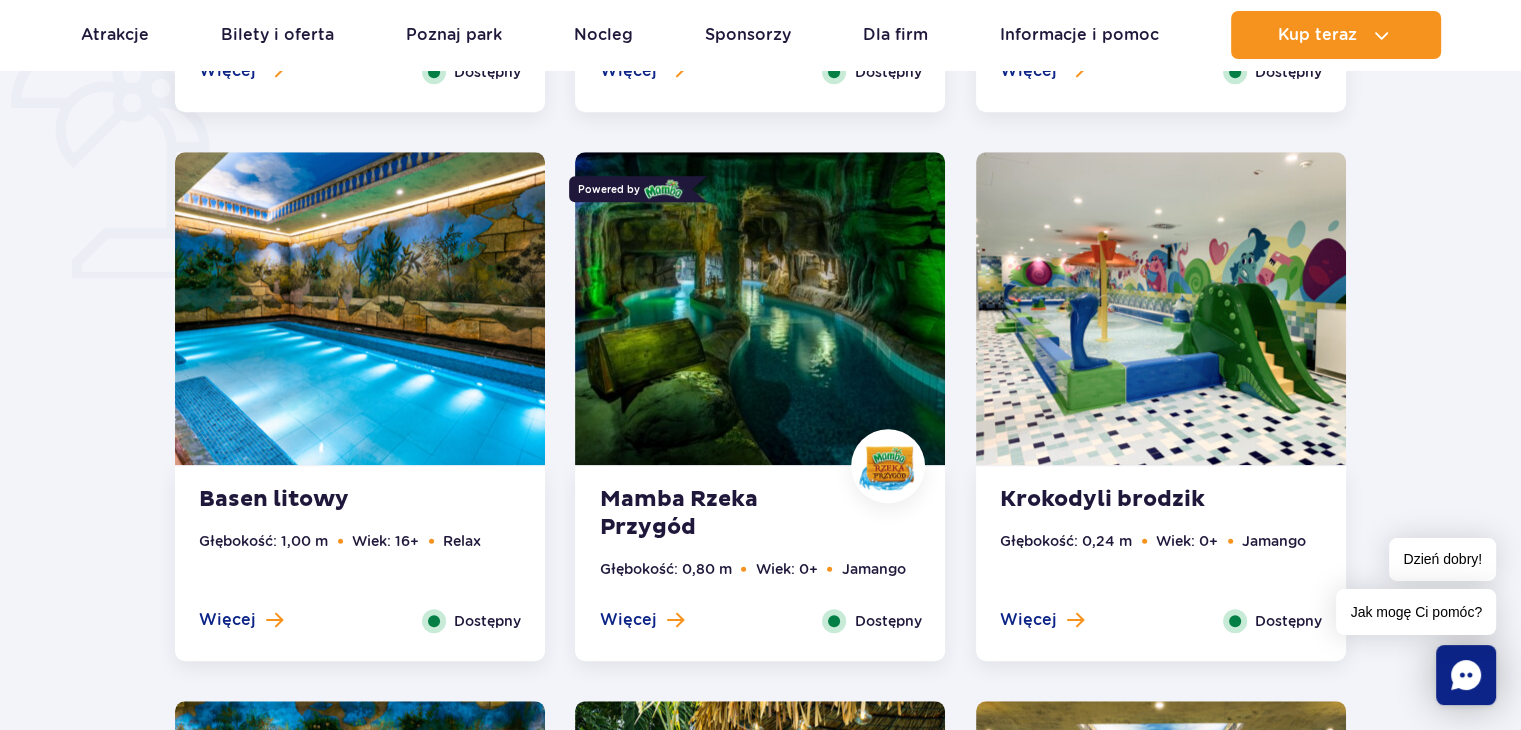 click on "Basen litowy" at bounding box center (320, 500) 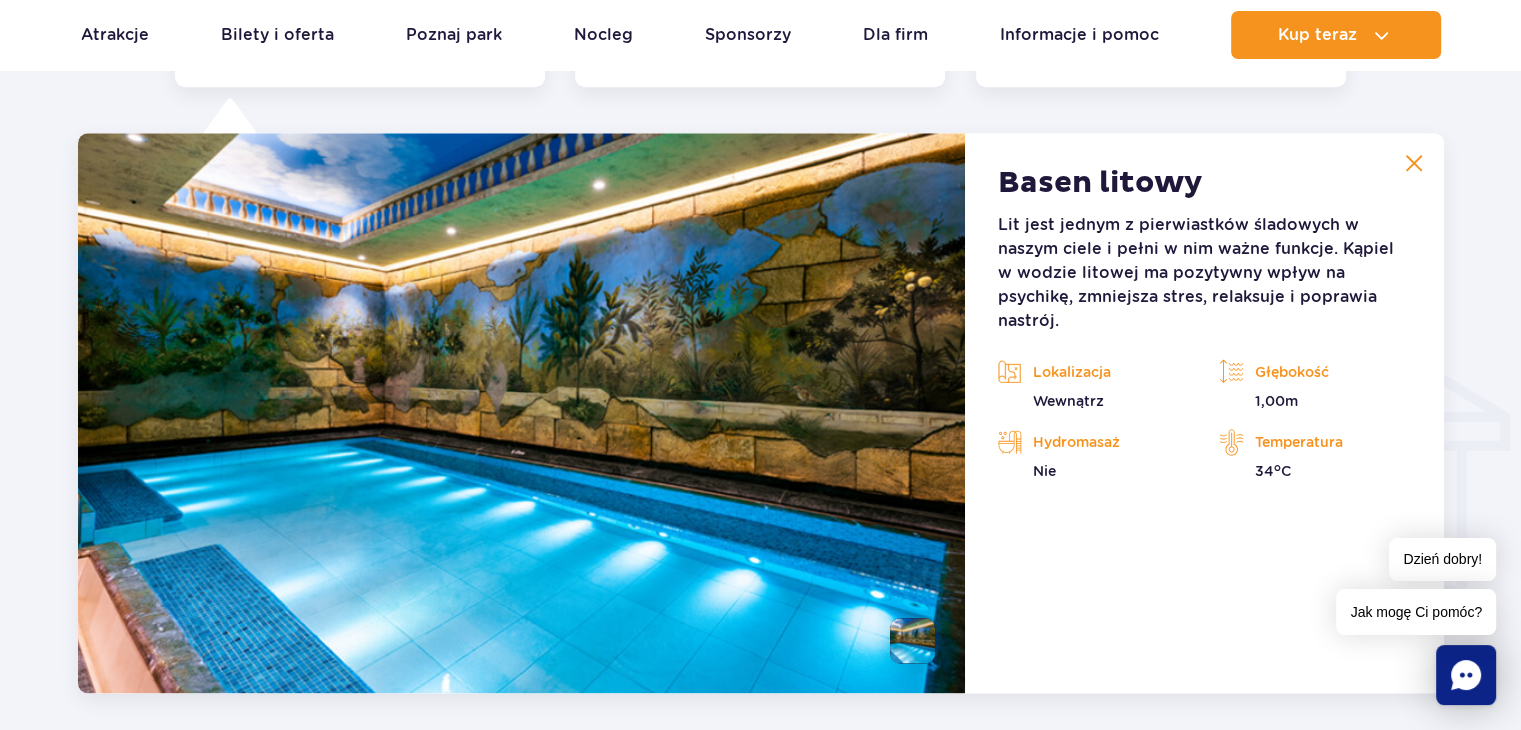 scroll, scrollTop: 2224, scrollLeft: 0, axis: vertical 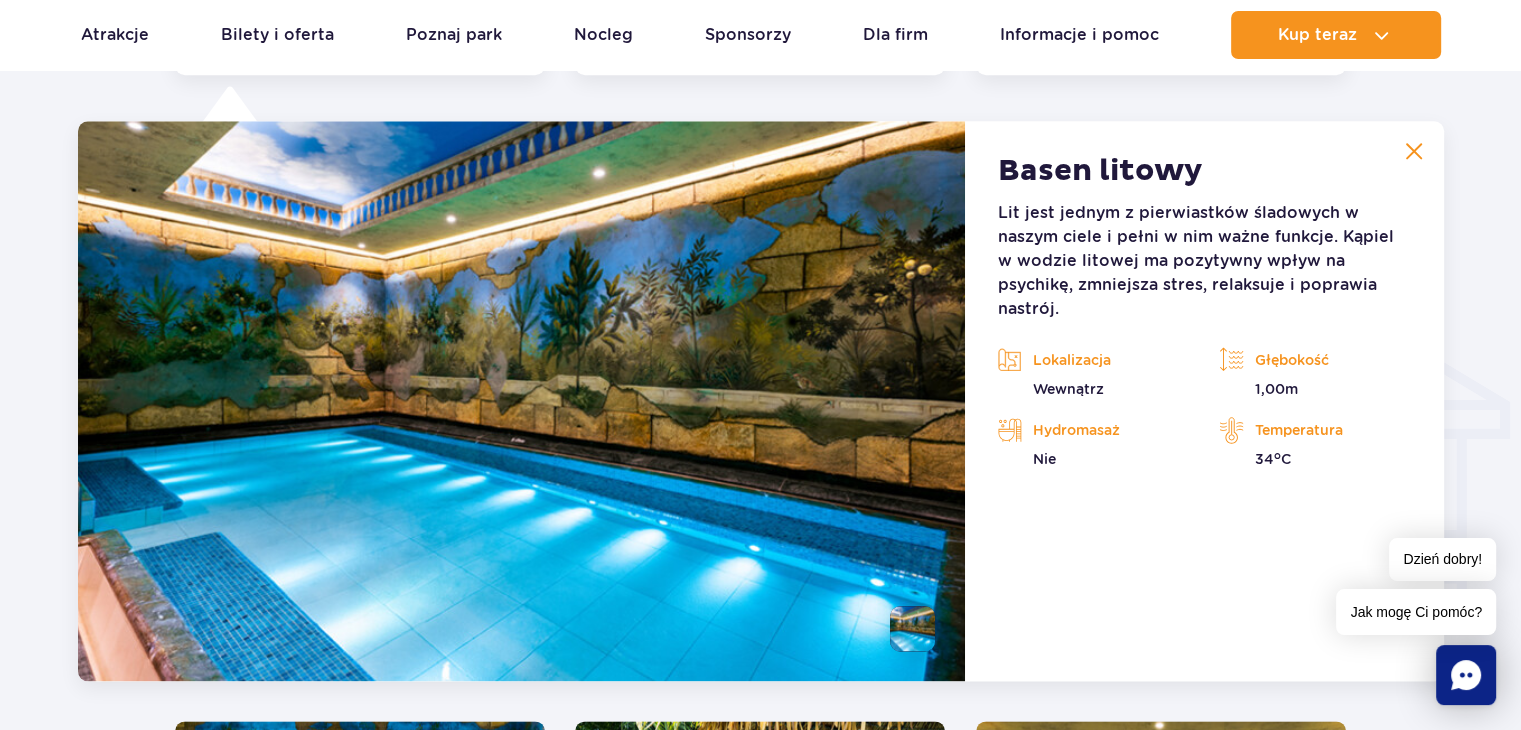 click at bounding box center (1414, 151) 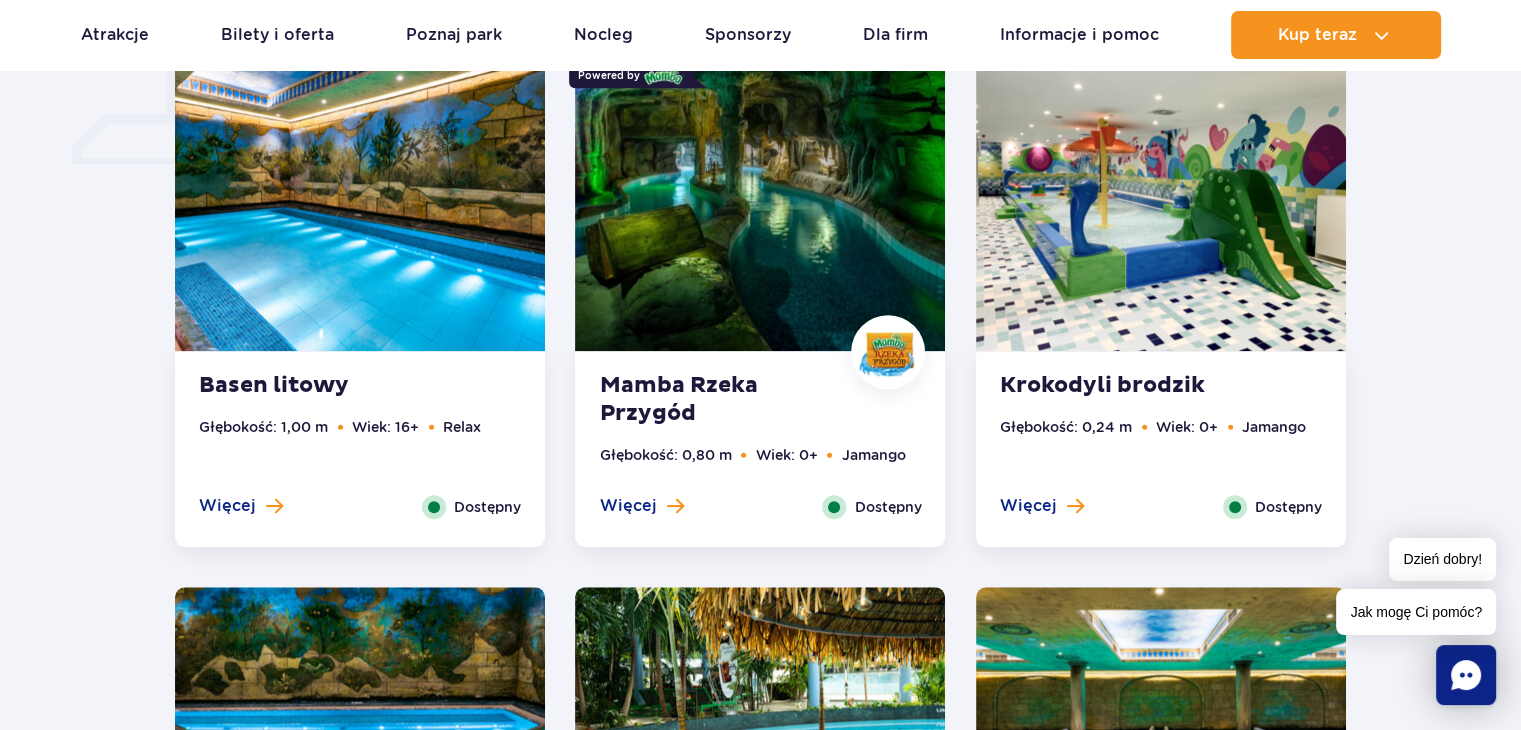 click on "Głębokość:
0,24
m" at bounding box center [1066, 427] 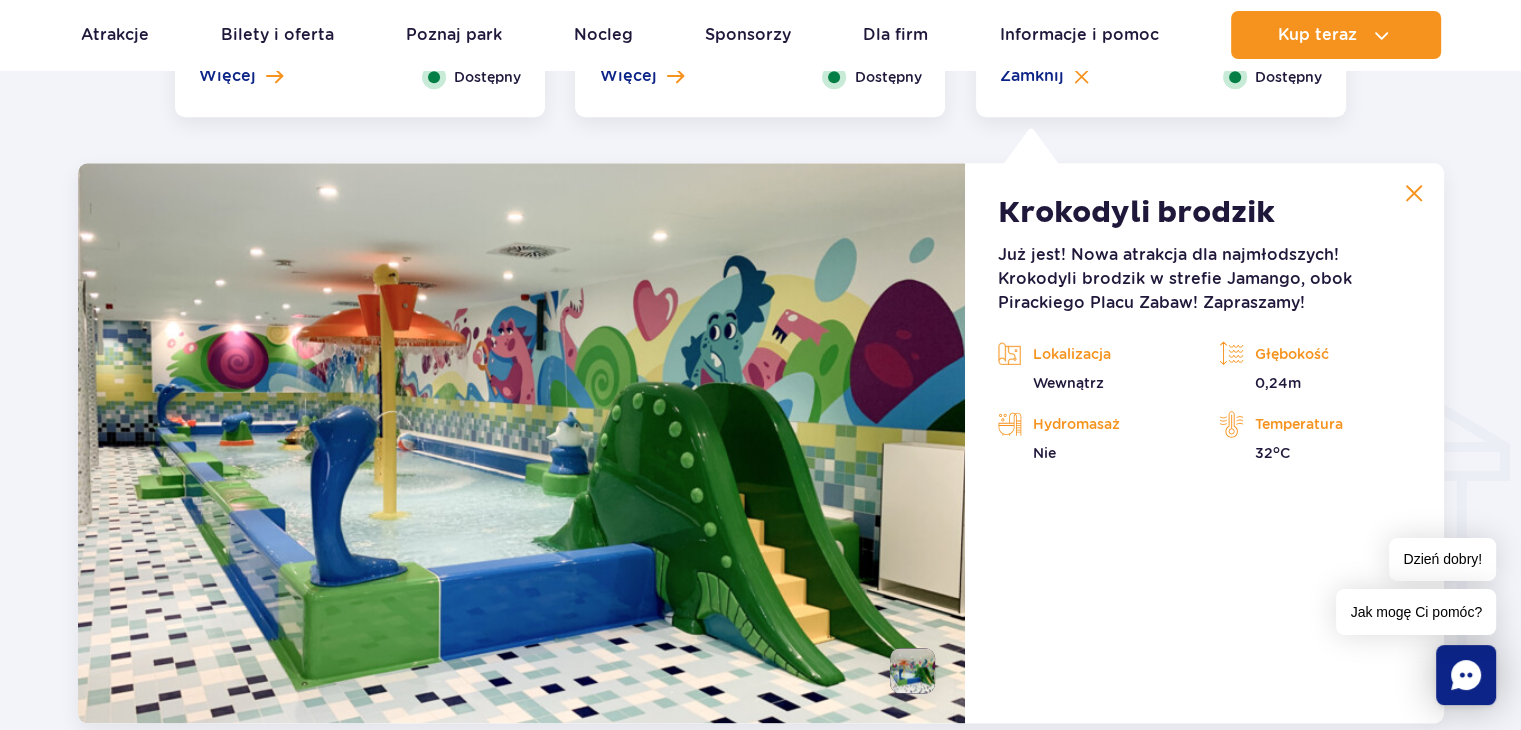 scroll, scrollTop: 2224, scrollLeft: 0, axis: vertical 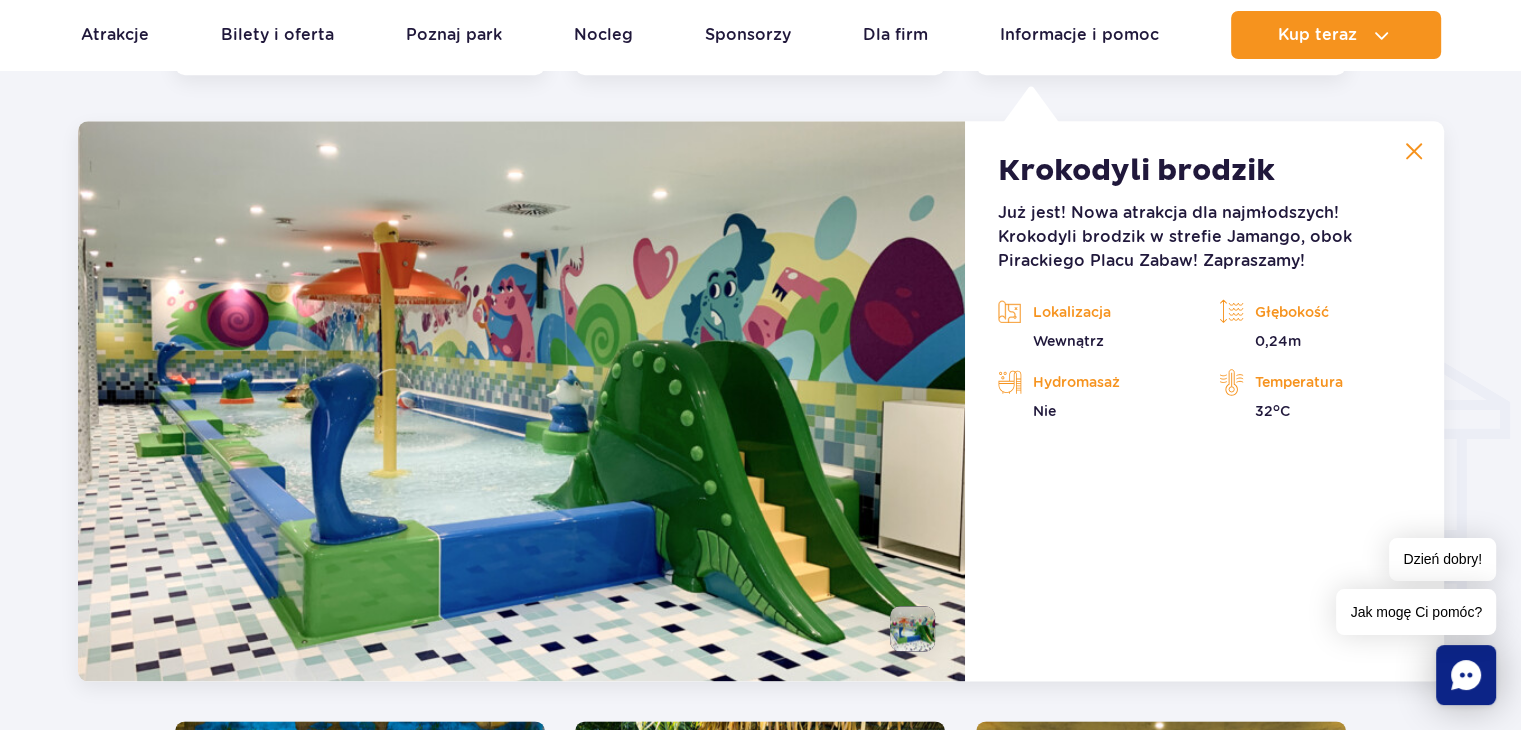 click at bounding box center [1414, 151] 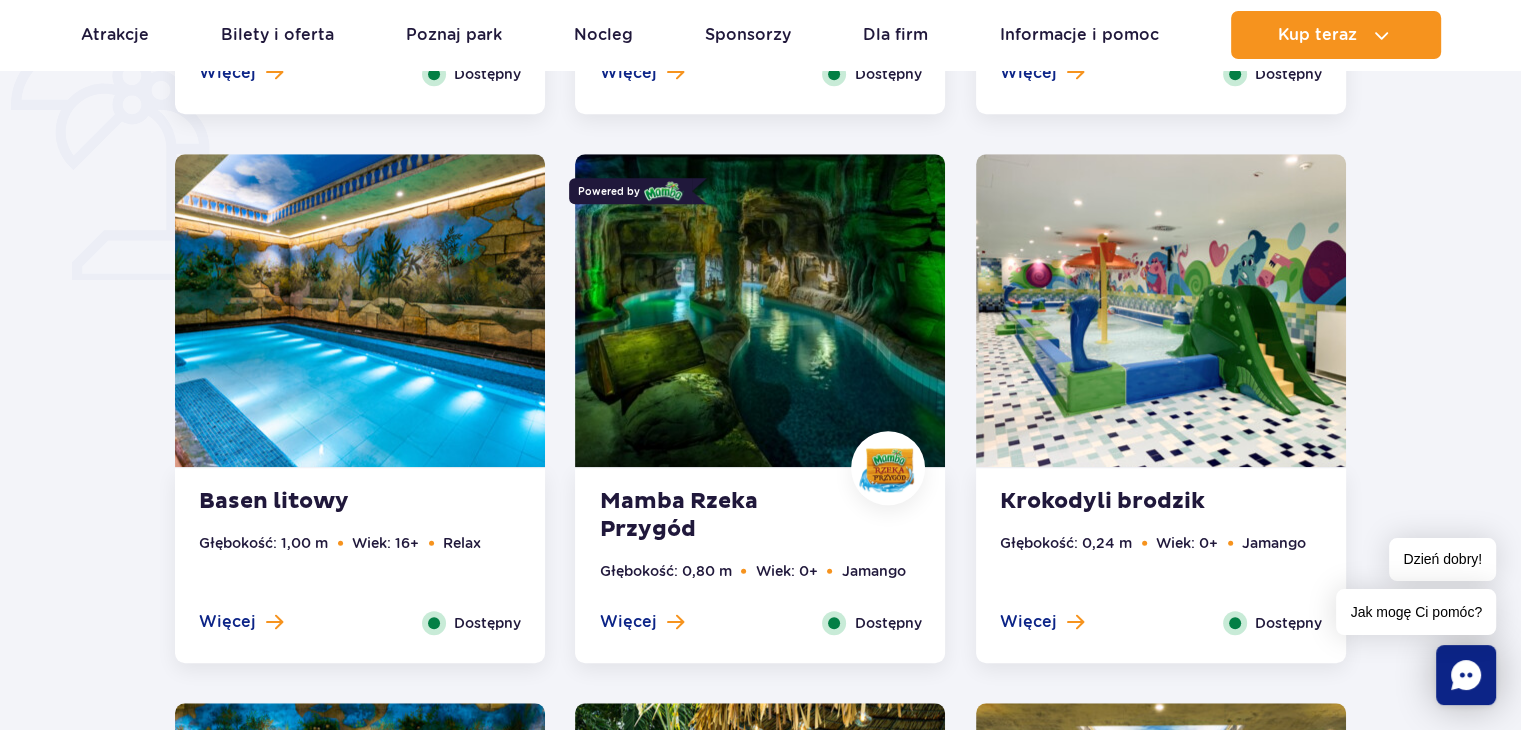 click on "Mamba Rzeka Przygód
Głębokość:
0,80
m
Wiek:									0+
Jamango
Więcej
Zamknij
Dostępny" at bounding box center (760, 565) 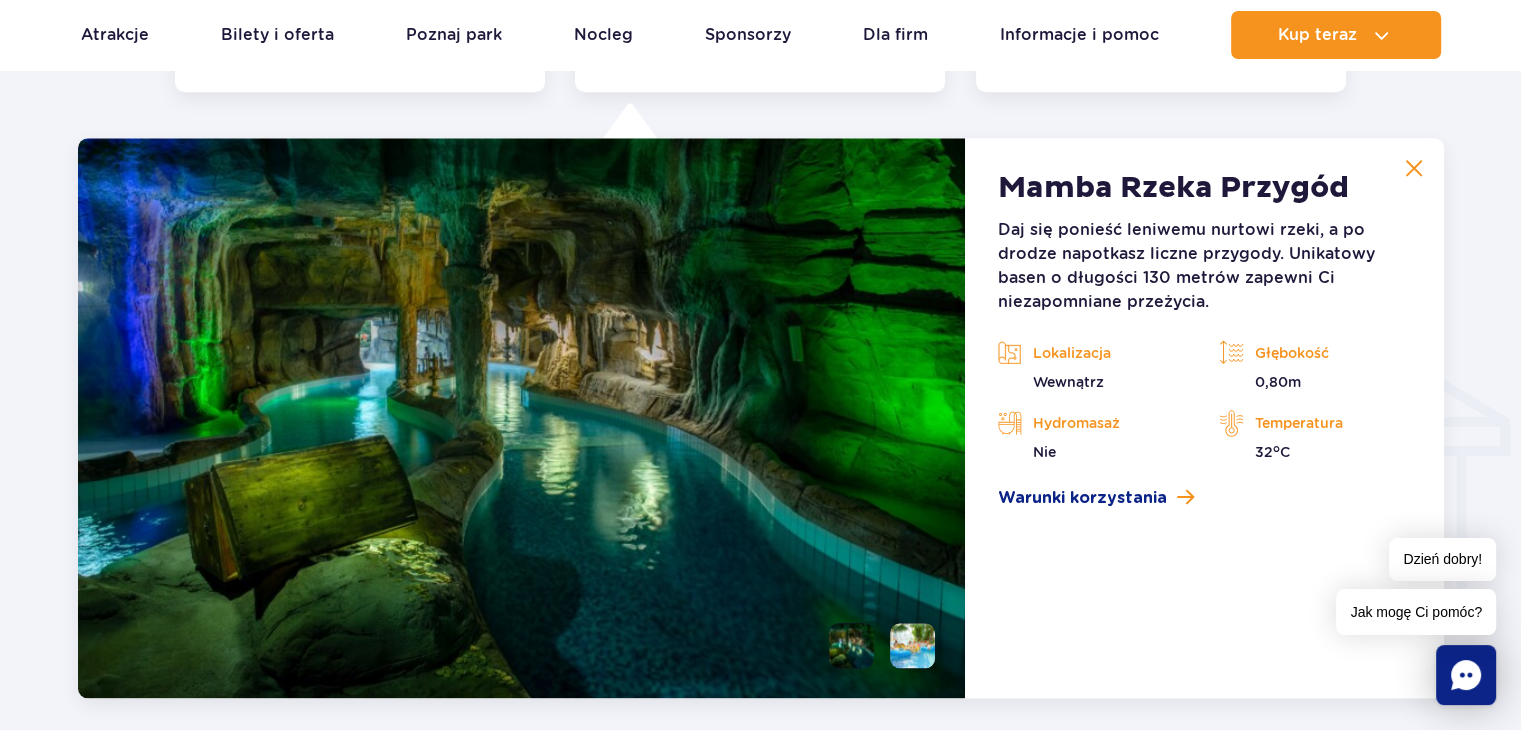 scroll, scrollTop: 2224, scrollLeft: 0, axis: vertical 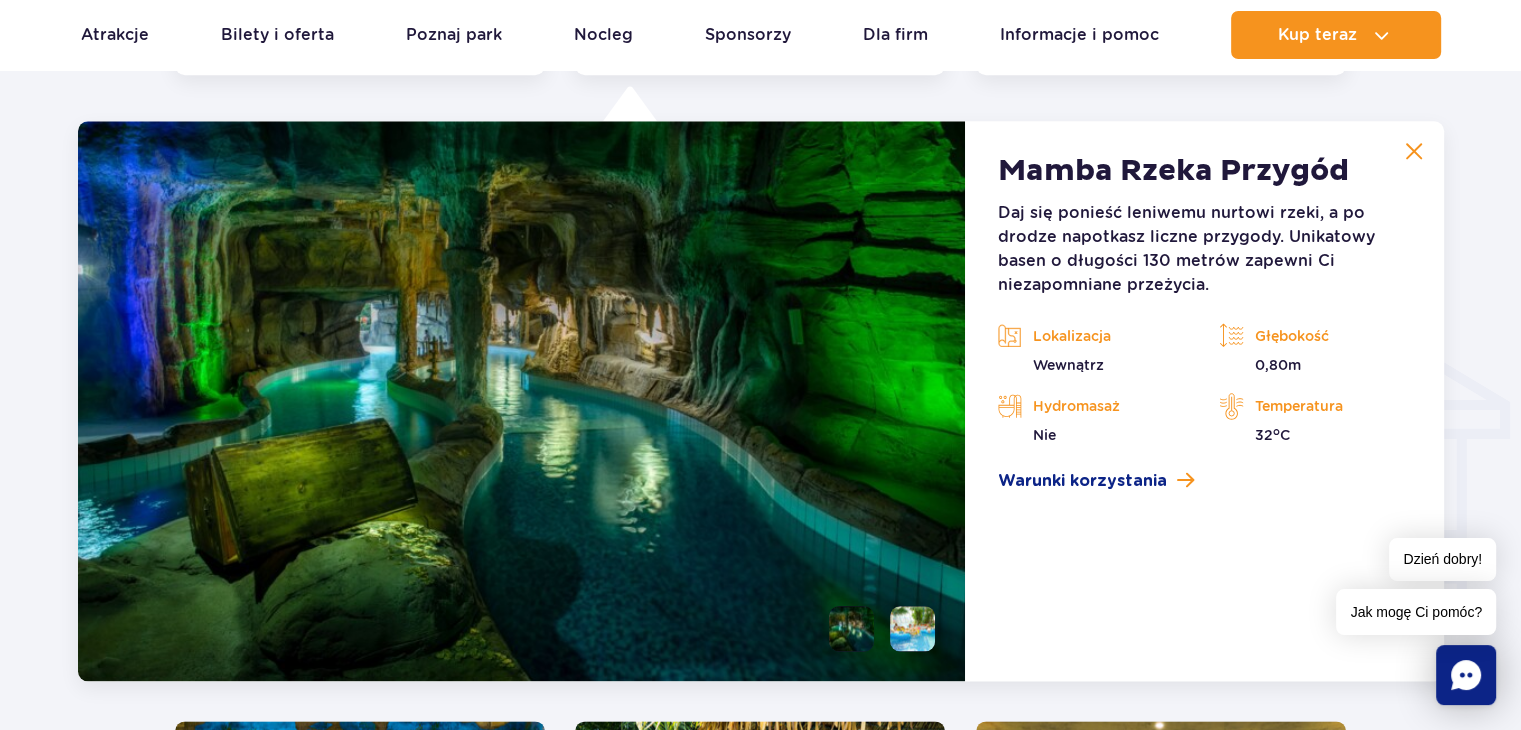 click at bounding box center [1414, 151] 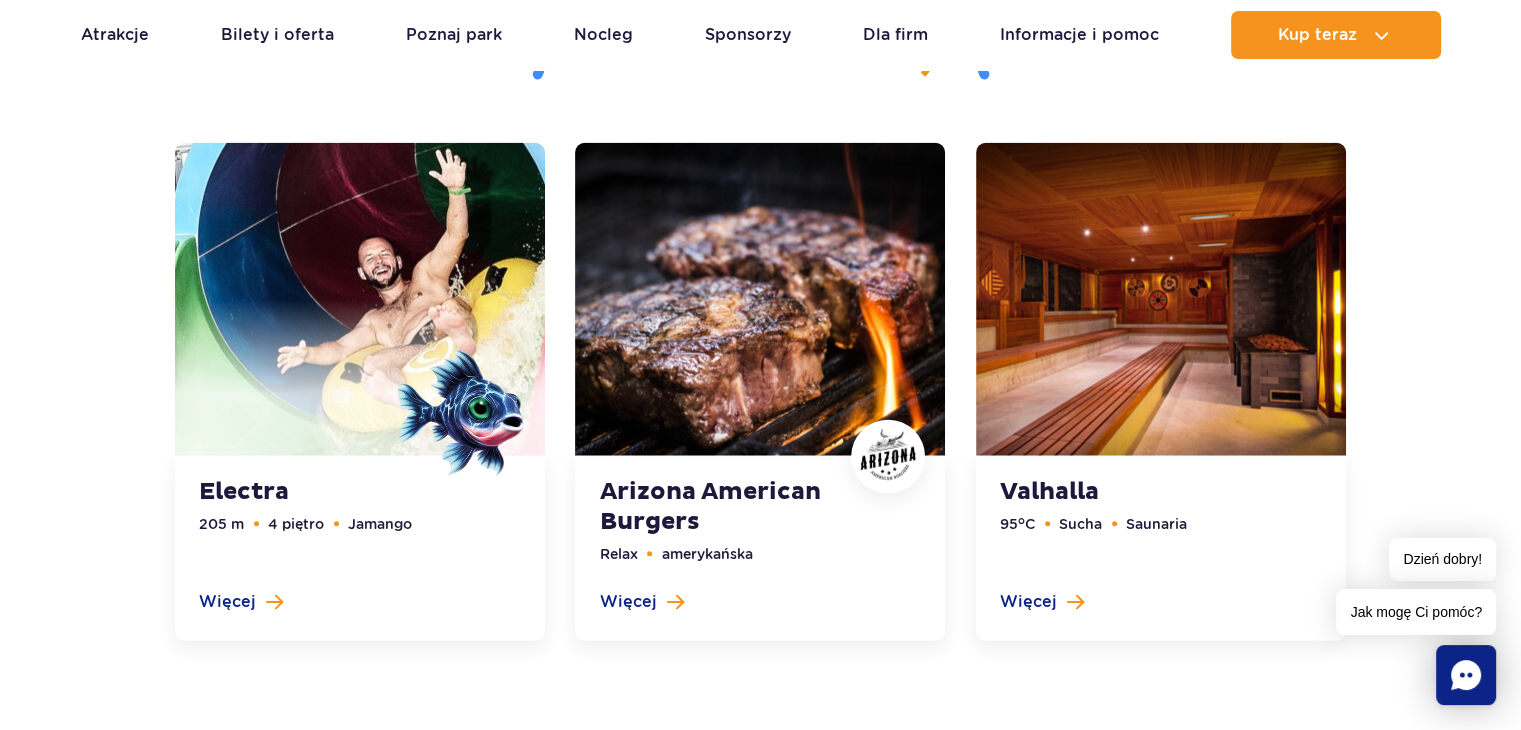 scroll, scrollTop: 4650, scrollLeft: 0, axis: vertical 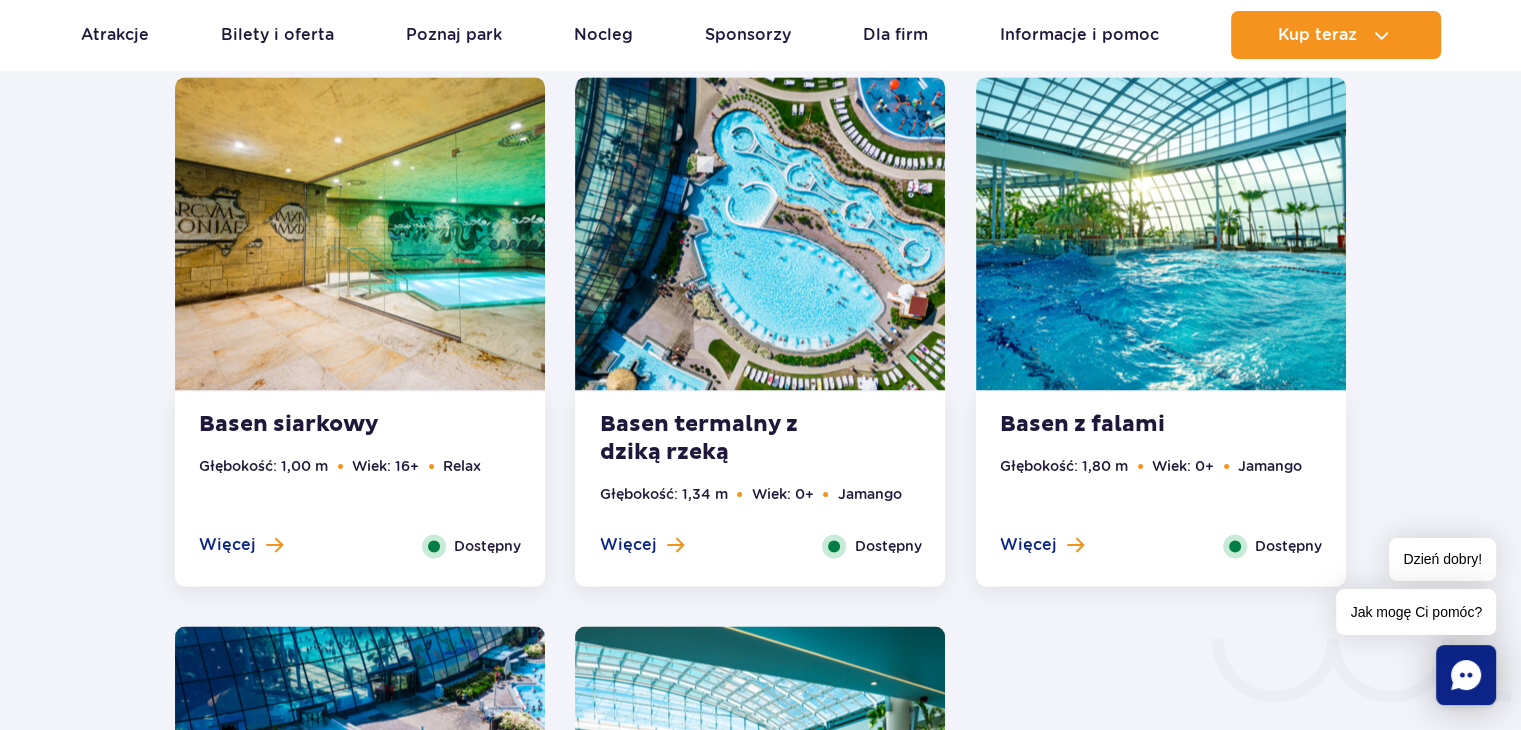 click on "Basen termalny z dziką rzeką
Głębokość:
1,34
m
Wiek:									0+
Jamango
Więcej
Zamknij
Dostępny" at bounding box center [760, 488] 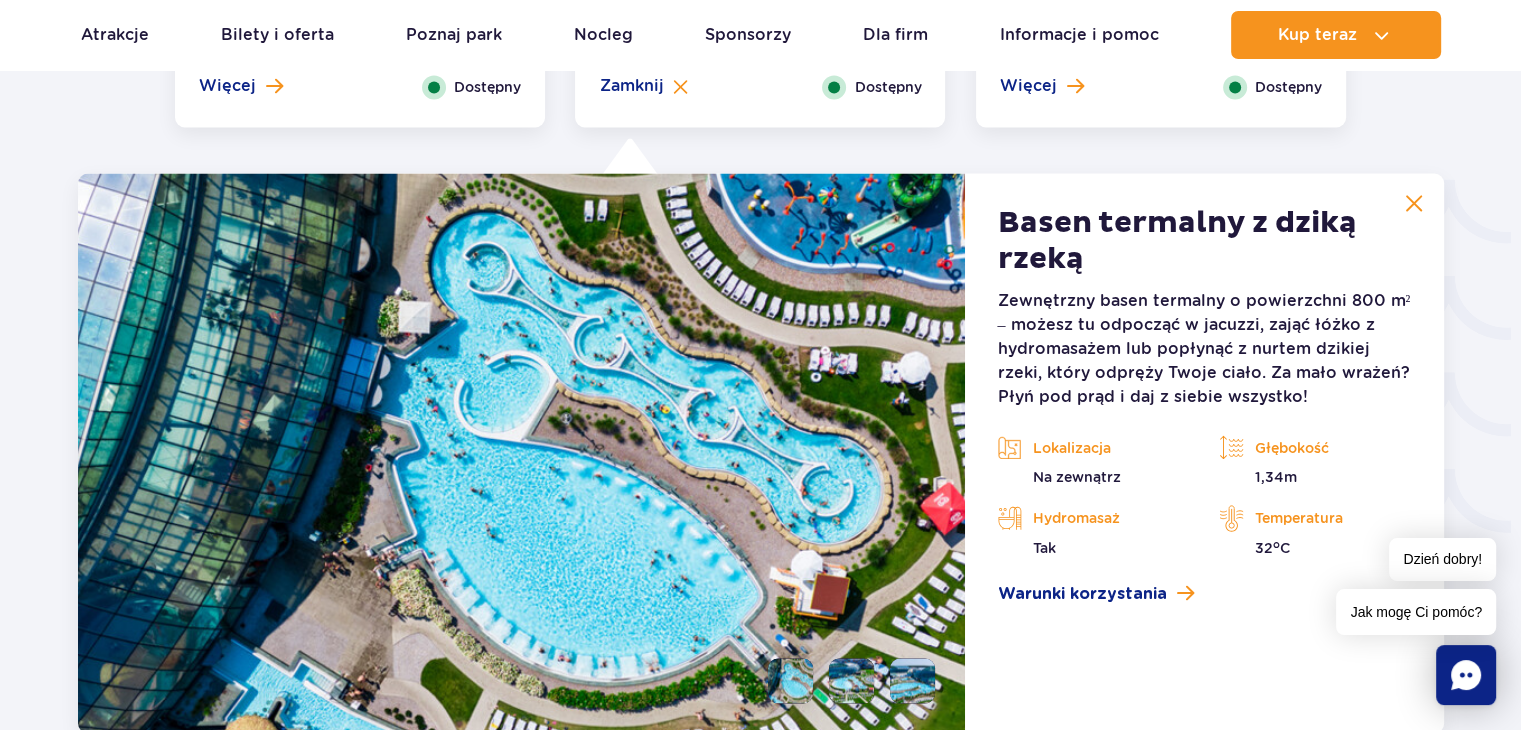 scroll, scrollTop: 3323, scrollLeft: 0, axis: vertical 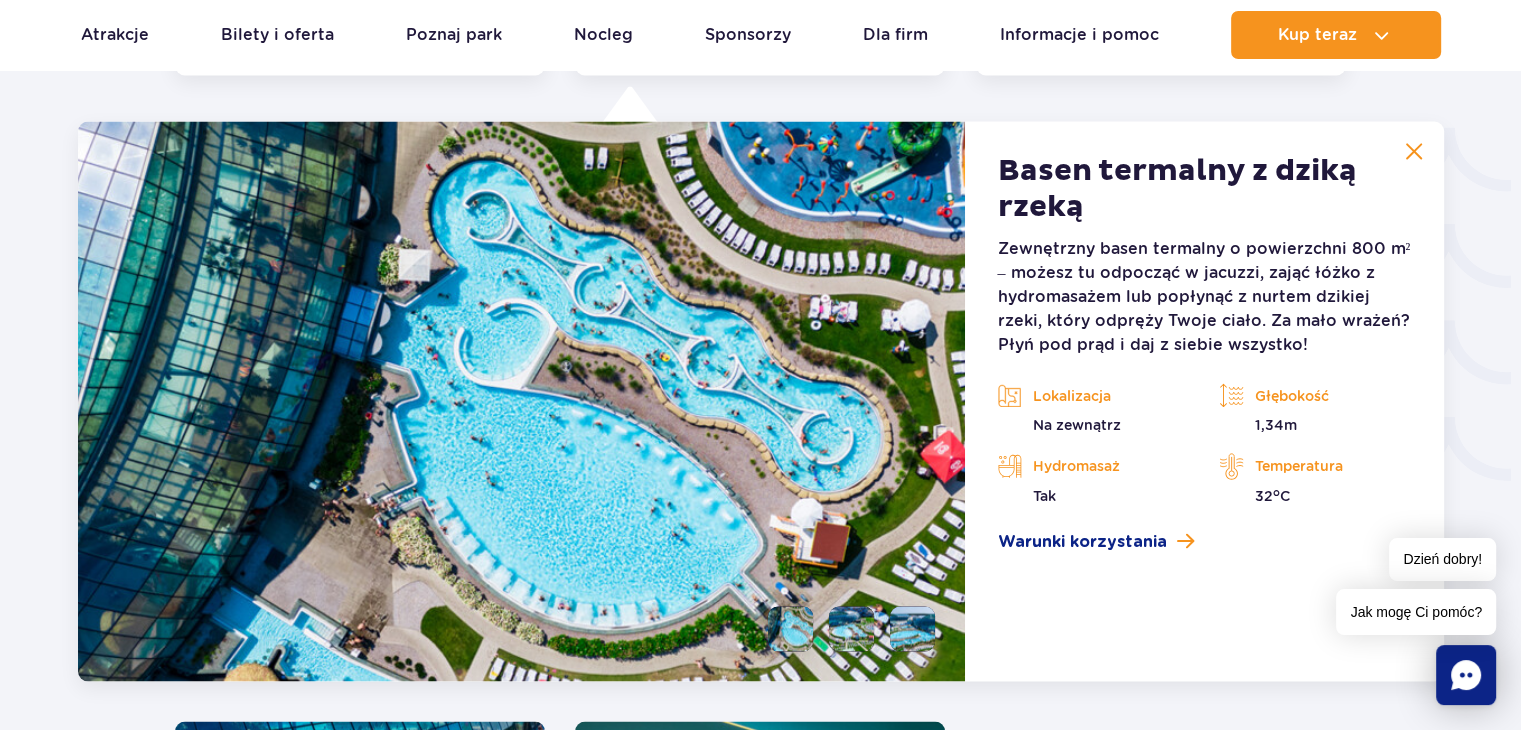 click at bounding box center (1414, 151) 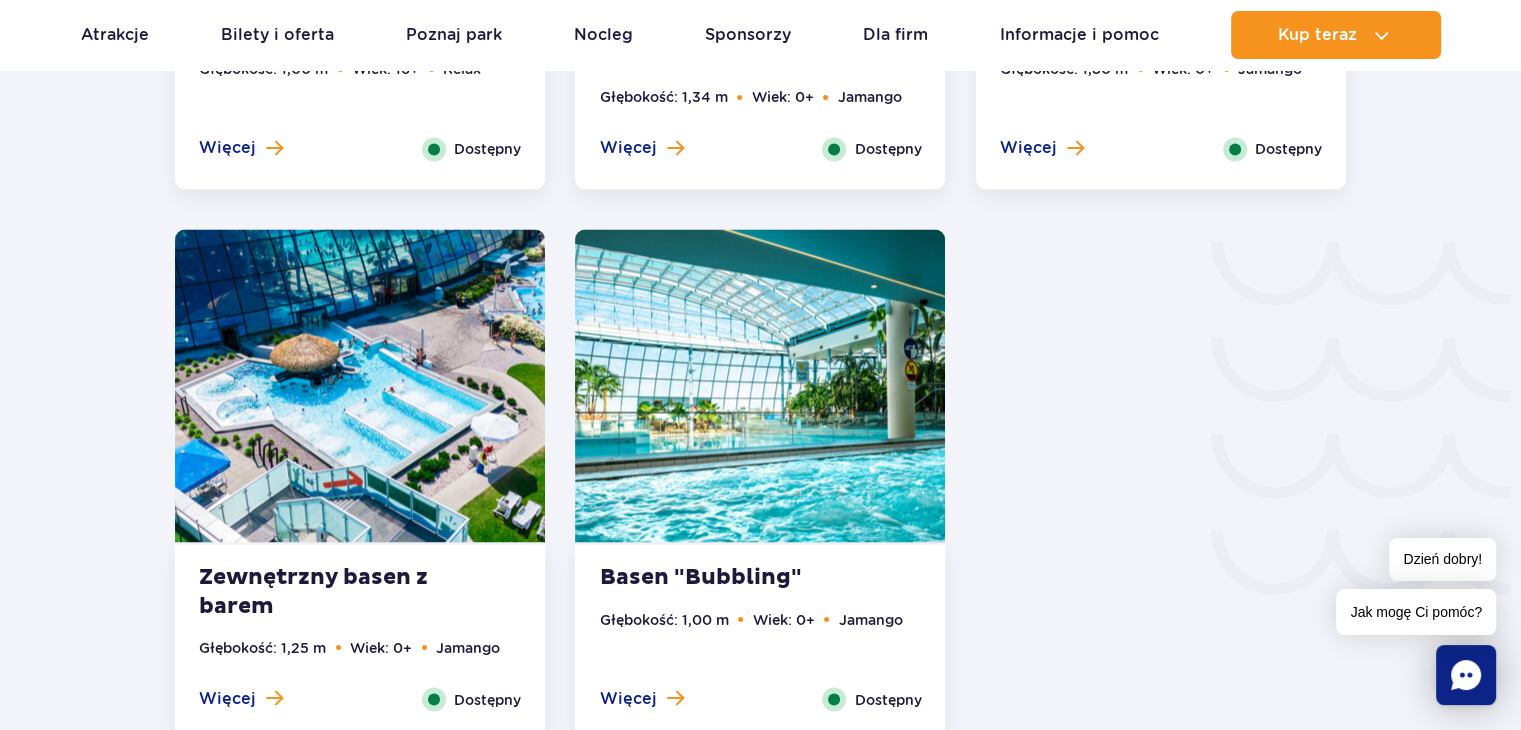 click at bounding box center [760, 385] 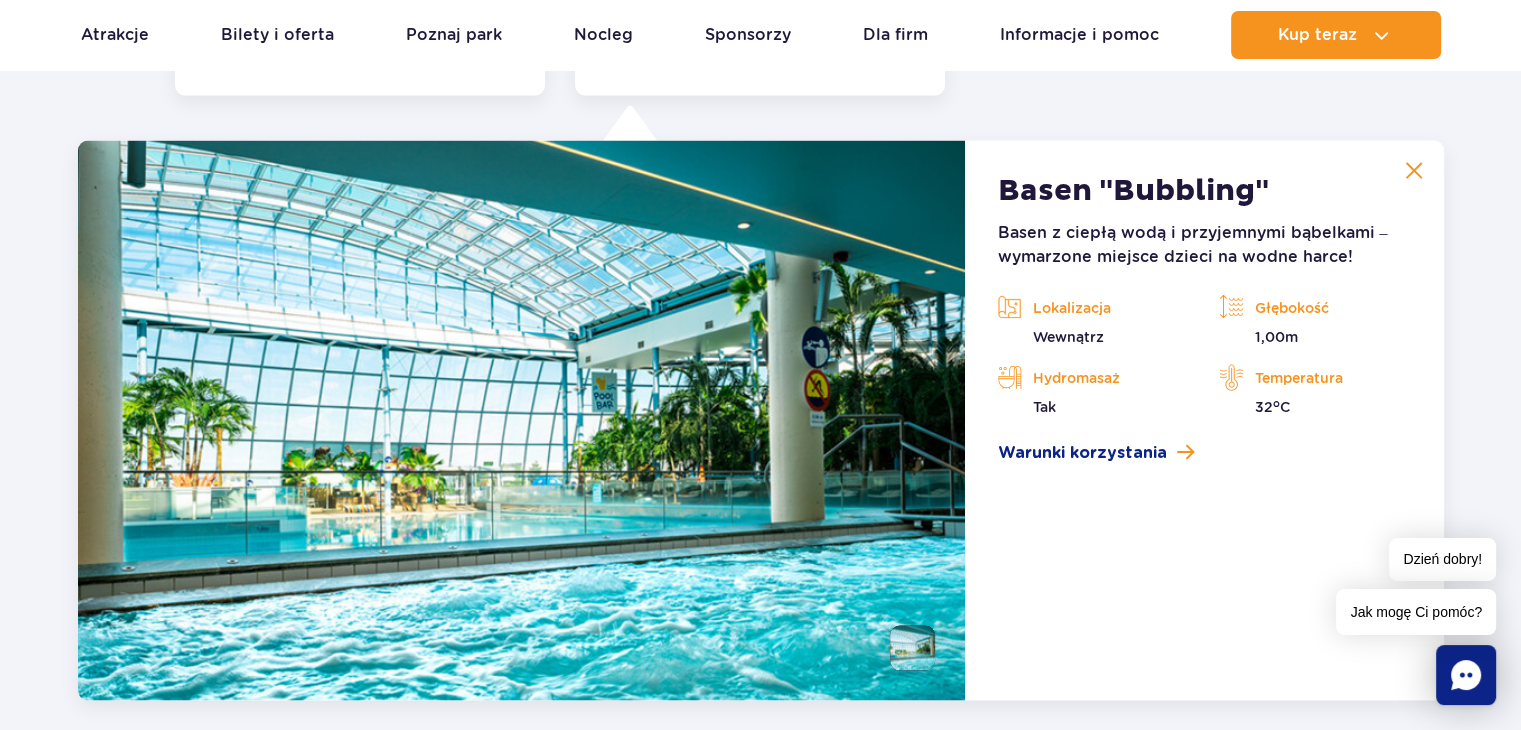 scroll, scrollTop: 3872, scrollLeft: 0, axis: vertical 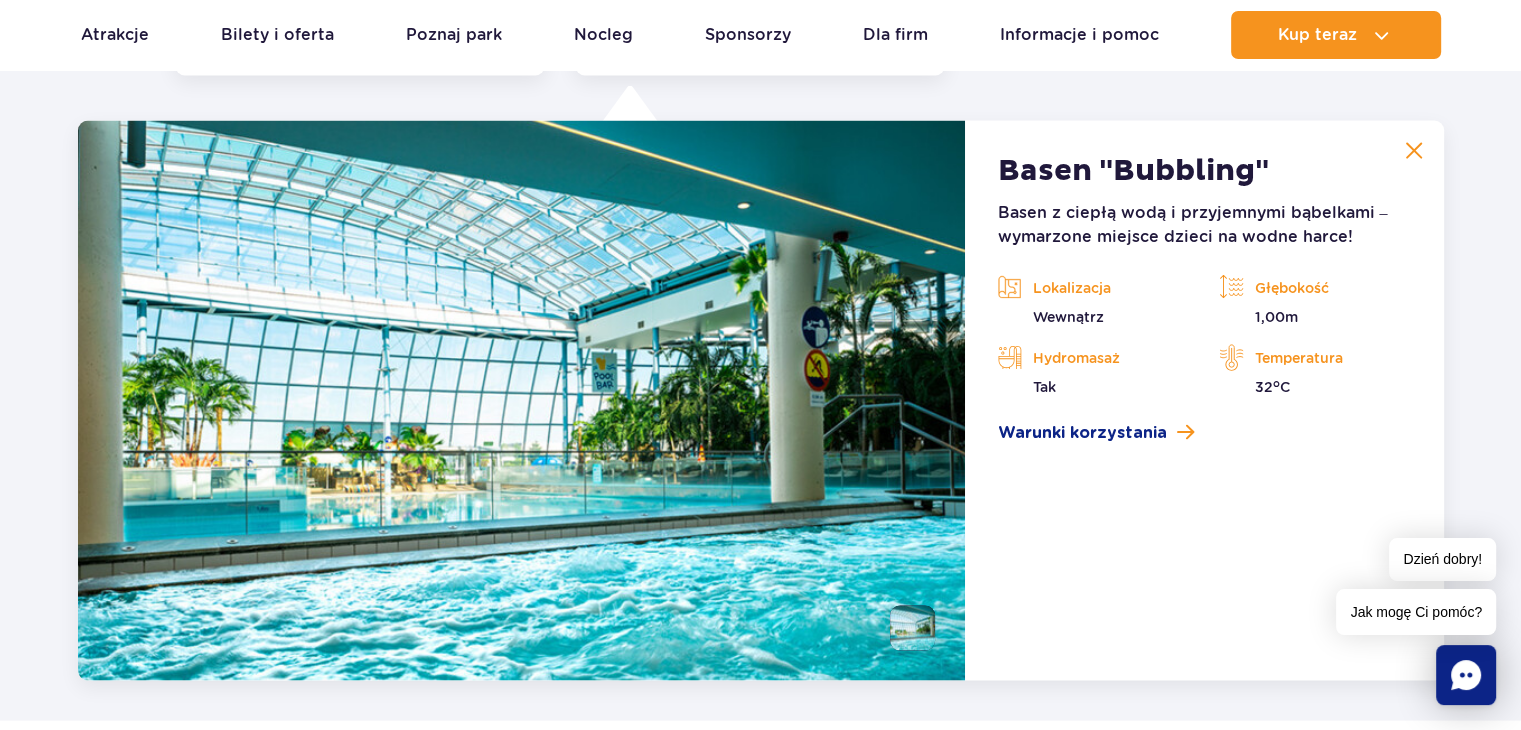 click at bounding box center [1414, 151] 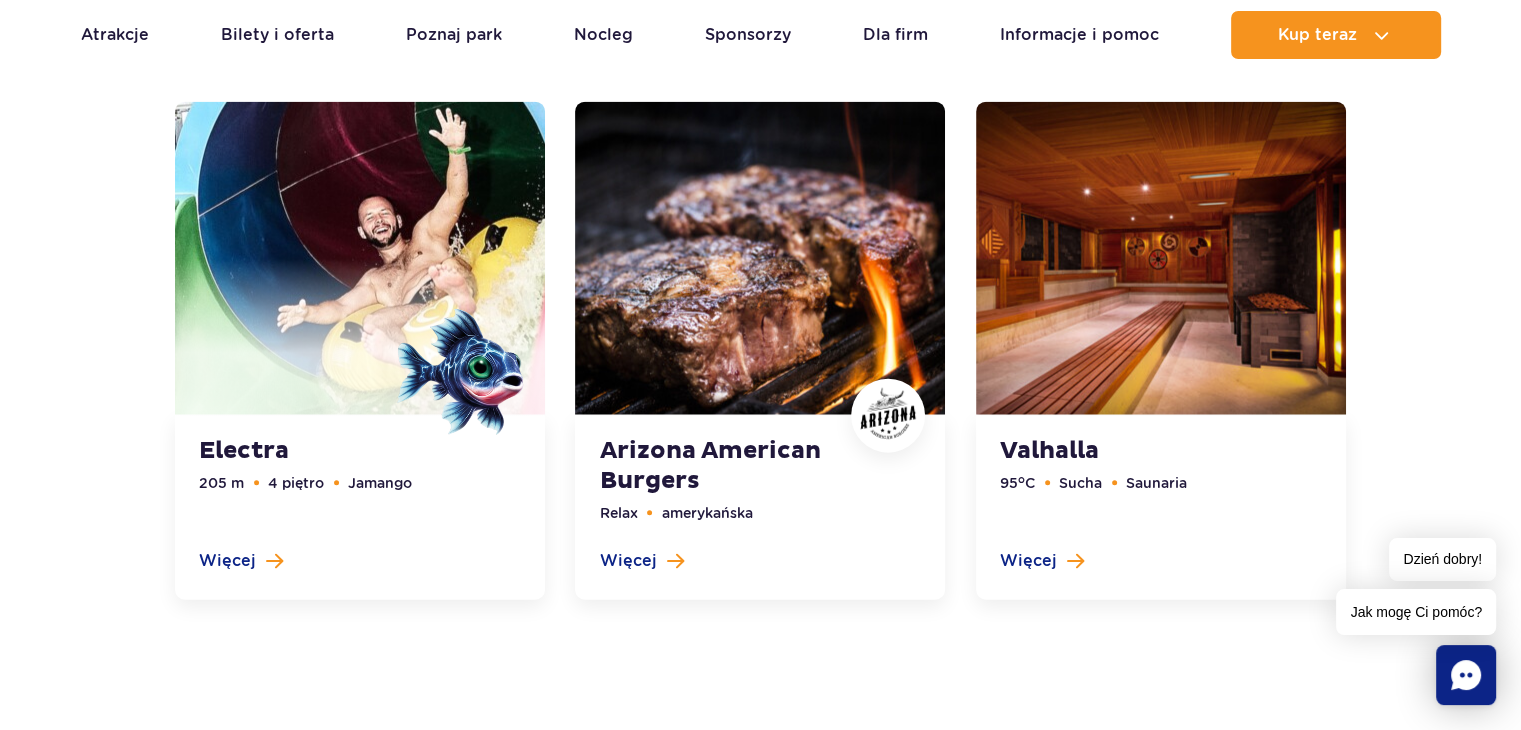 scroll, scrollTop: 4748, scrollLeft: 0, axis: vertical 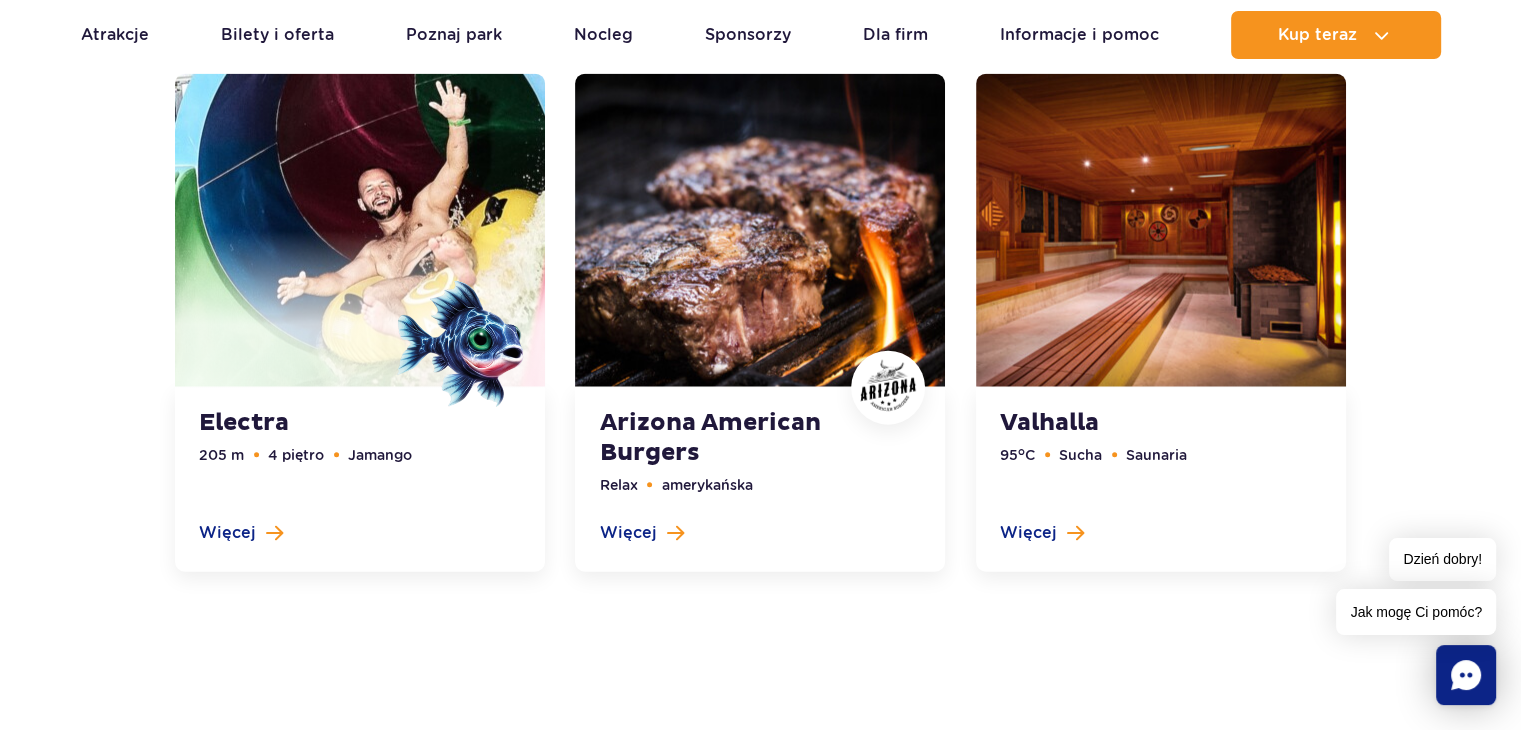 click at bounding box center [360, 323] 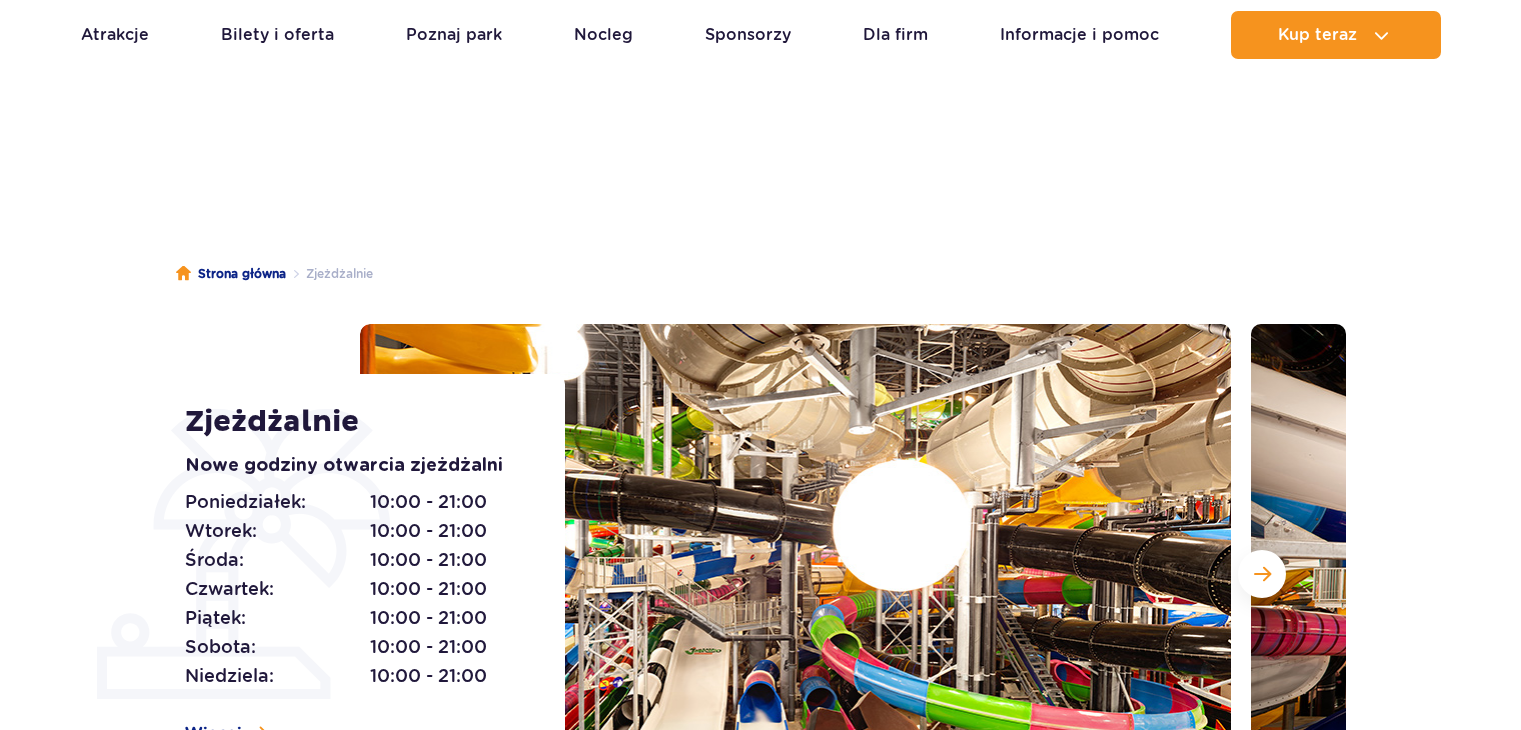 scroll, scrollTop: 1867, scrollLeft: 0, axis: vertical 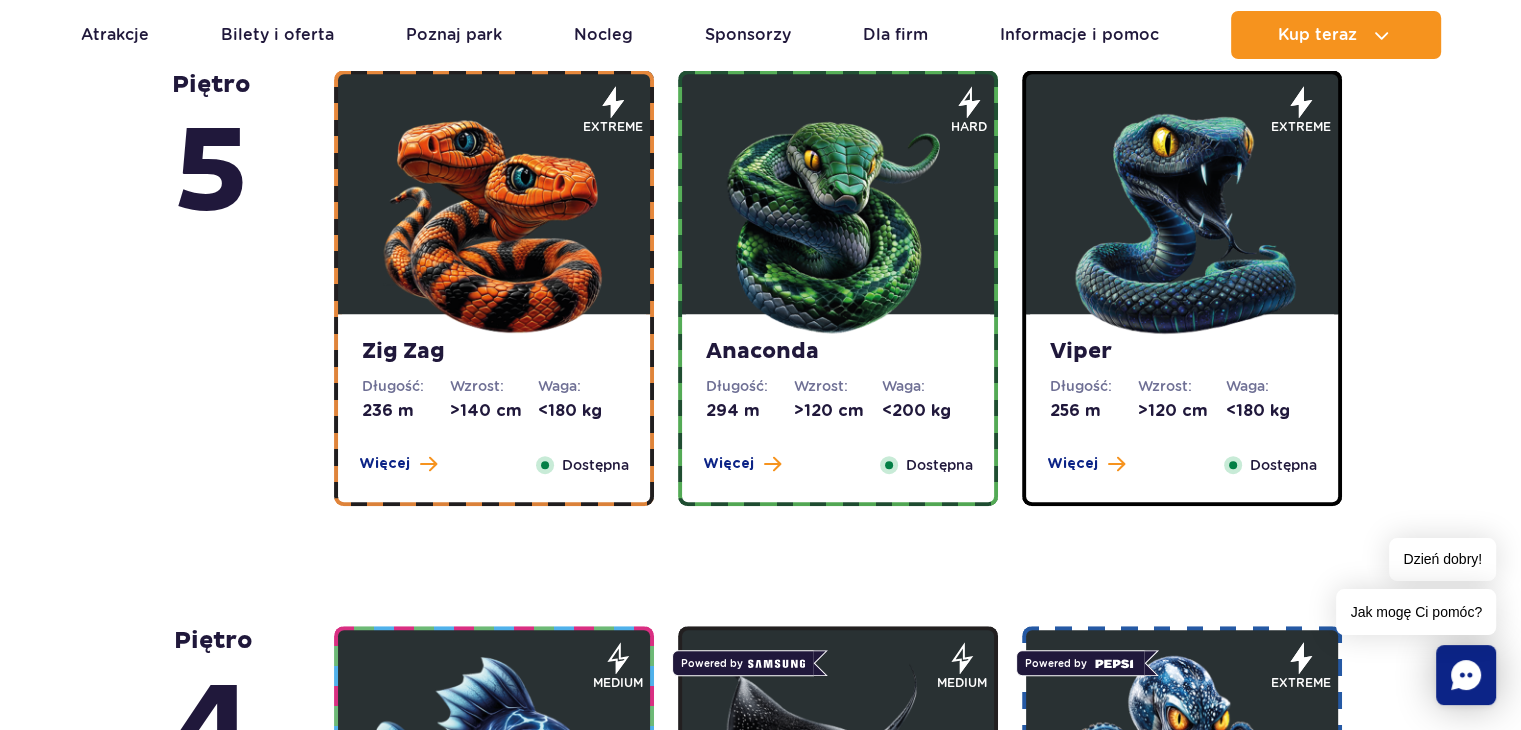 click on ">140 cm" at bounding box center (494, 411) 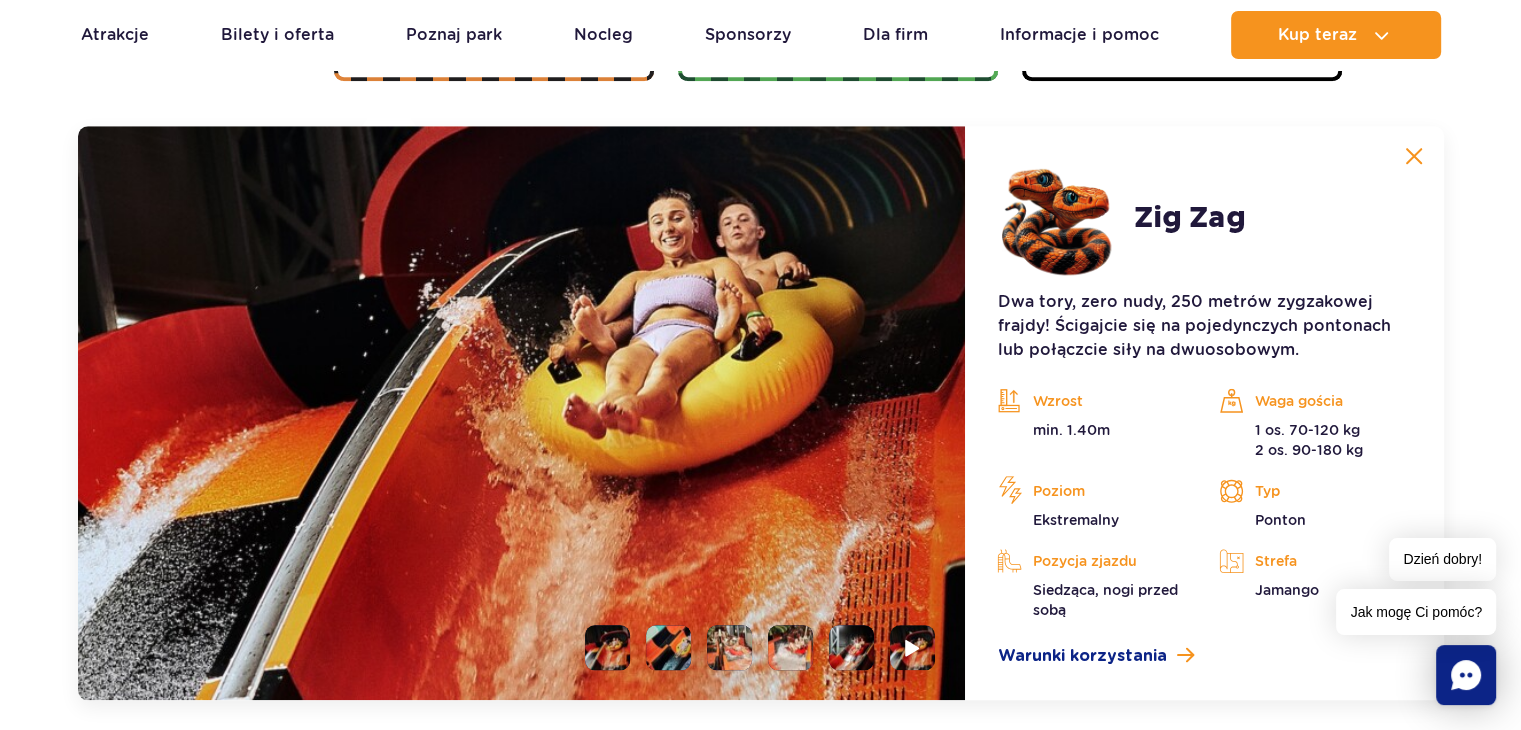 scroll, scrollTop: 1680, scrollLeft: 0, axis: vertical 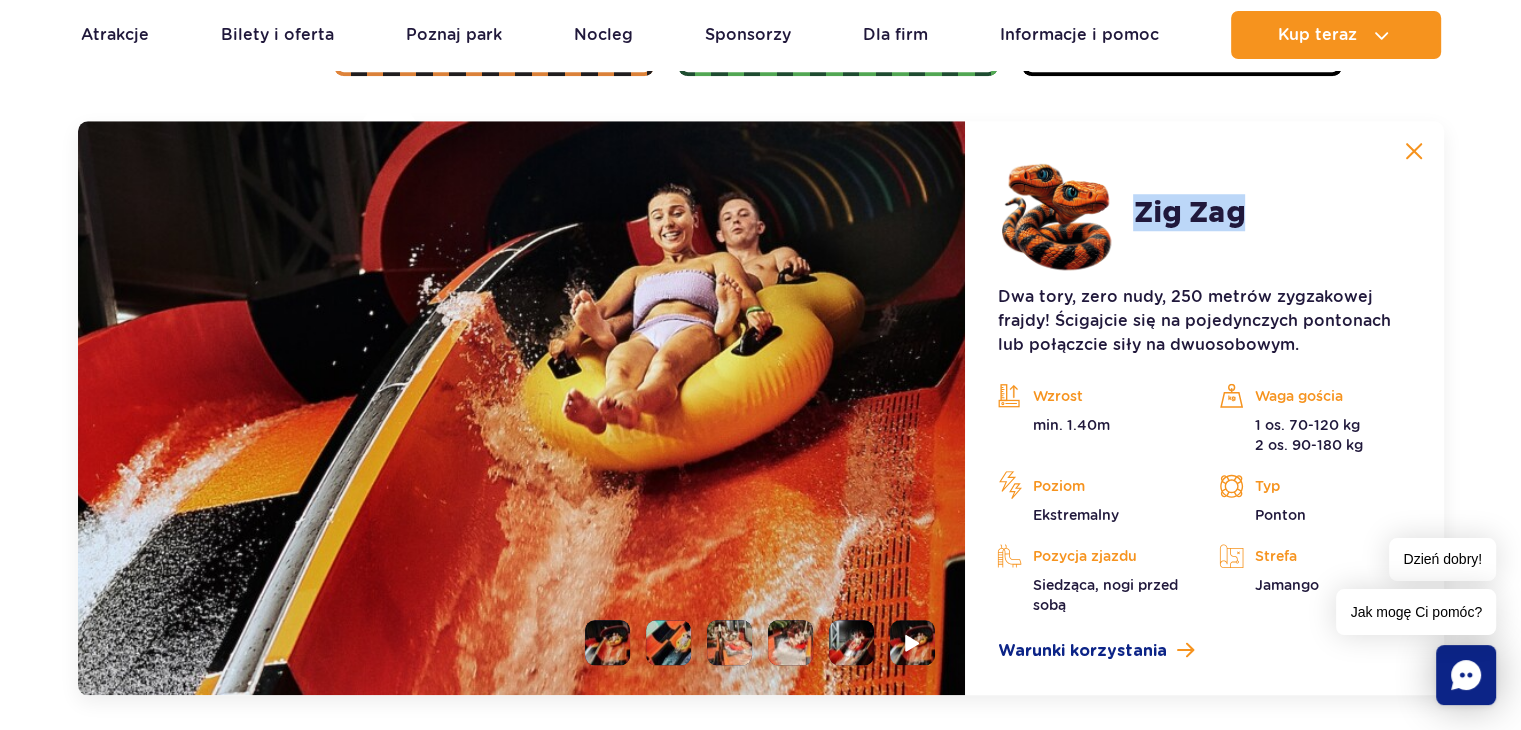 drag, startPoint x: 1137, startPoint y: 217, endPoint x: 1270, endPoint y: 217, distance: 133 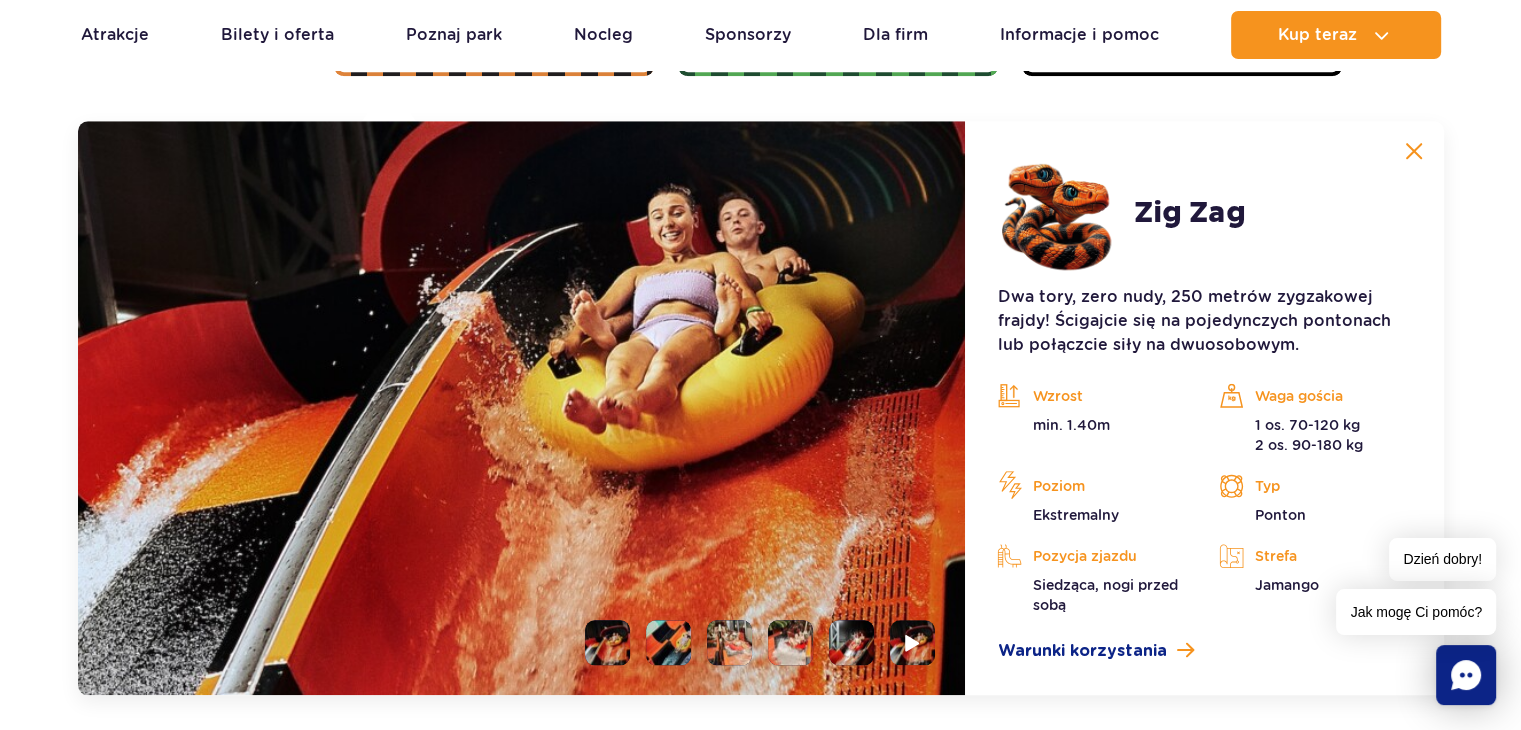 click at bounding box center (1414, 151) 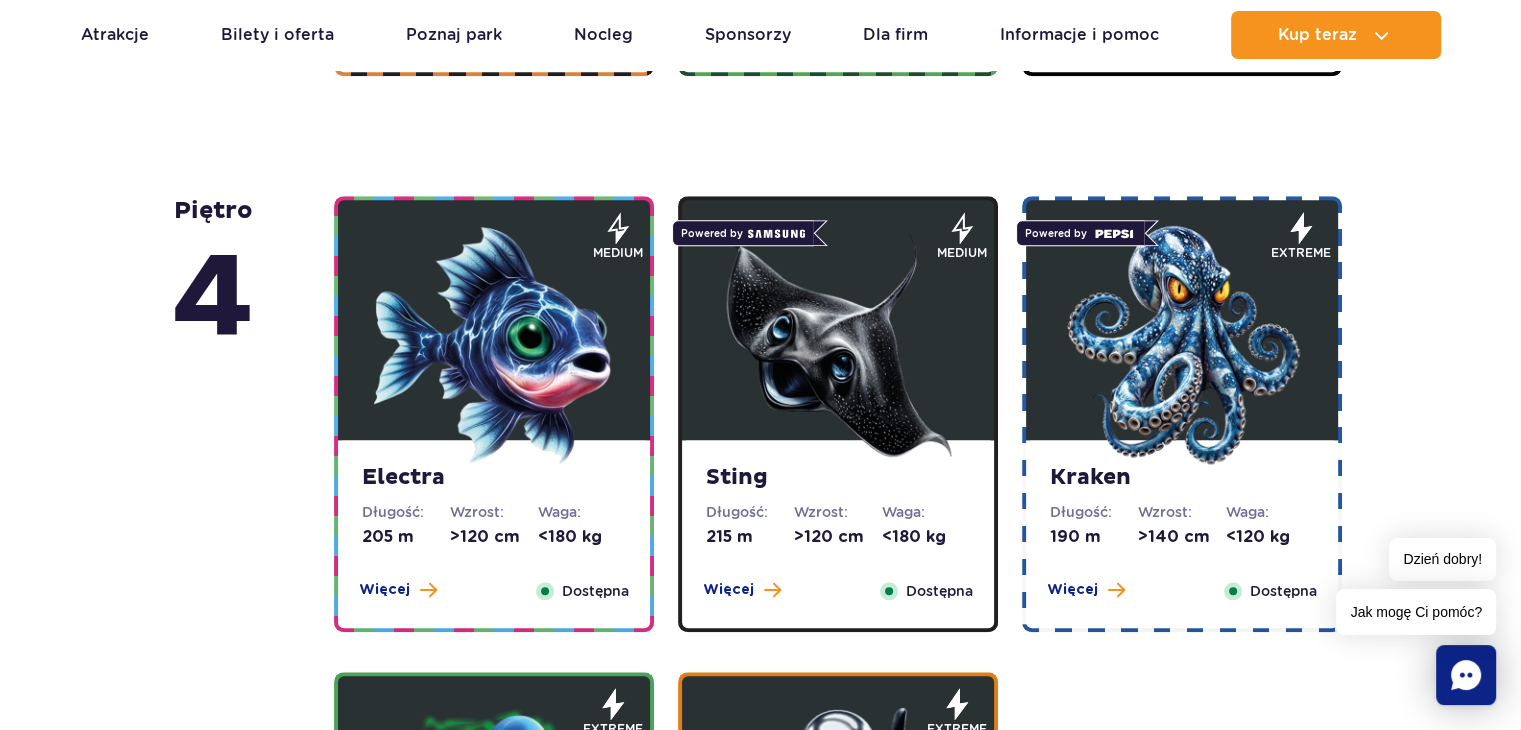 click on "Sting
Długość:
215 m
Wzrost:
>120 cm
Waga:
<180 kg
Więcej
Zamknij
Dostępna" at bounding box center (838, 534) 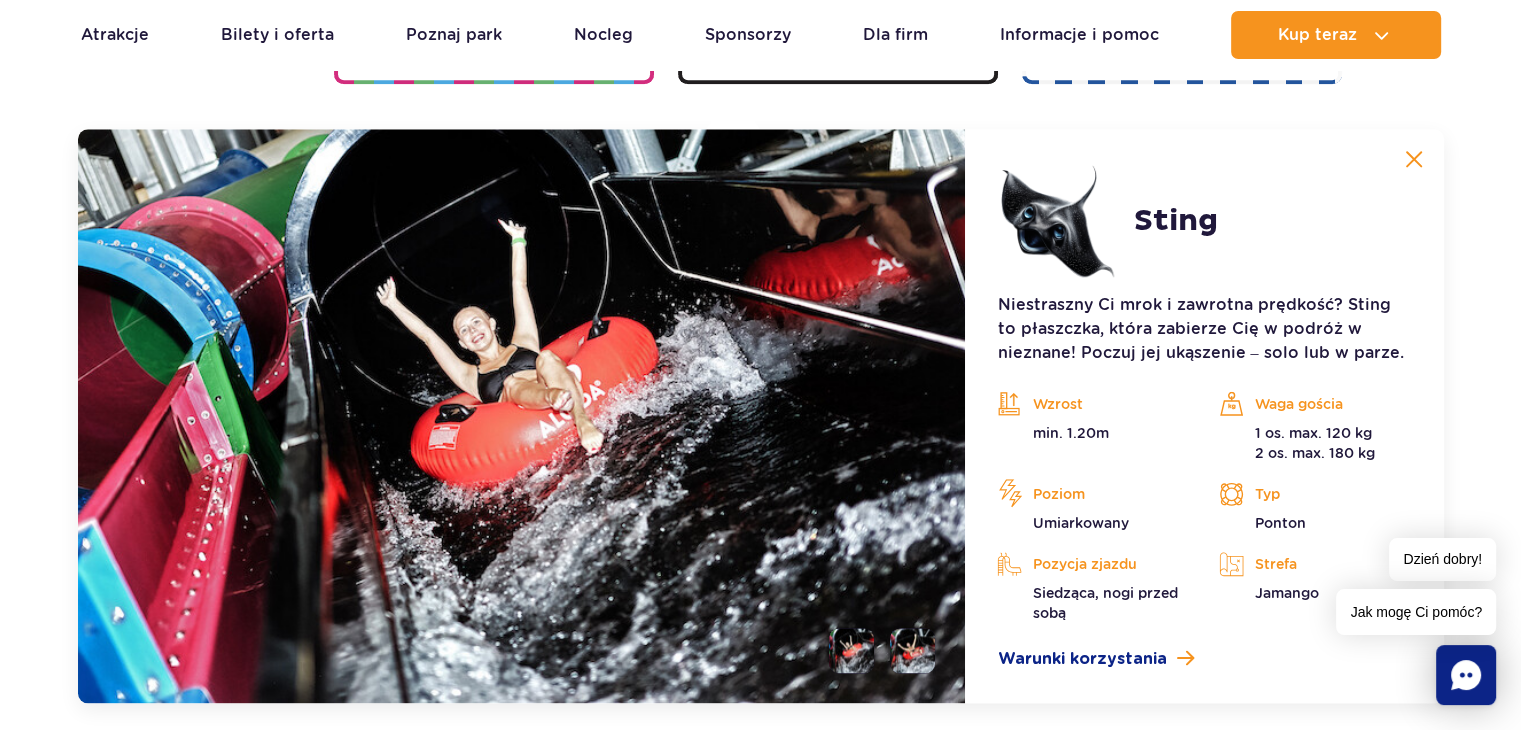 scroll, scrollTop: 2236, scrollLeft: 0, axis: vertical 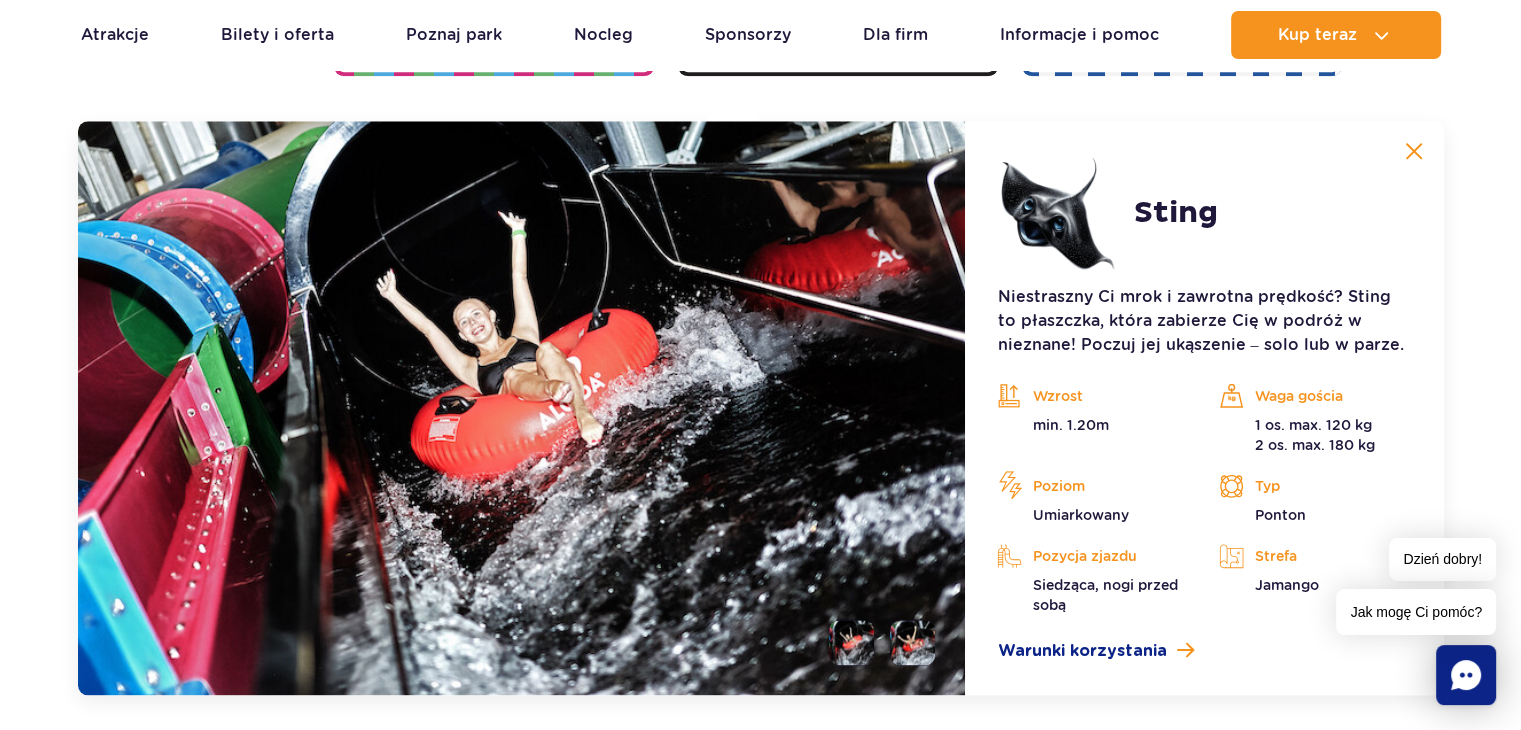 click at bounding box center [1414, 151] 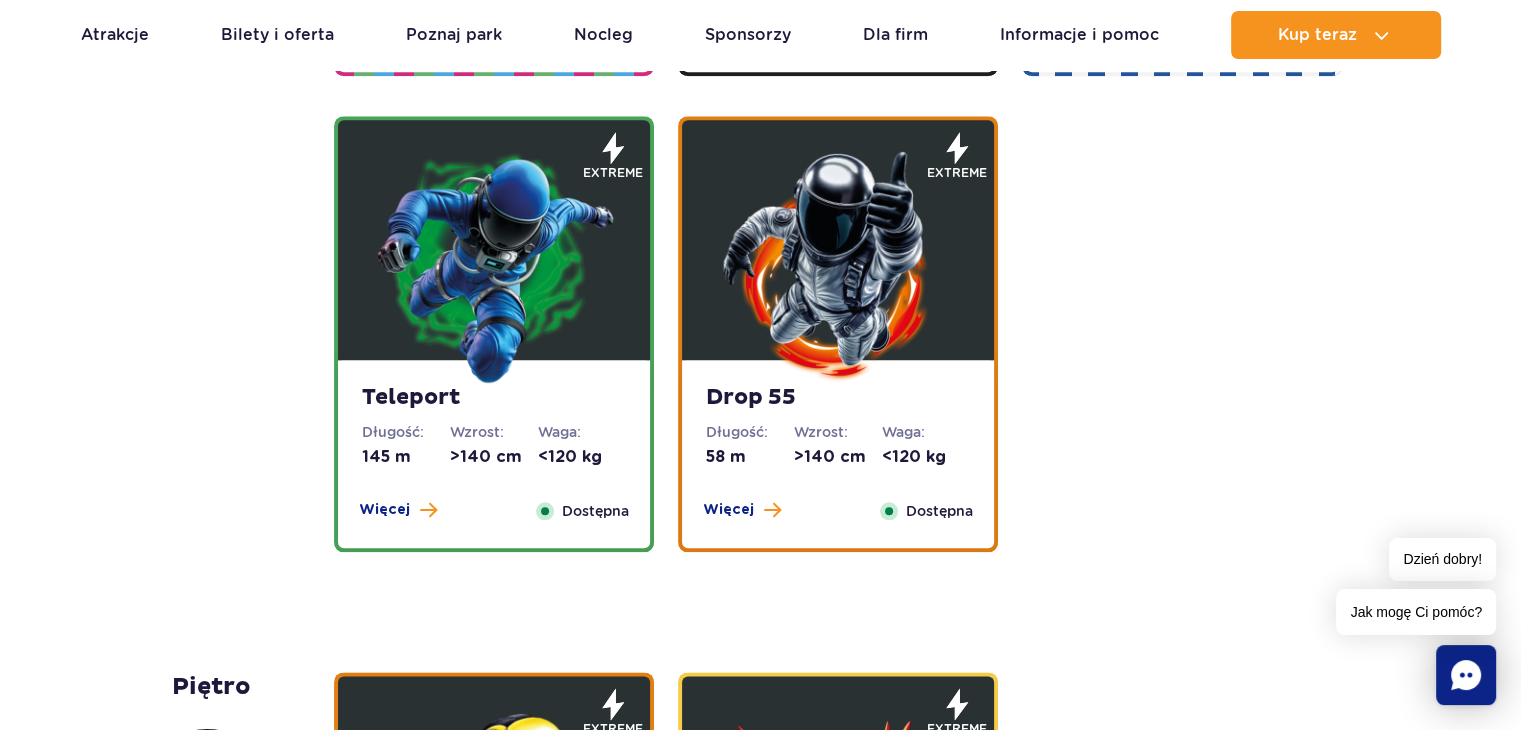 click on "Drop 55
Długość:
58 m
Wzrost:
>140 cm
Waga:
<120 kg
Więcej
Zamknij
Dostępna" at bounding box center (838, 454) 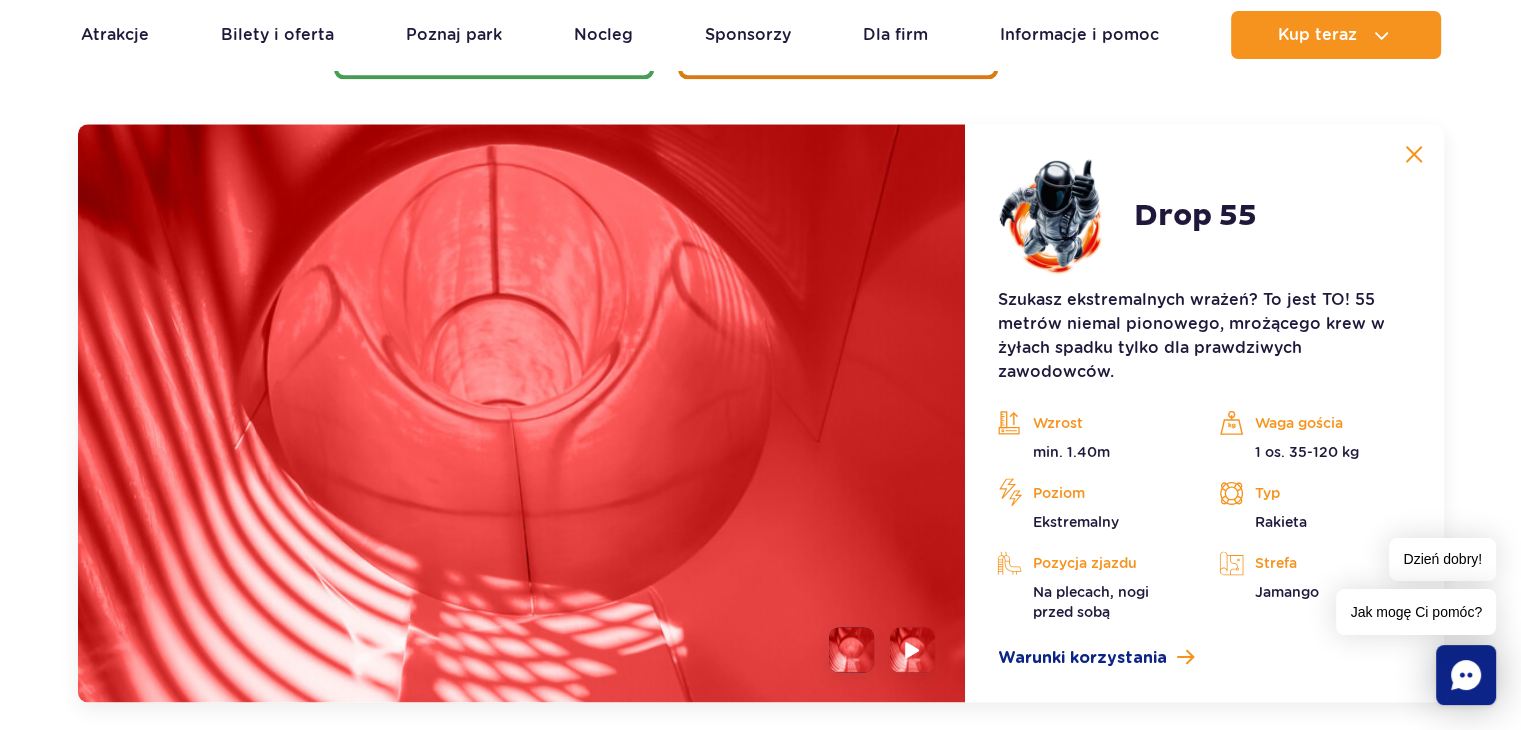 scroll, scrollTop: 2712, scrollLeft: 0, axis: vertical 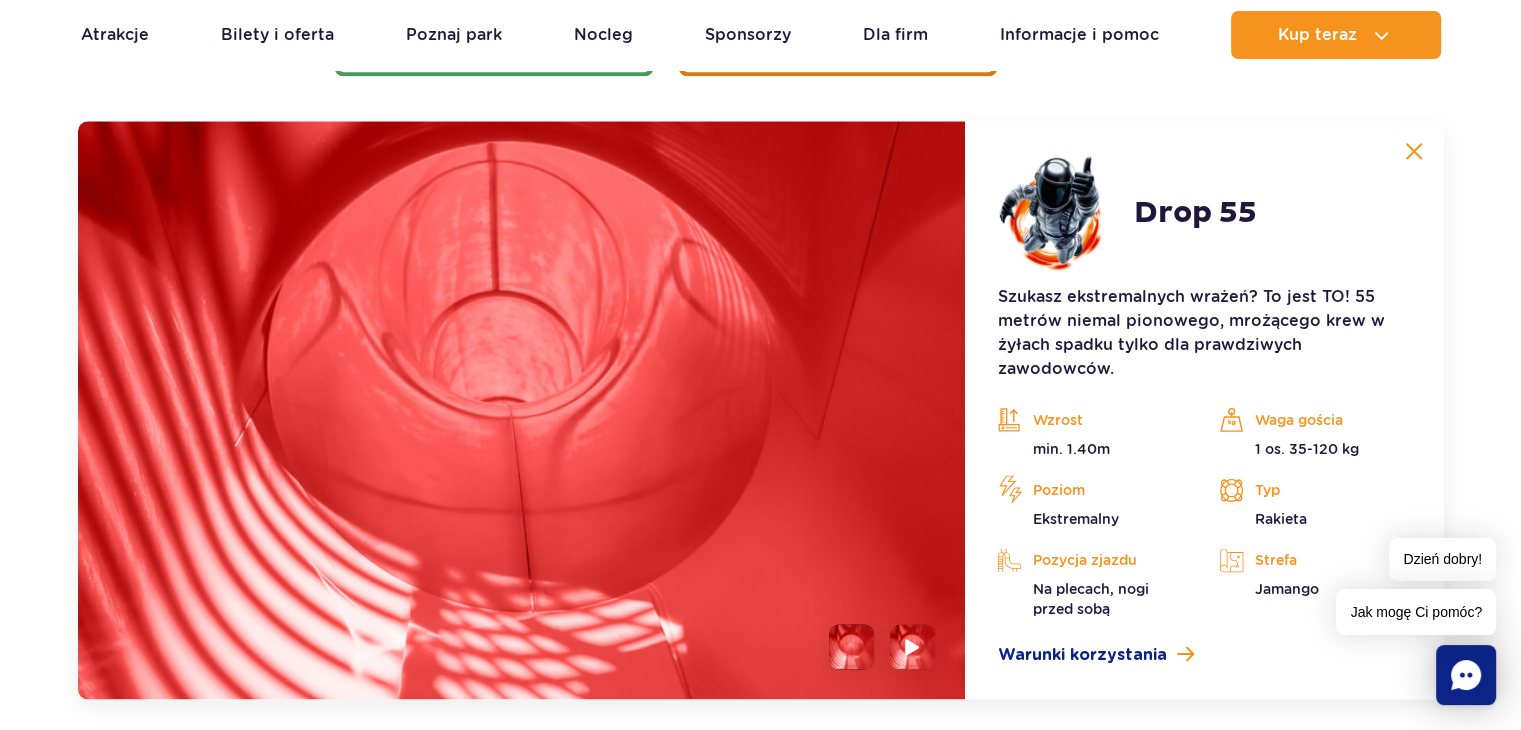 click at bounding box center (1414, 151) 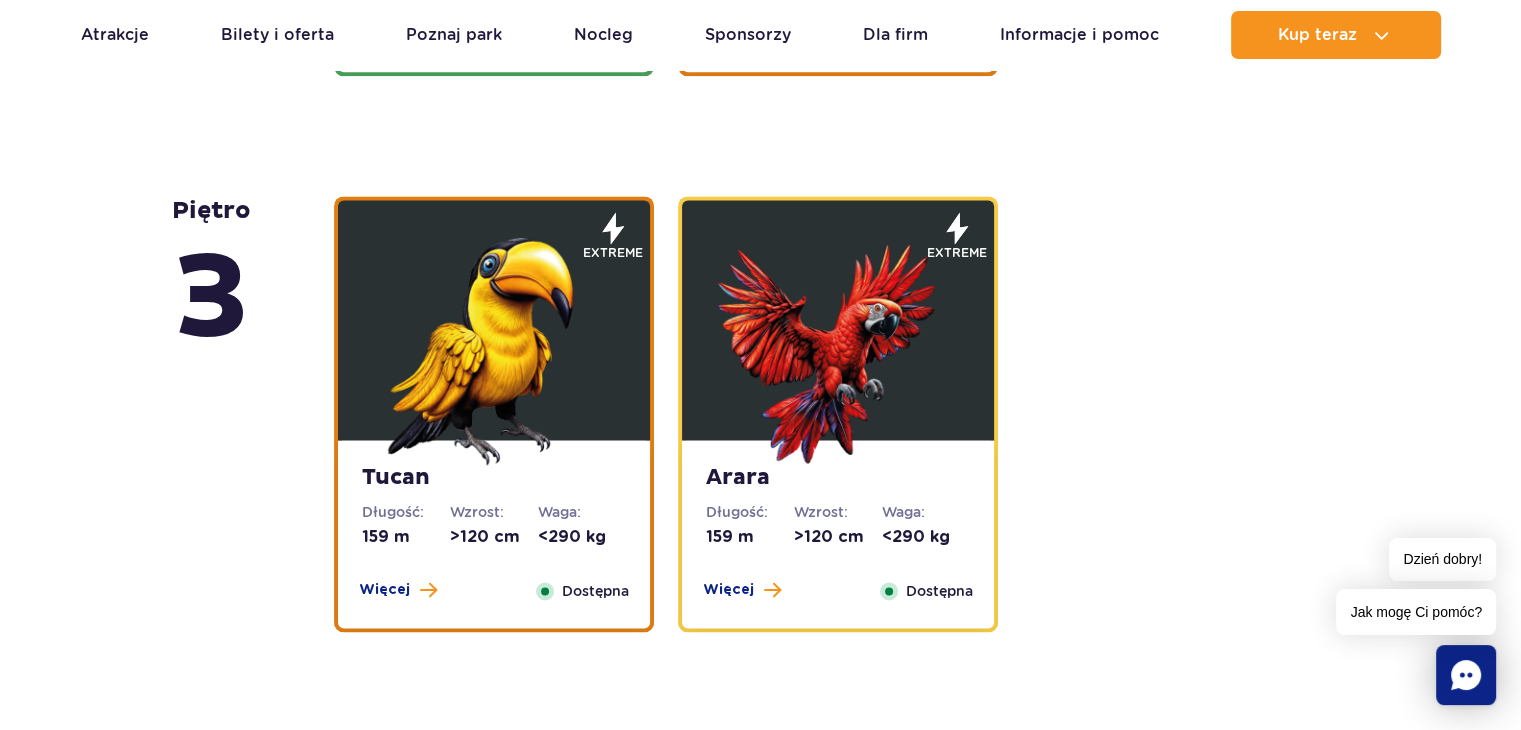 click at bounding box center [494, 345] 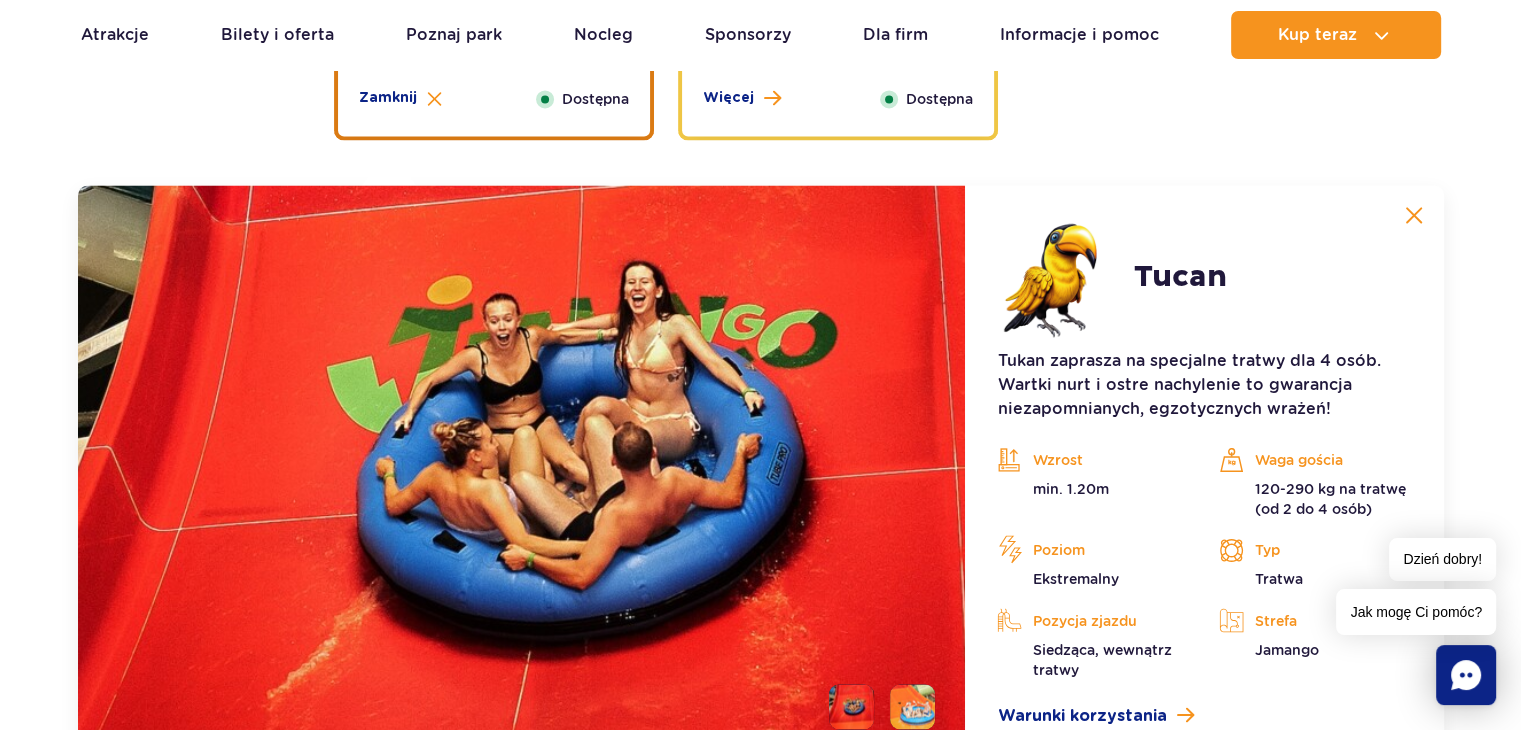 scroll, scrollTop: 3268, scrollLeft: 0, axis: vertical 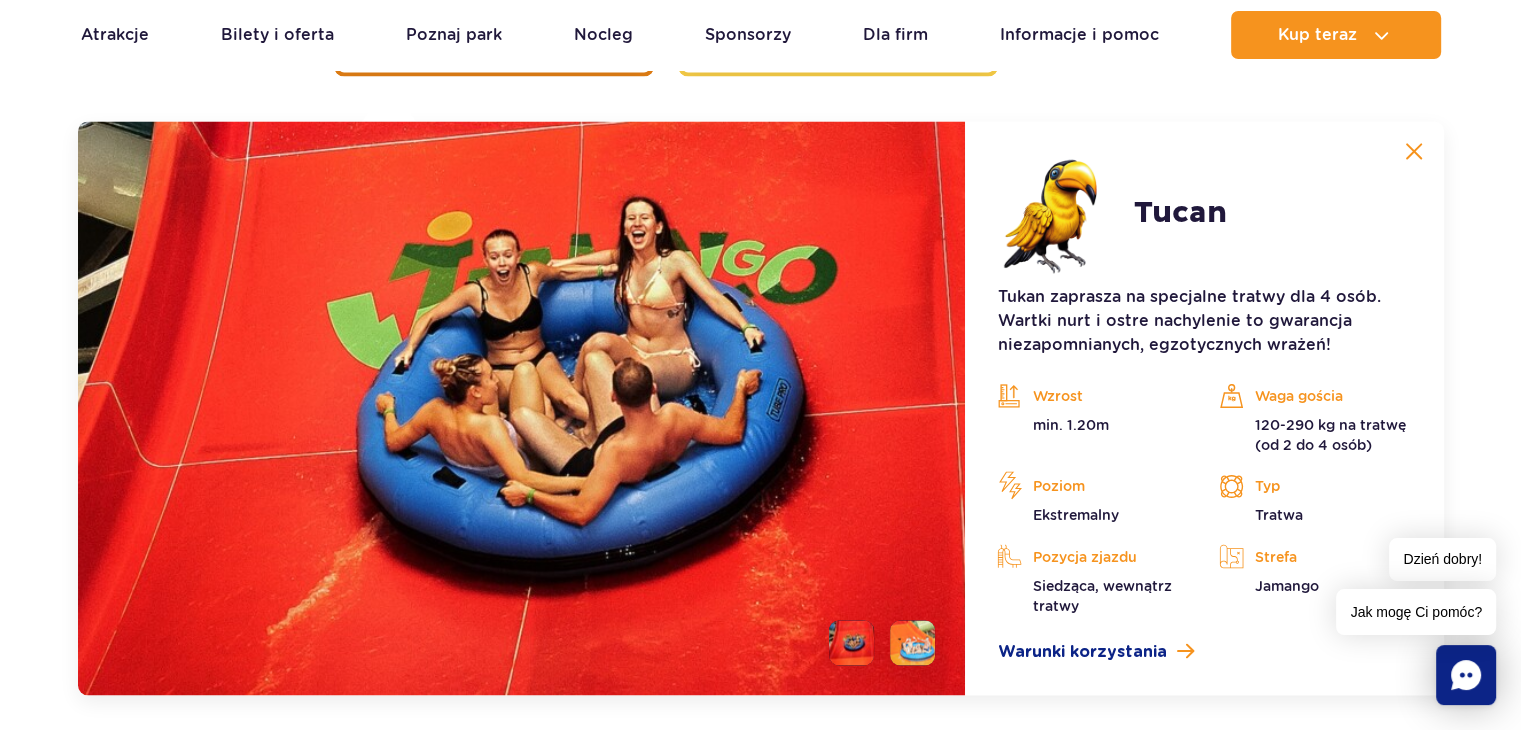 click at bounding box center (1414, 151) 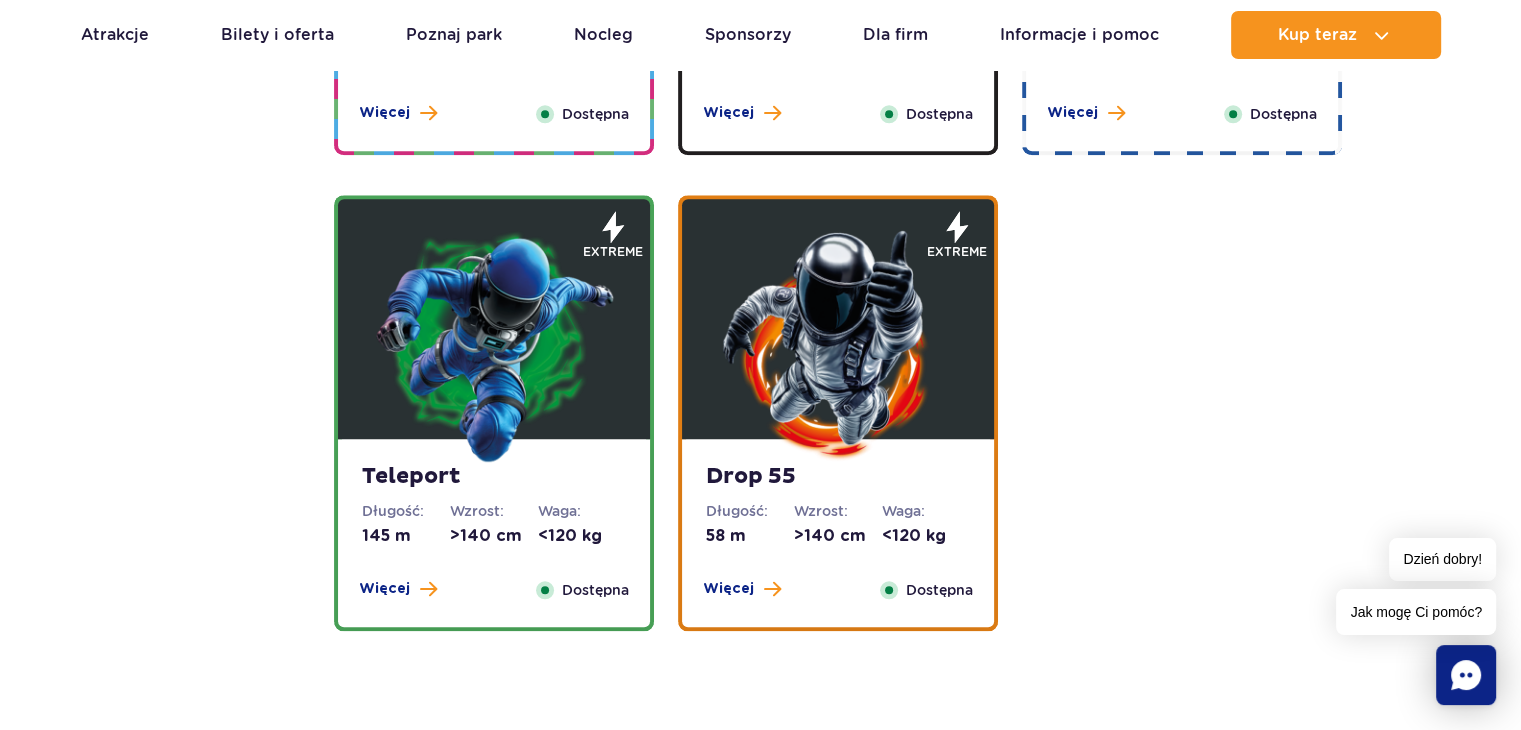 click at bounding box center (494, 344) 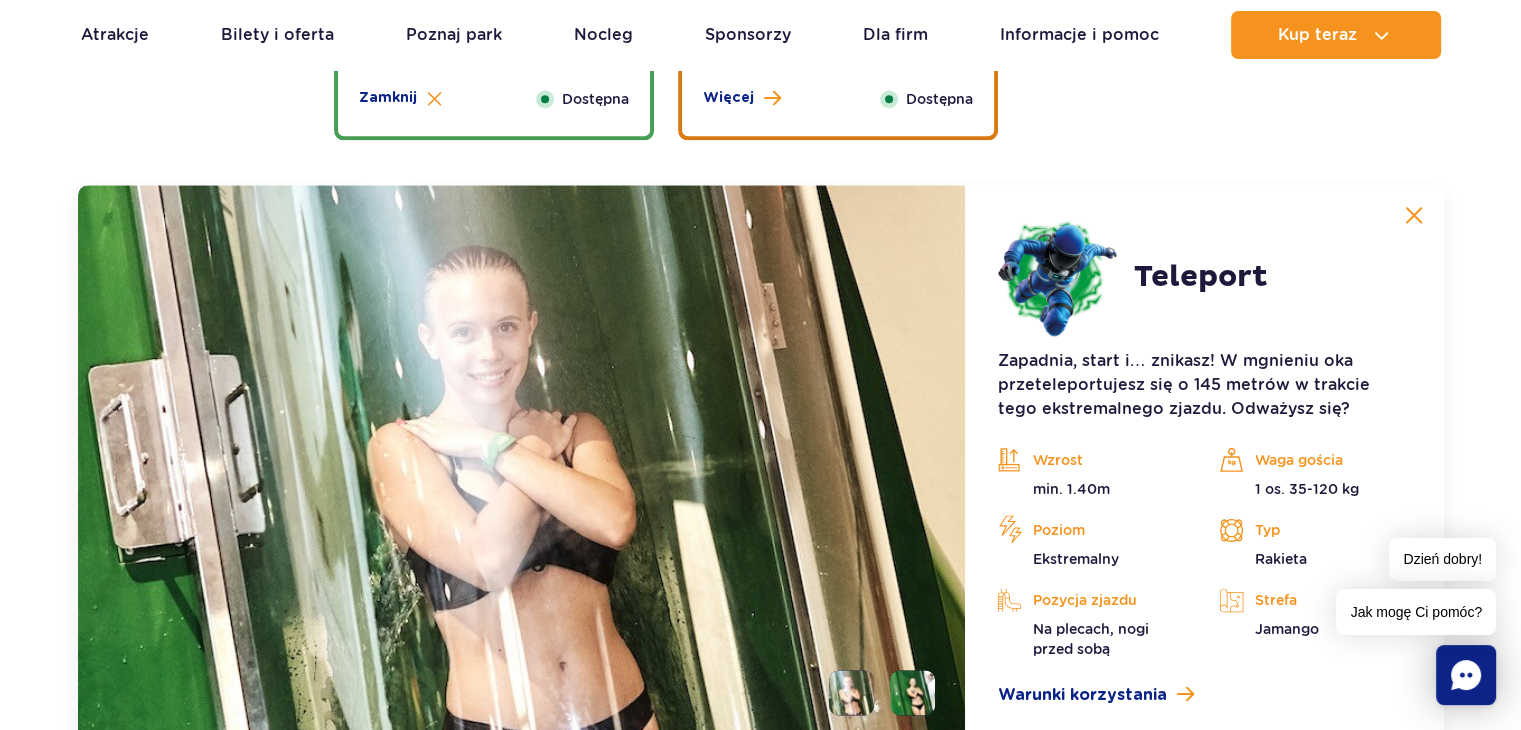 scroll, scrollTop: 2712, scrollLeft: 0, axis: vertical 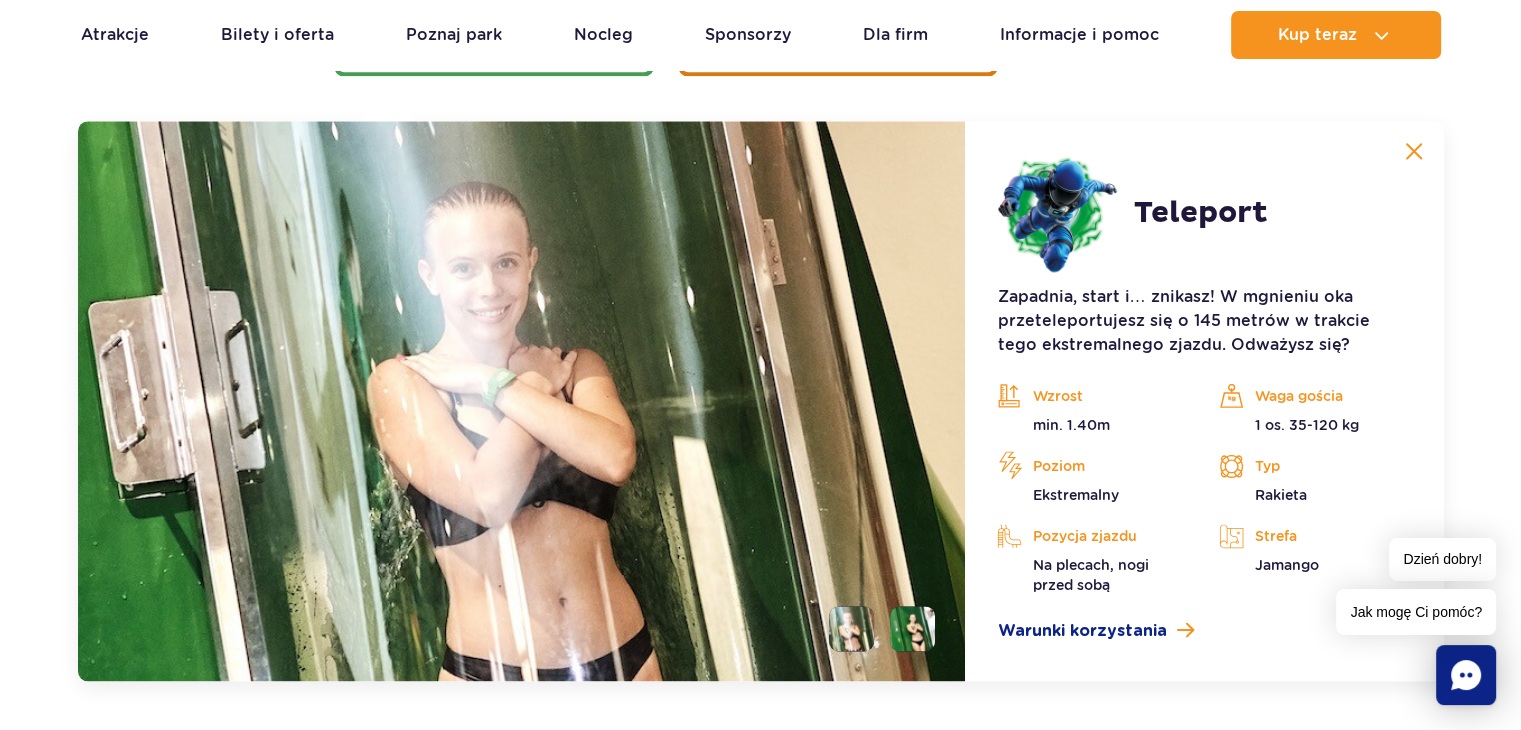 click at bounding box center [1414, 151] 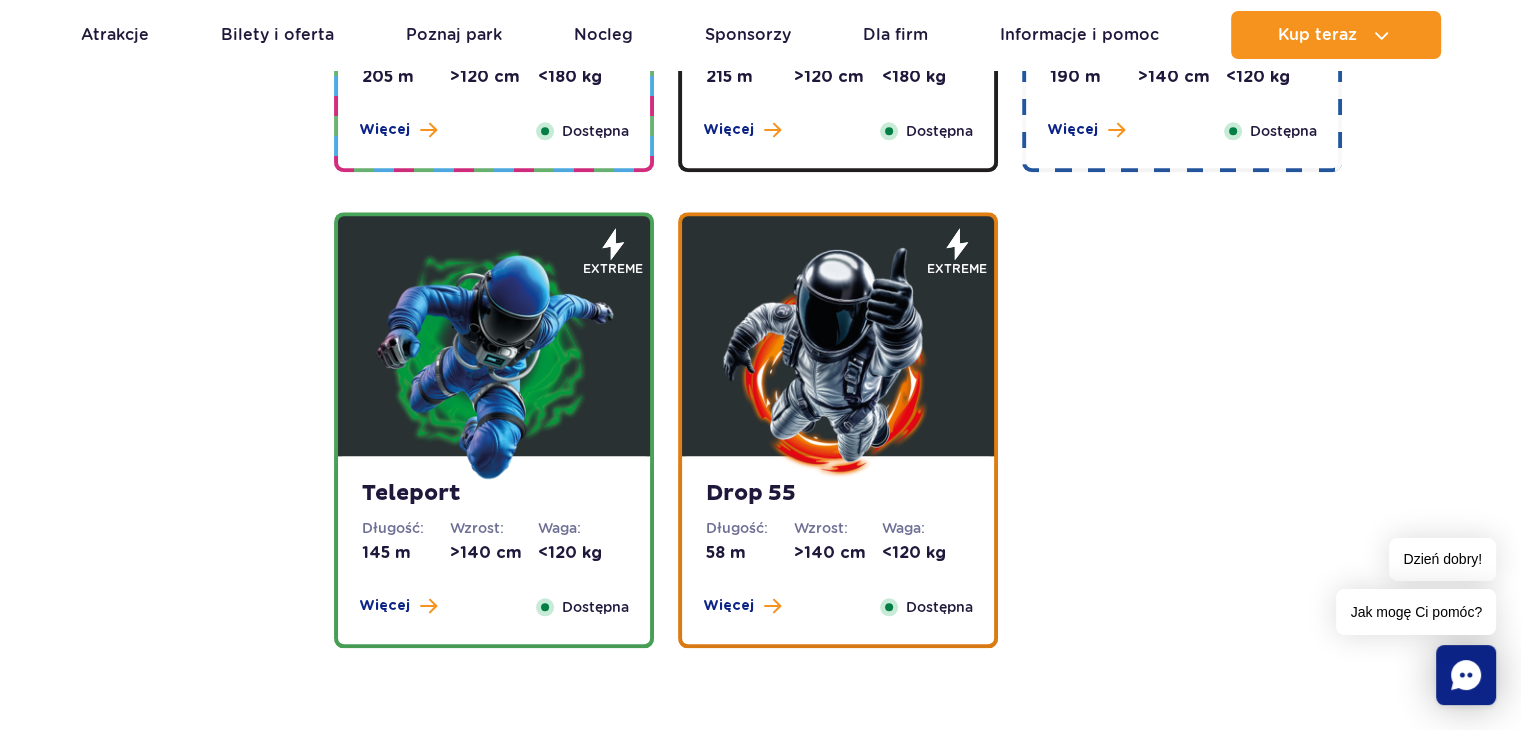 scroll, scrollTop: 2128, scrollLeft: 0, axis: vertical 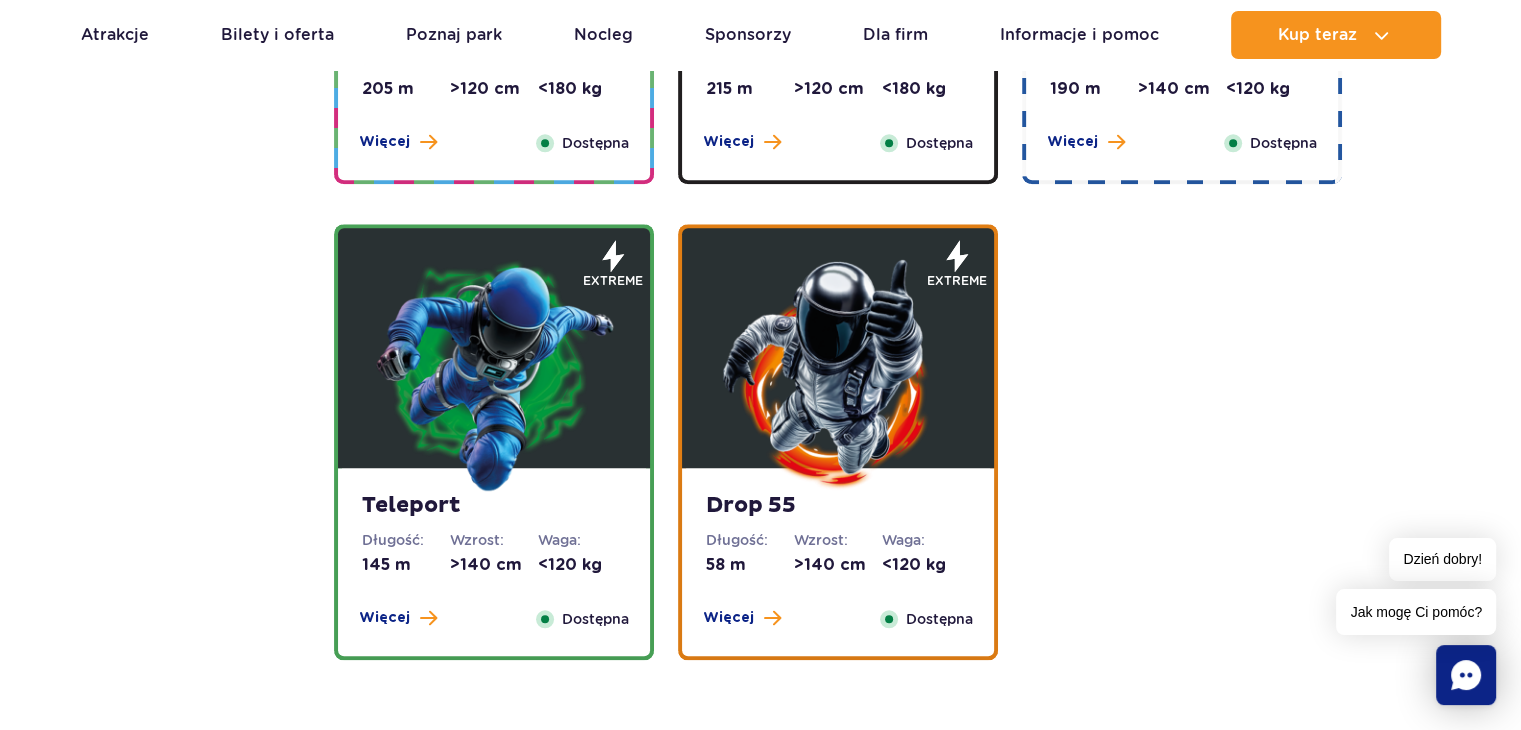 click at bounding box center (494, 373) 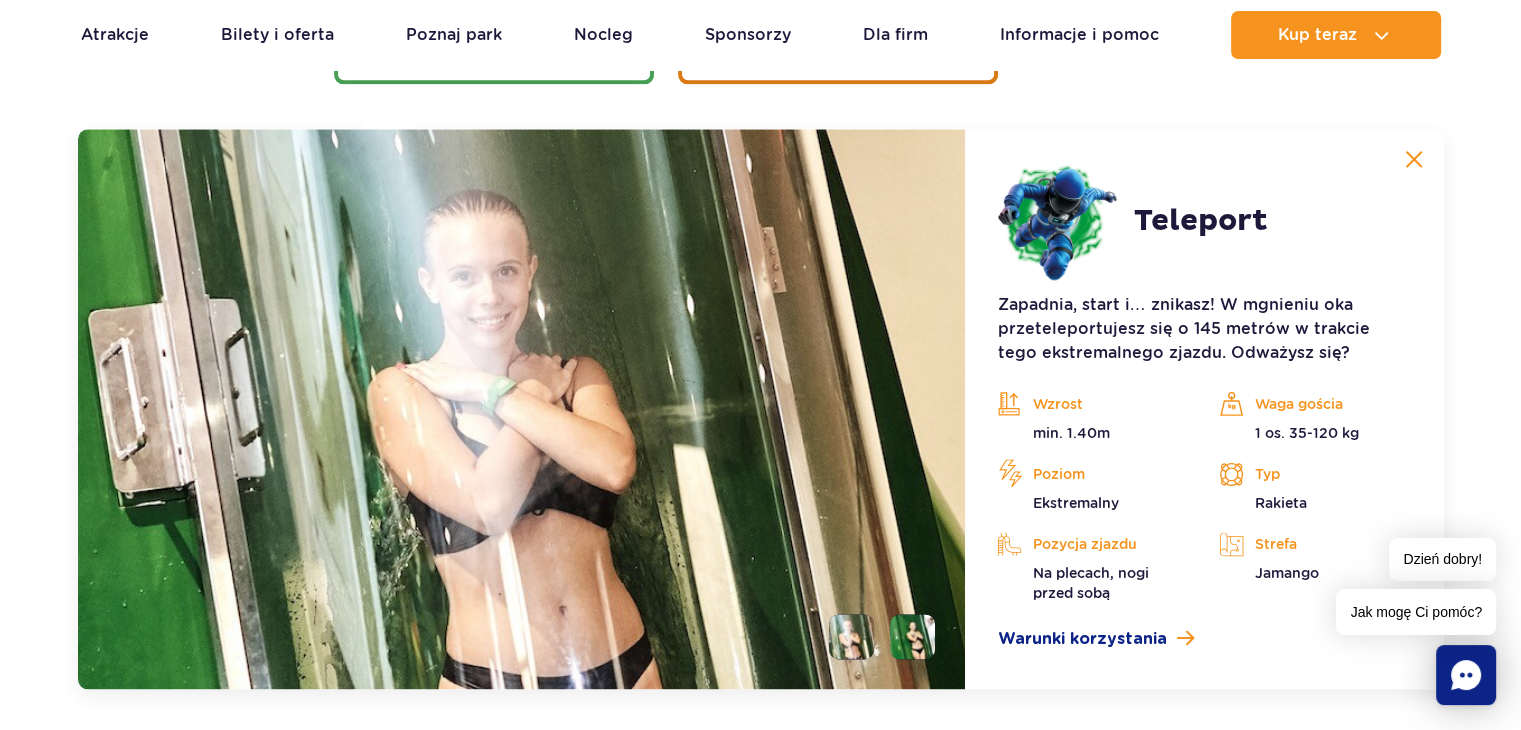 scroll, scrollTop: 2712, scrollLeft: 0, axis: vertical 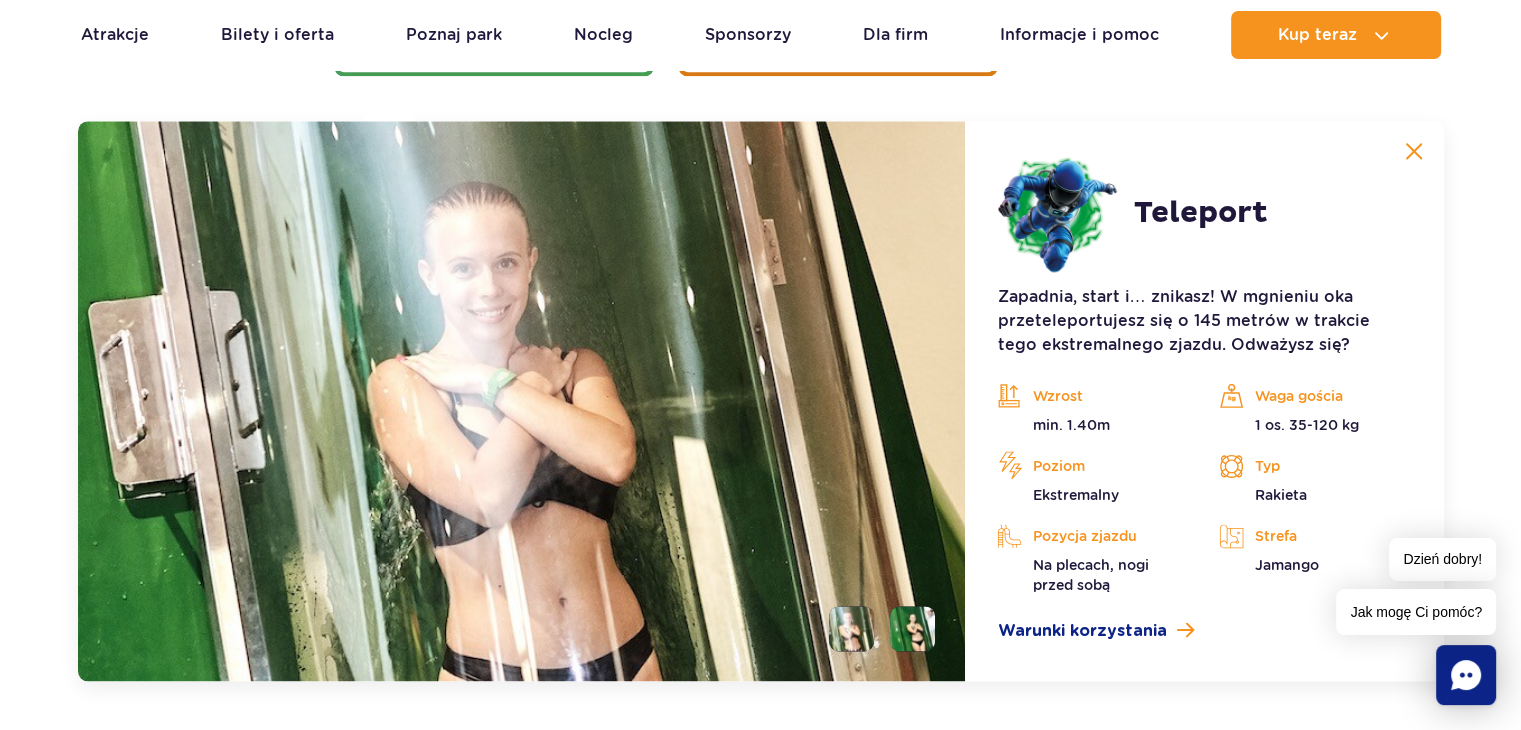 click at bounding box center [1414, 151] 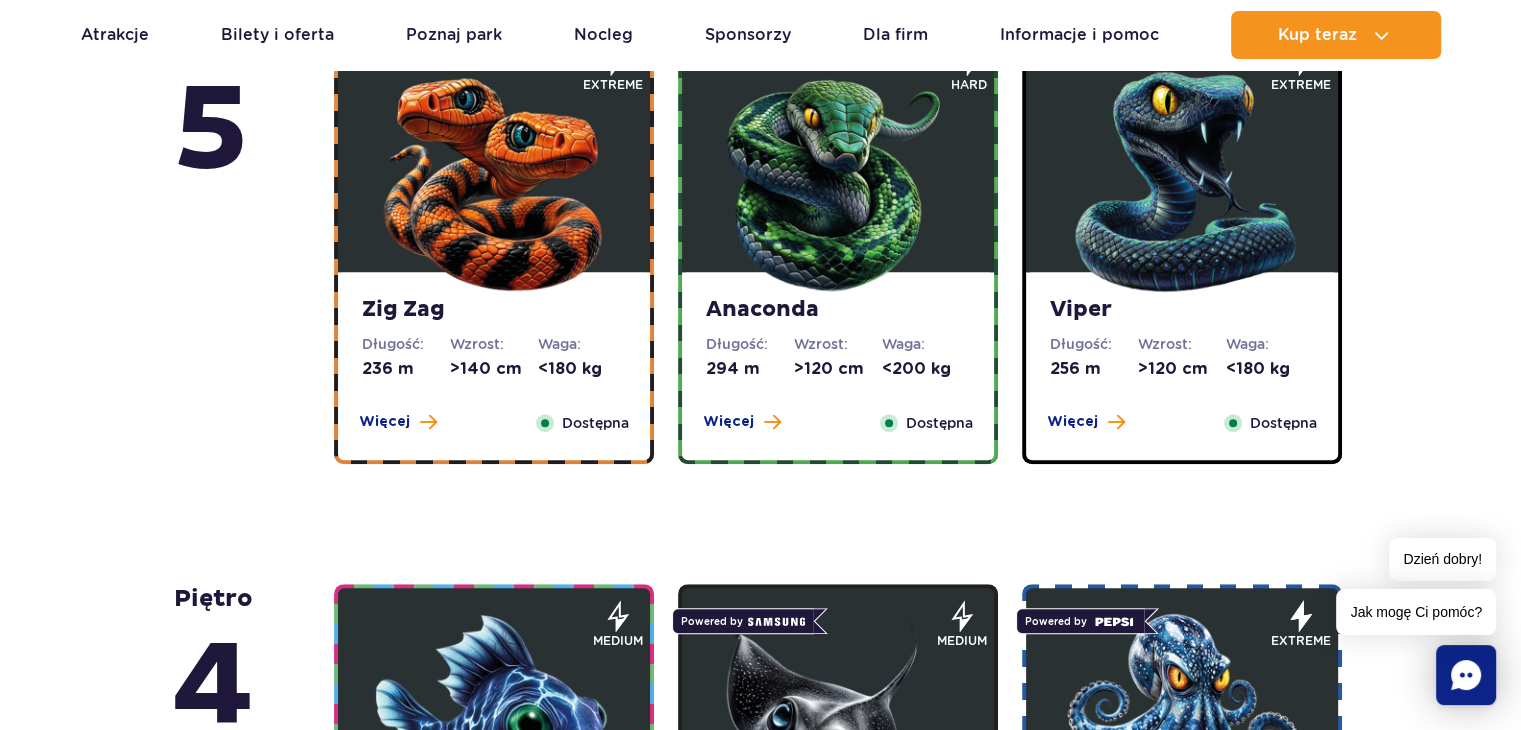 scroll, scrollTop: 1640, scrollLeft: 0, axis: vertical 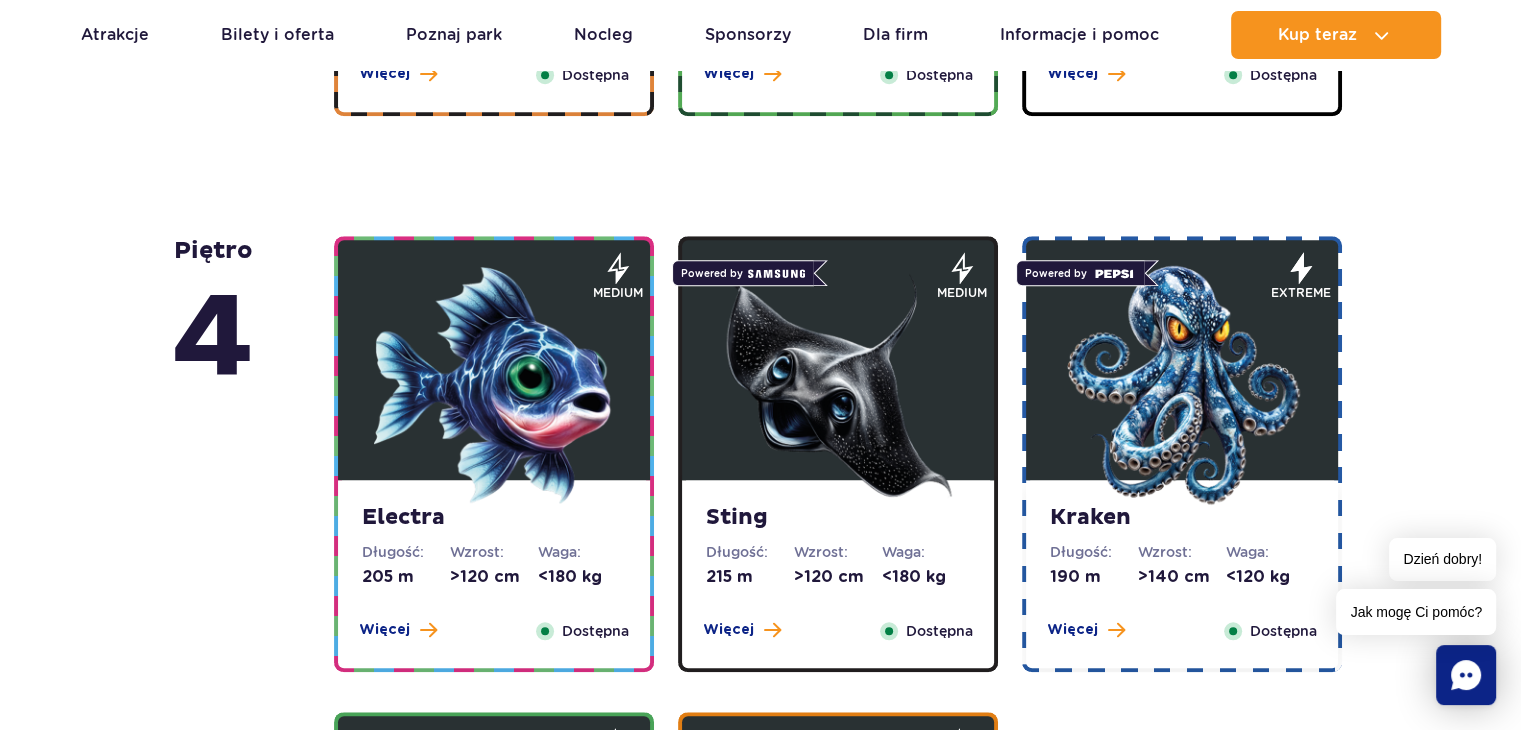 click at bounding box center [494, 385] 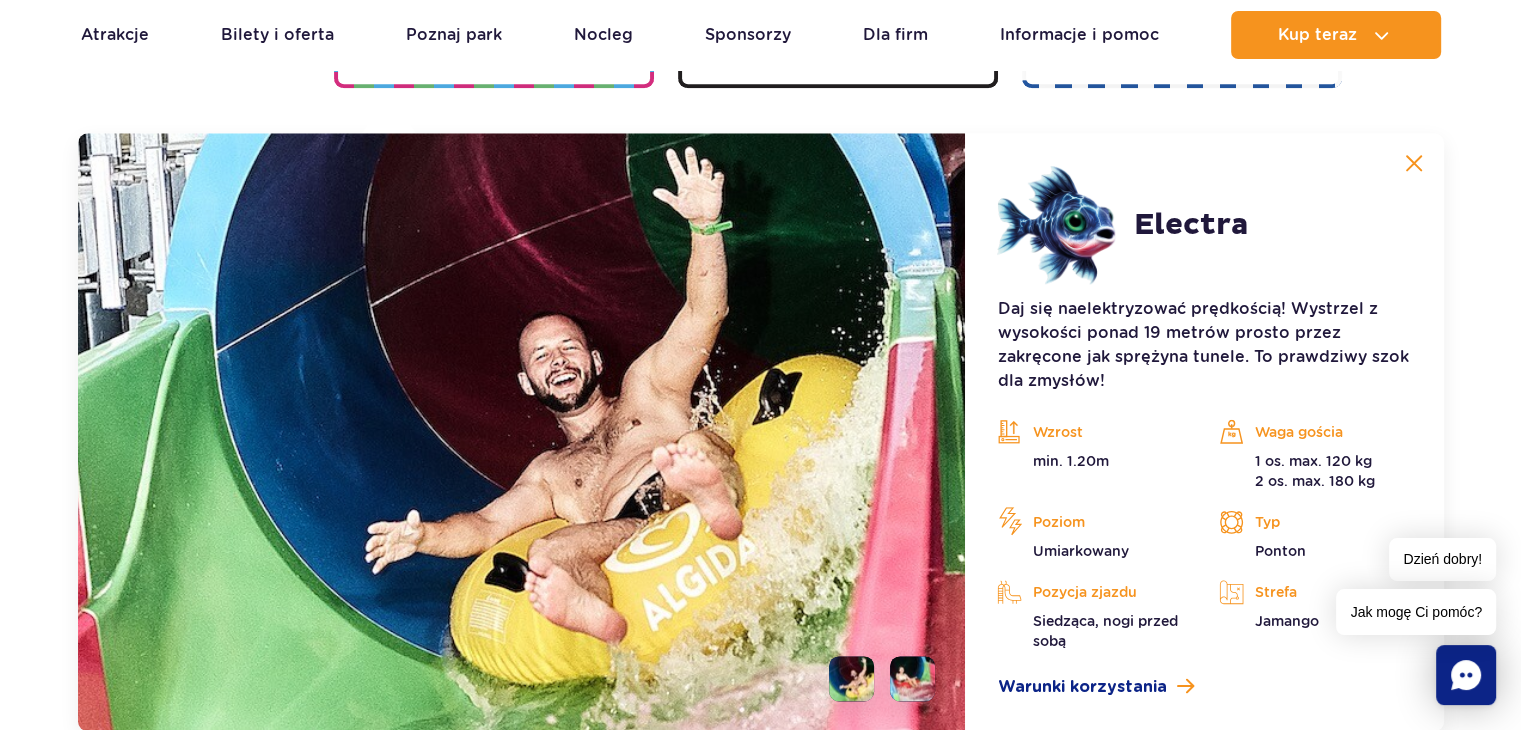 scroll, scrollTop: 2236, scrollLeft: 0, axis: vertical 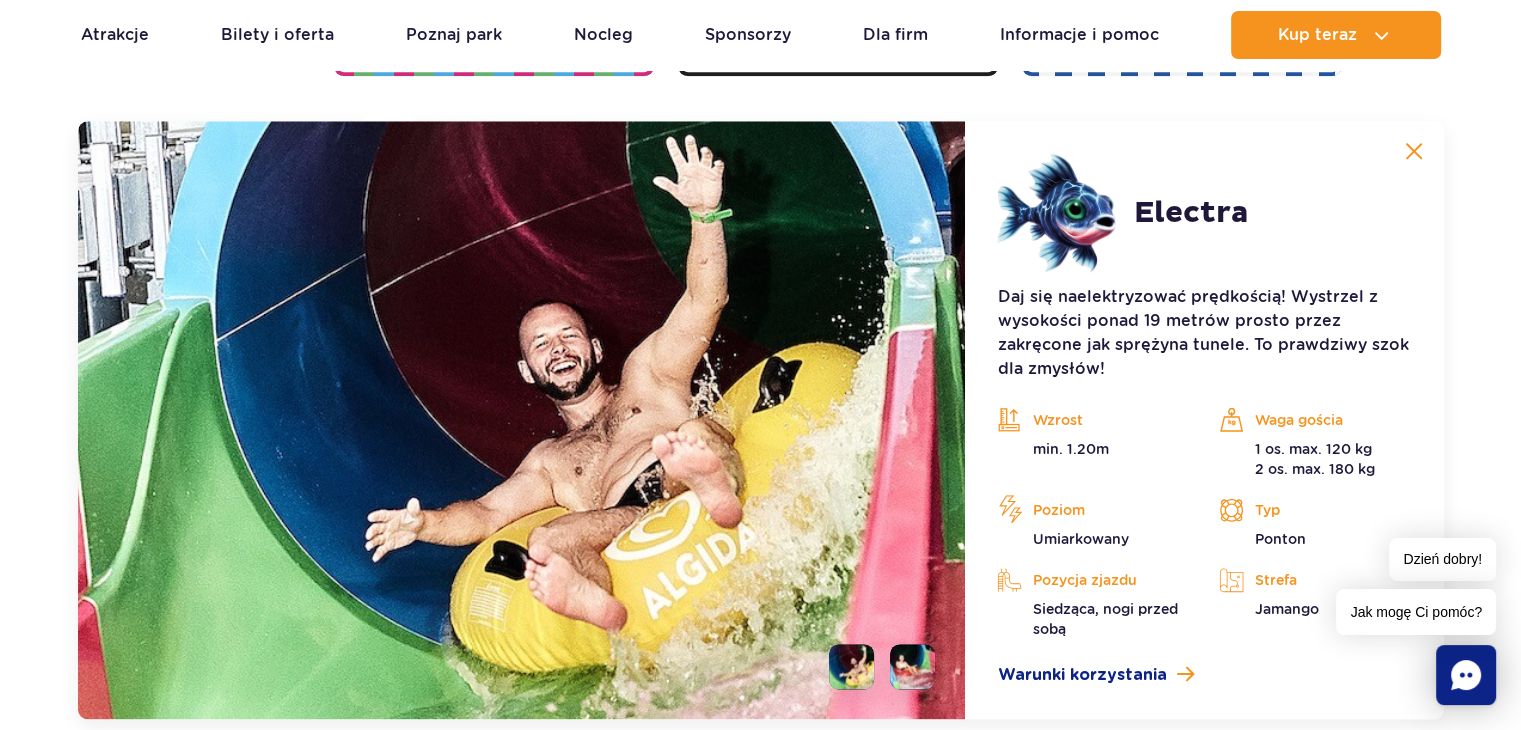 click at bounding box center (1414, 151) 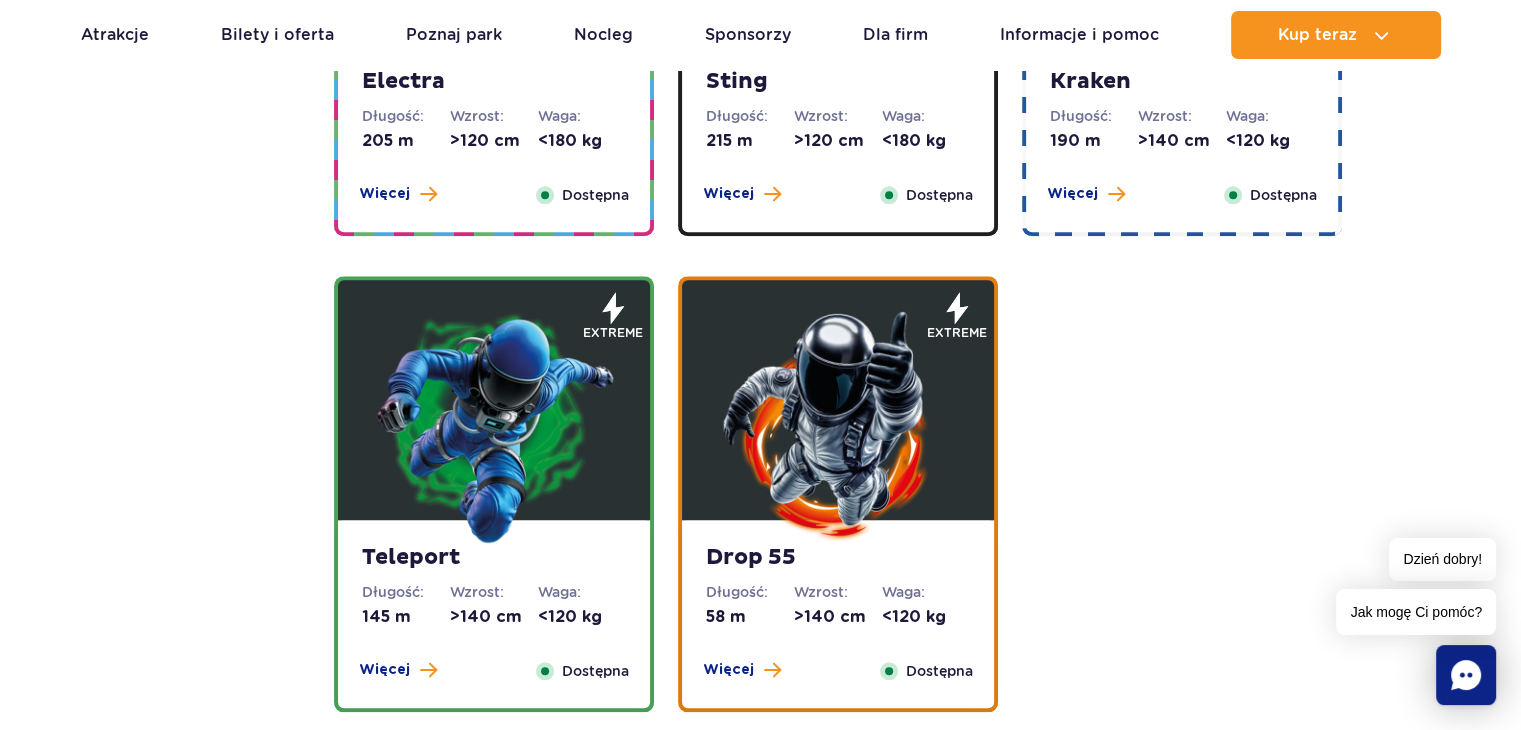 scroll, scrollTop: 1656, scrollLeft: 0, axis: vertical 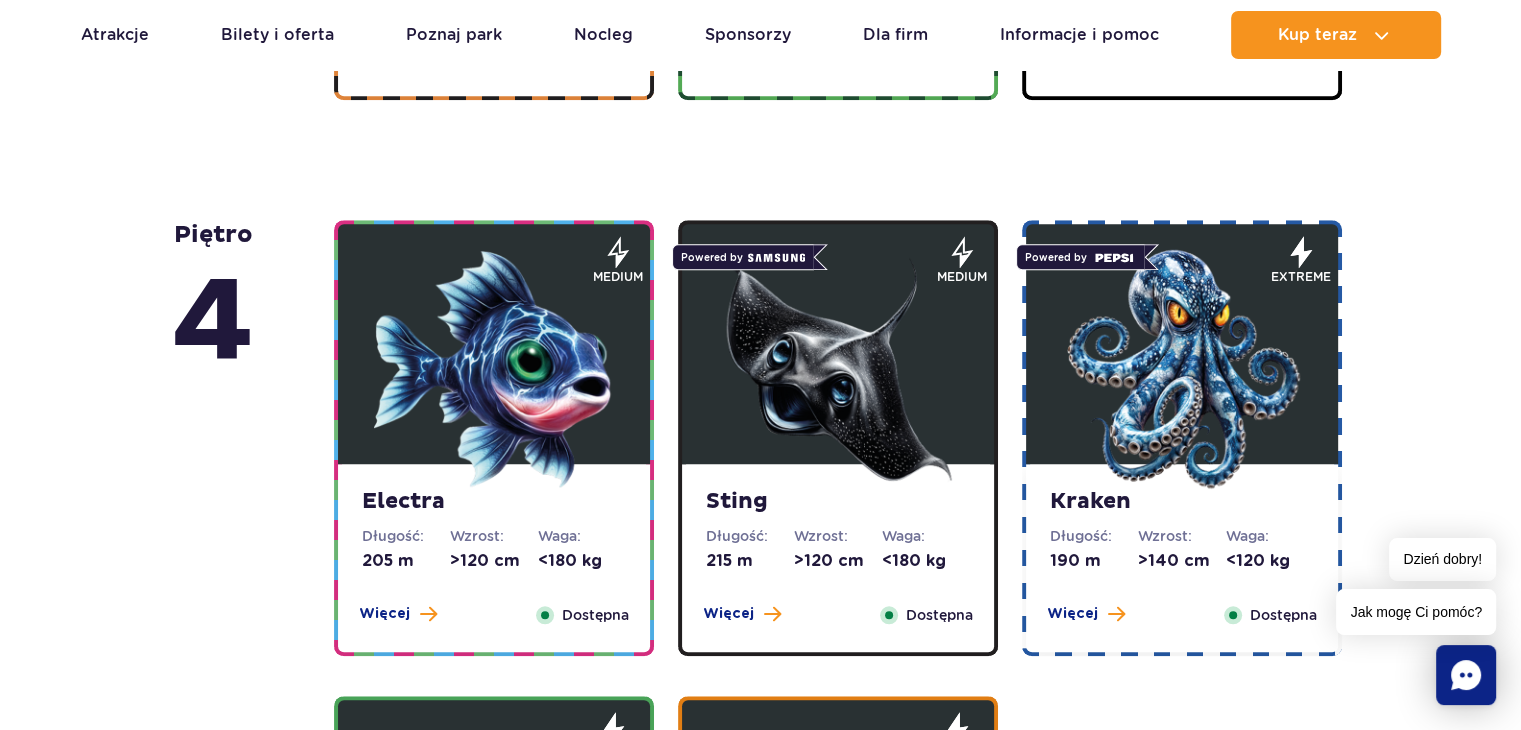click at bounding box center [494, 369] 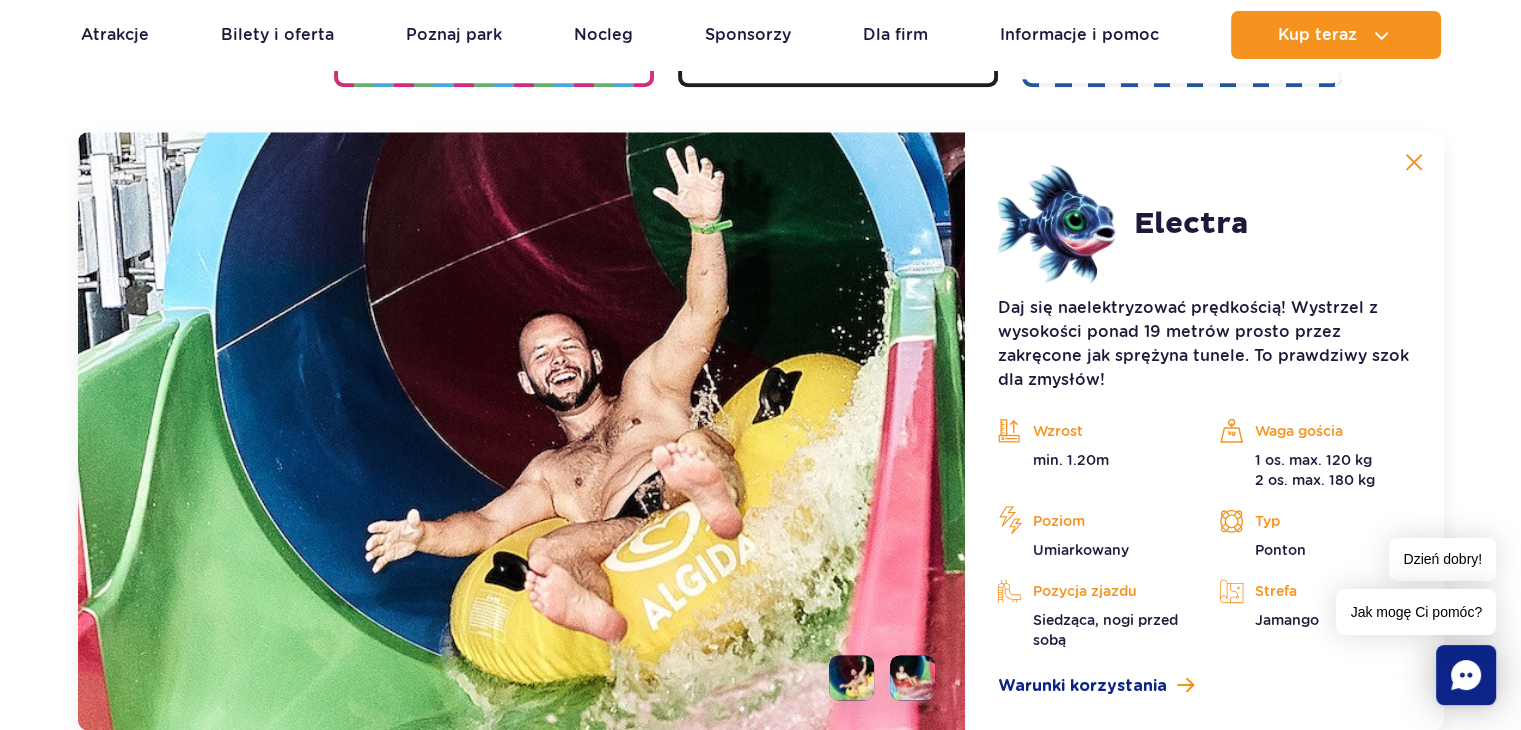 scroll, scrollTop: 2236, scrollLeft: 0, axis: vertical 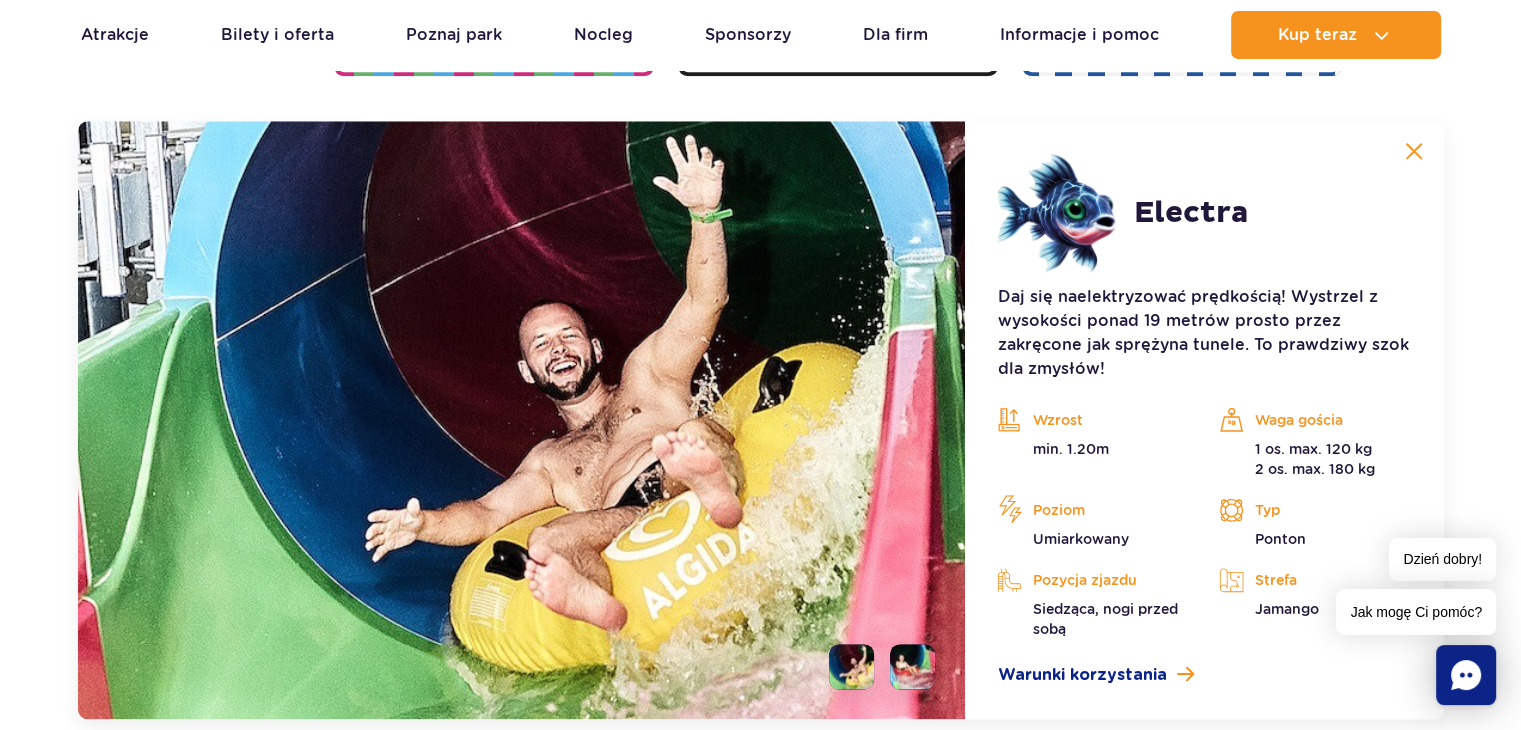click at bounding box center (1414, 151) 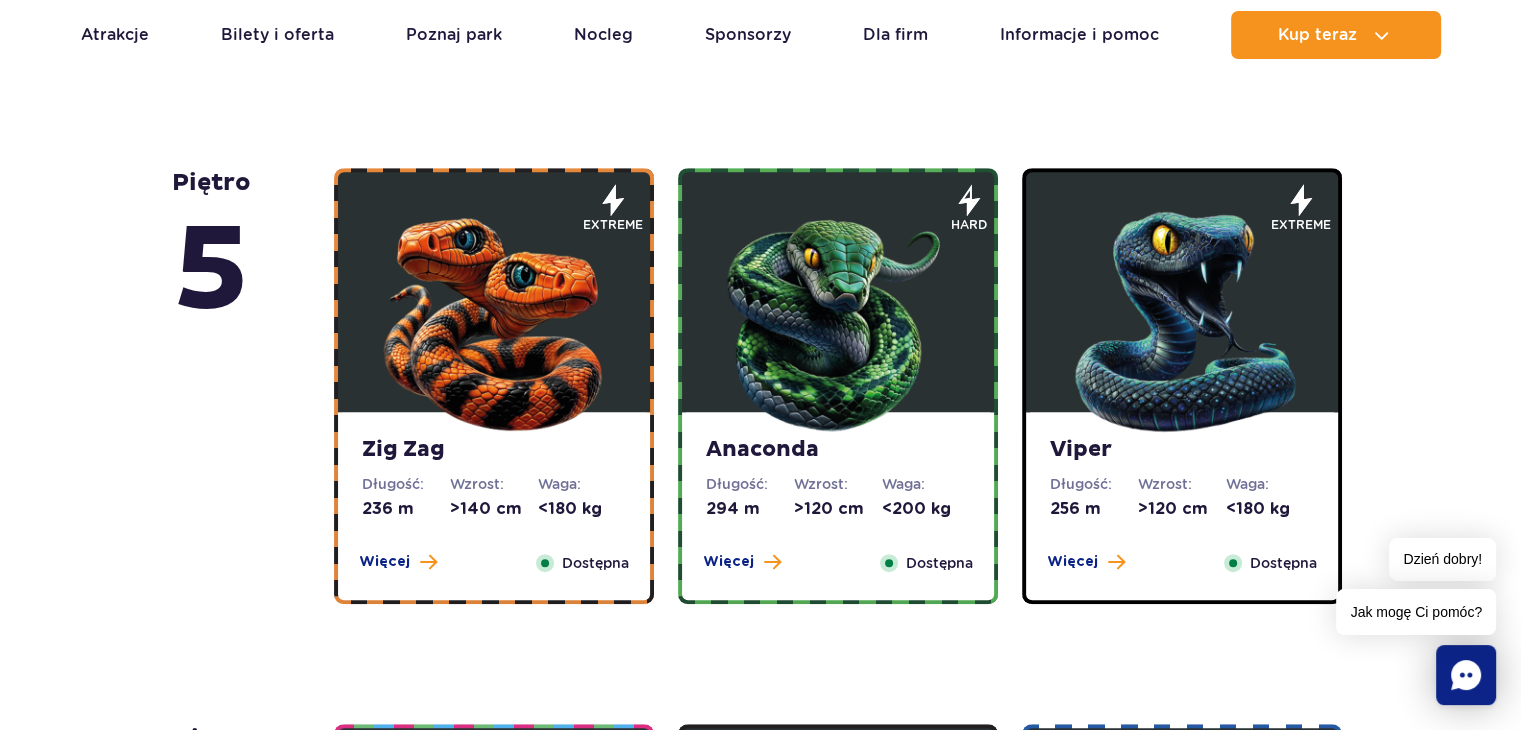 scroll, scrollTop: 1156, scrollLeft: 0, axis: vertical 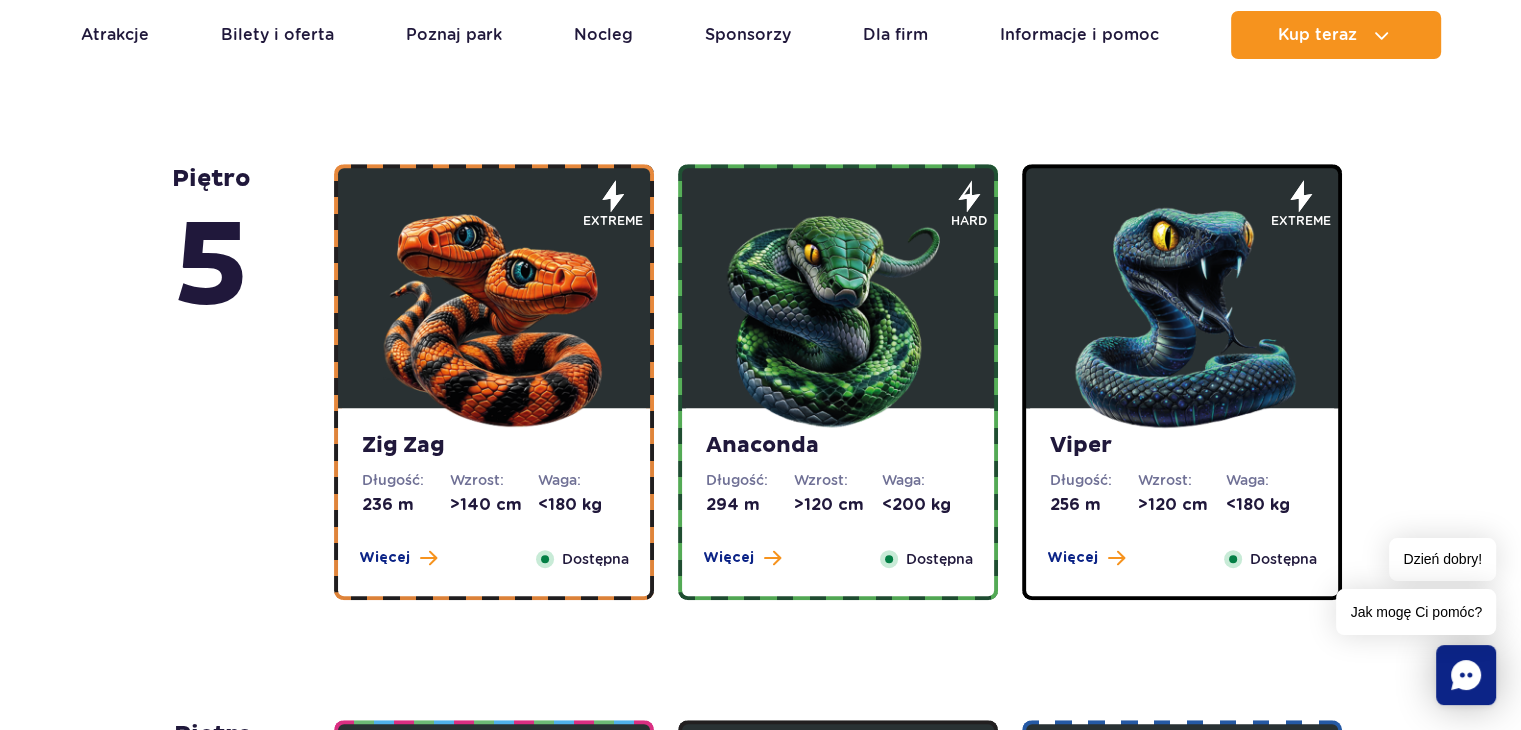 click at bounding box center [838, 313] 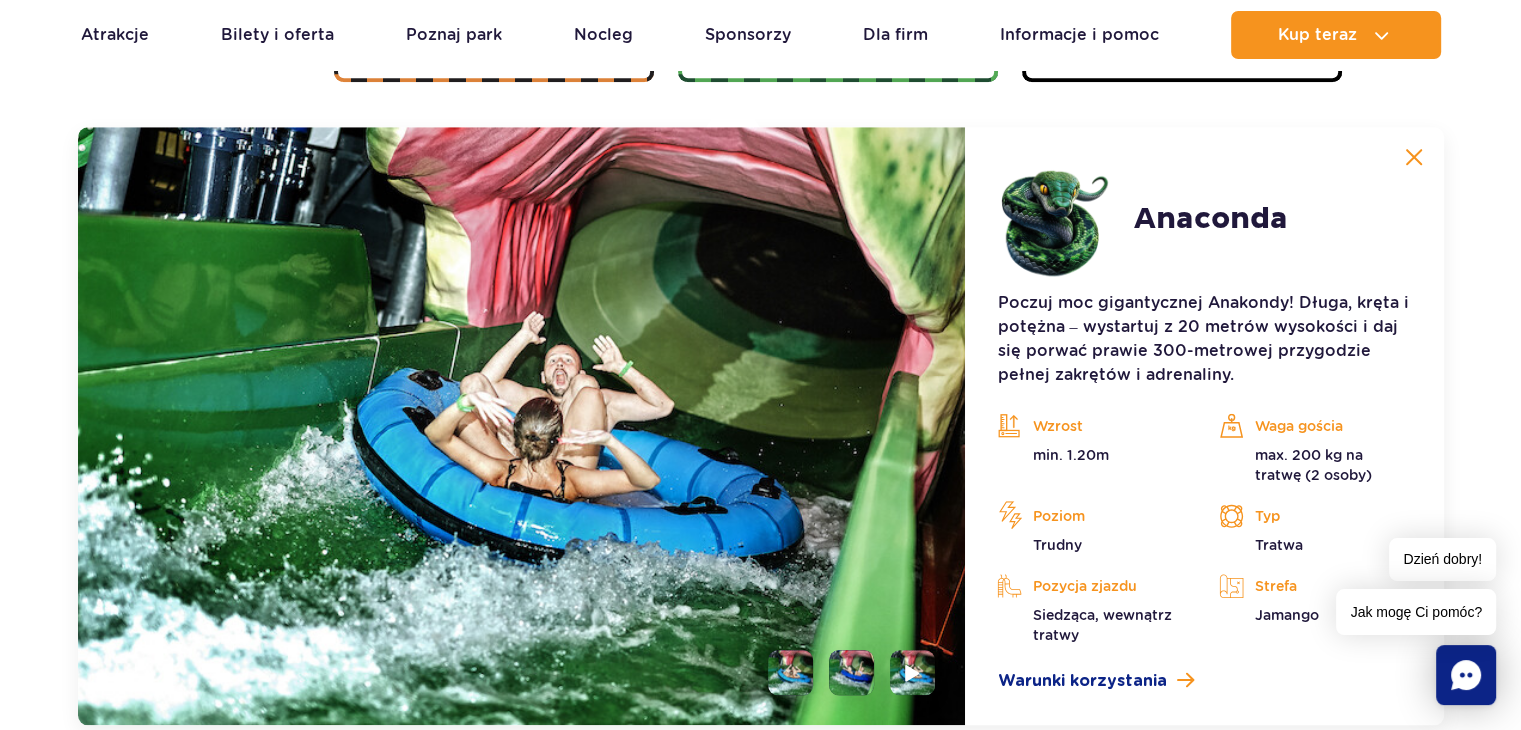 scroll, scrollTop: 1680, scrollLeft: 0, axis: vertical 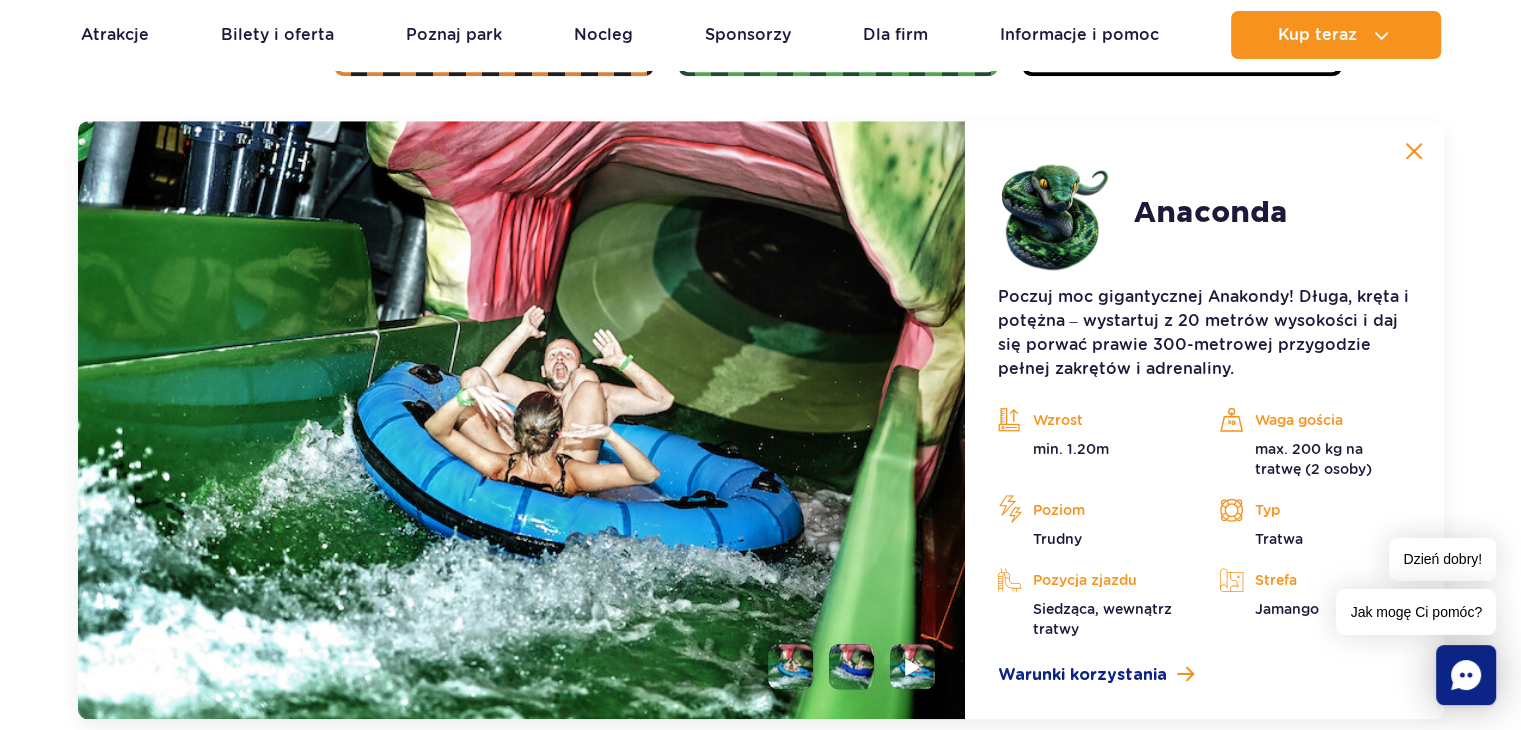 click at bounding box center [1414, 151] 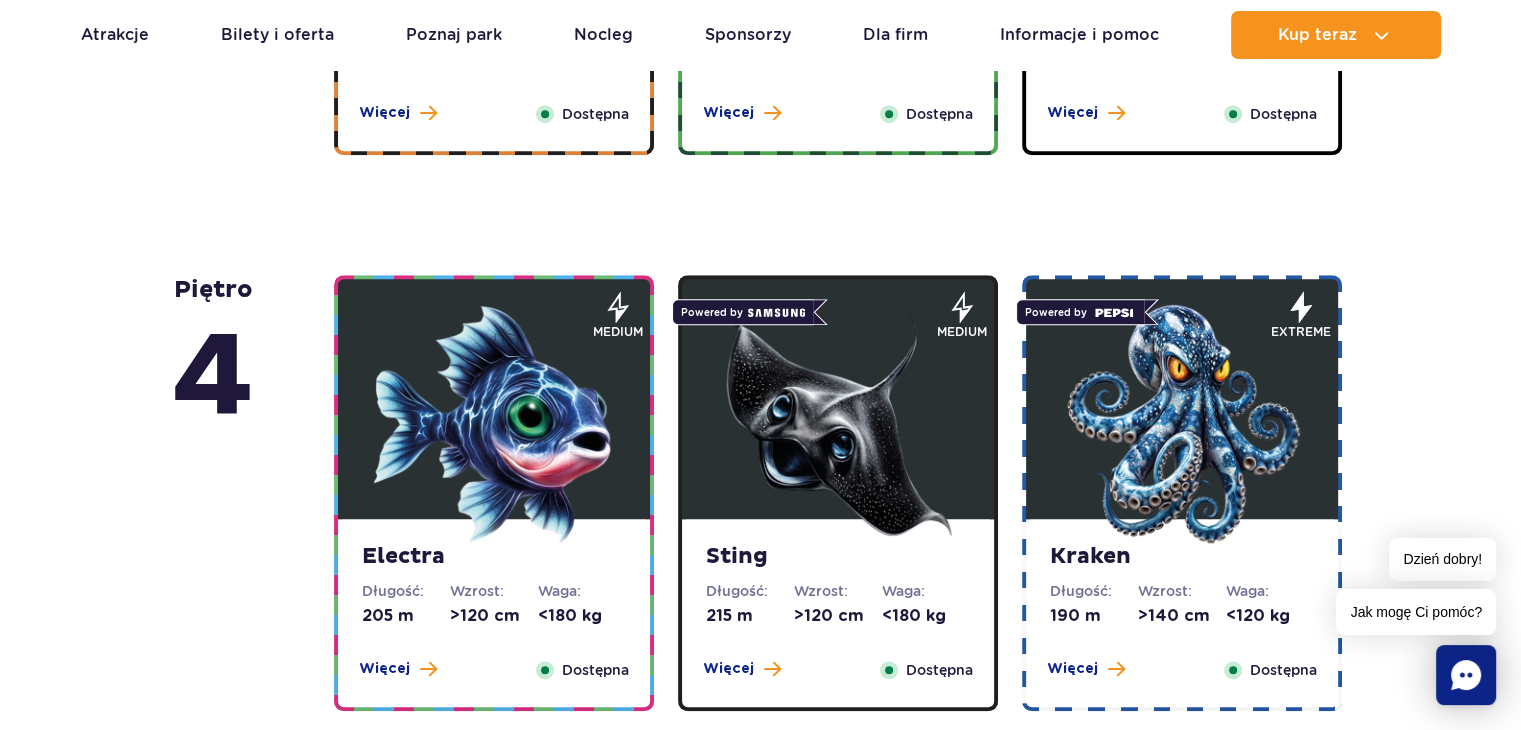 scroll, scrollTop: 1604, scrollLeft: 0, axis: vertical 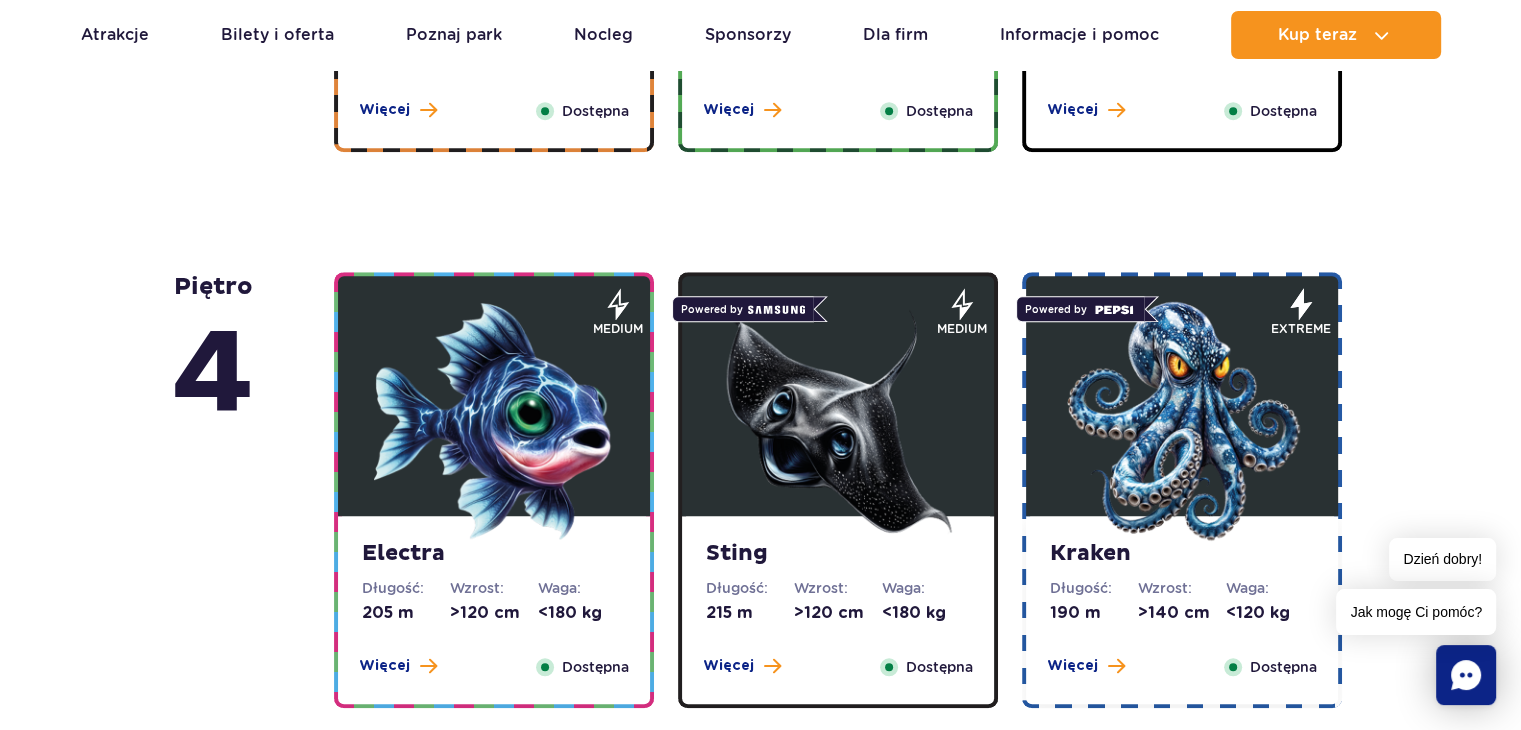 click at bounding box center [494, 421] 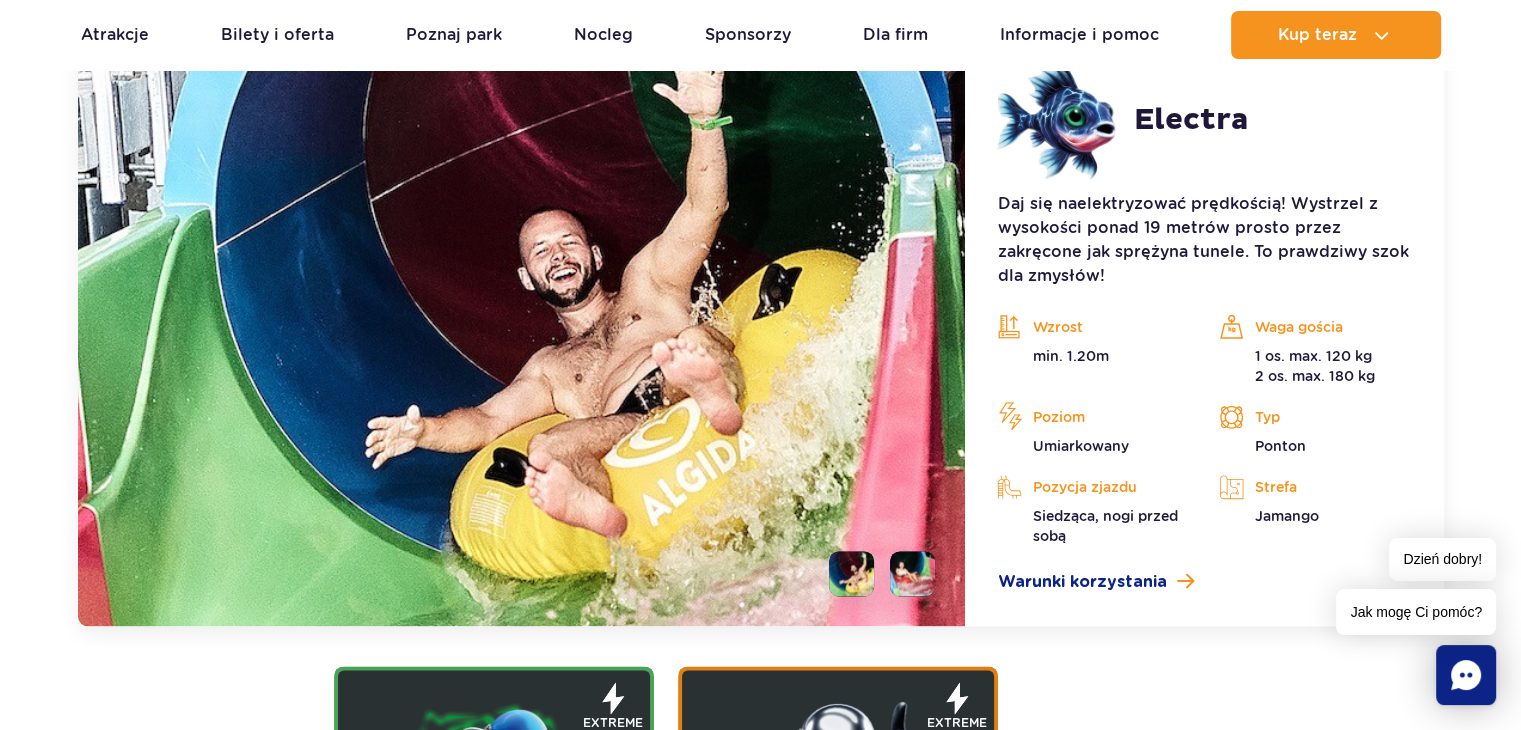 scroll, scrollTop: 2328, scrollLeft: 0, axis: vertical 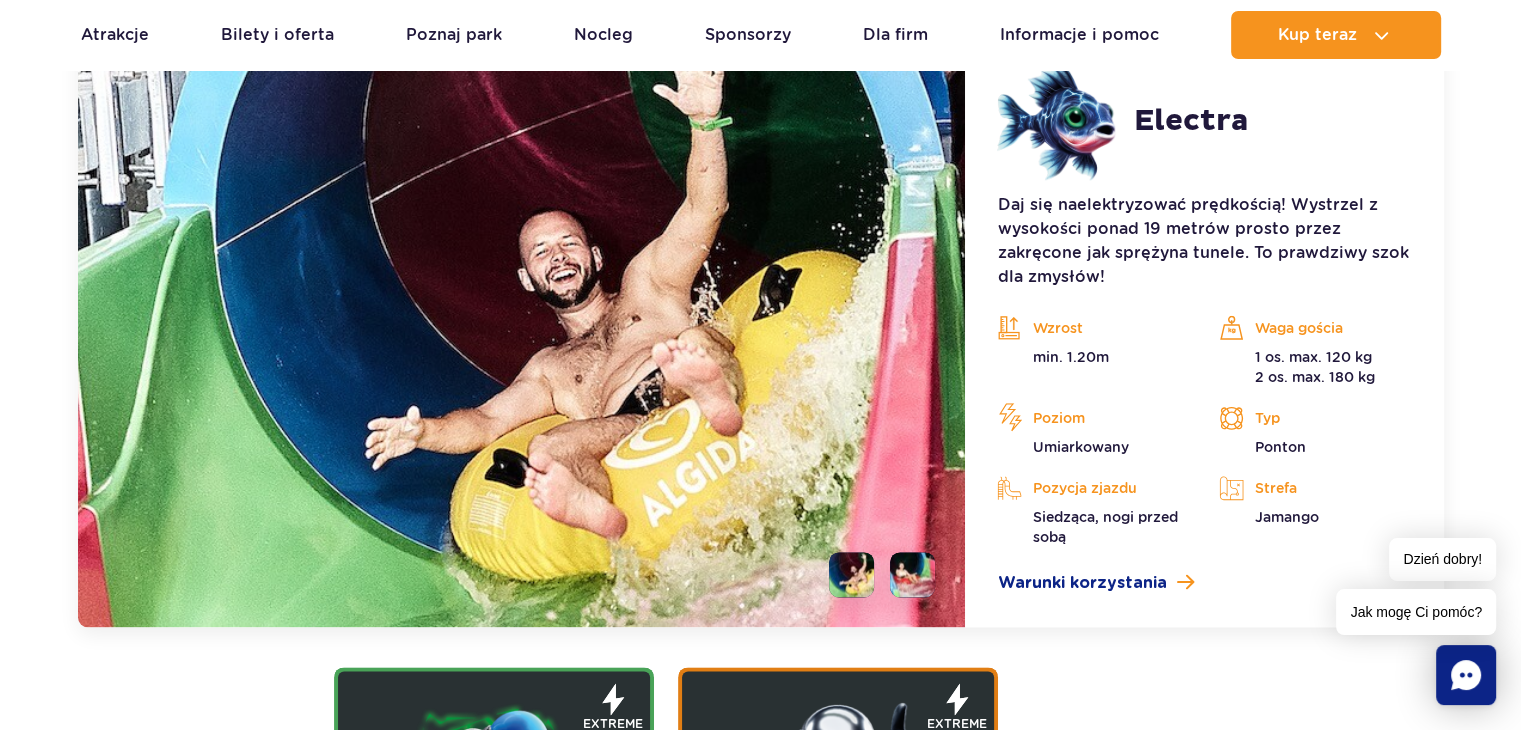 click at bounding box center [912, 574] 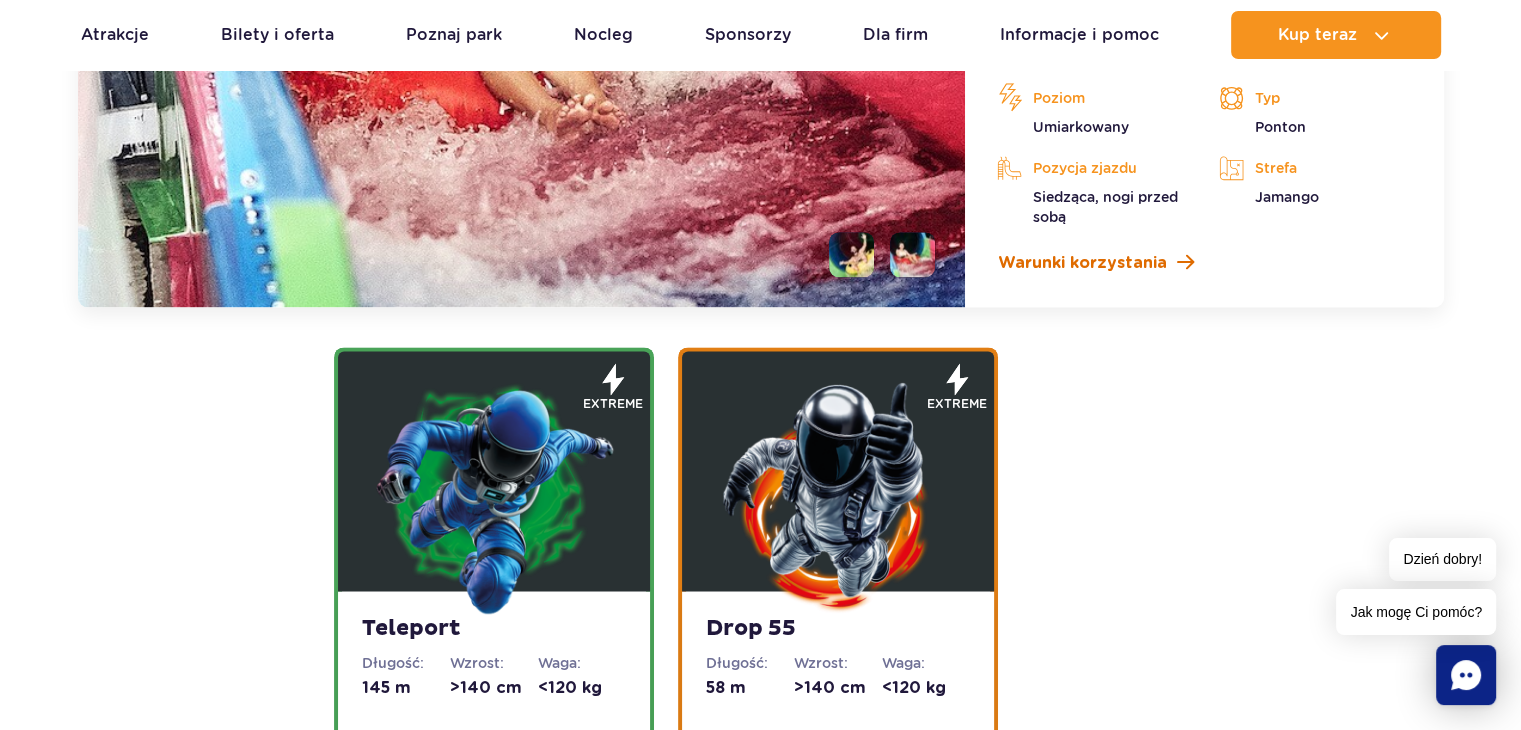 scroll, scrollTop: 2696, scrollLeft: 0, axis: vertical 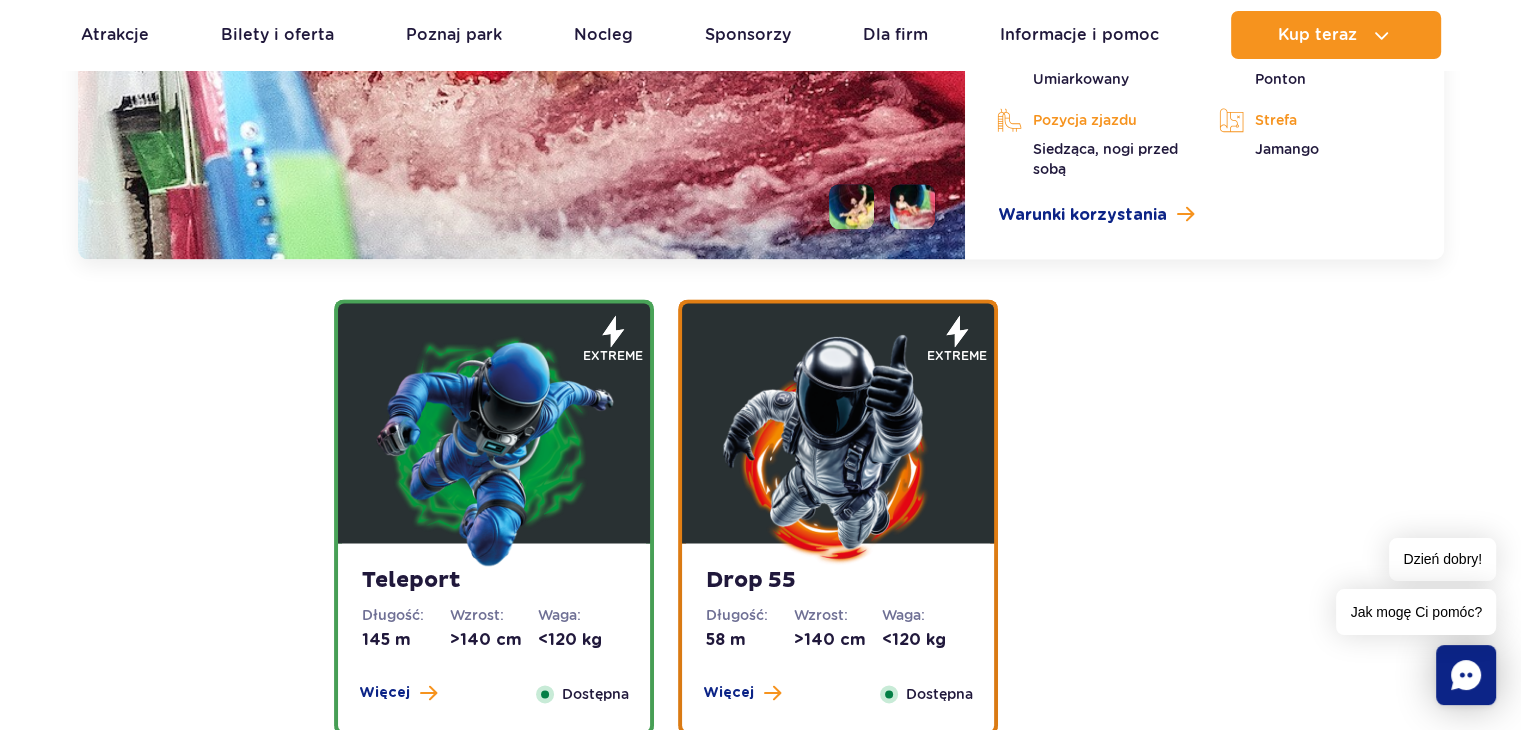 click at bounding box center [838, 448] 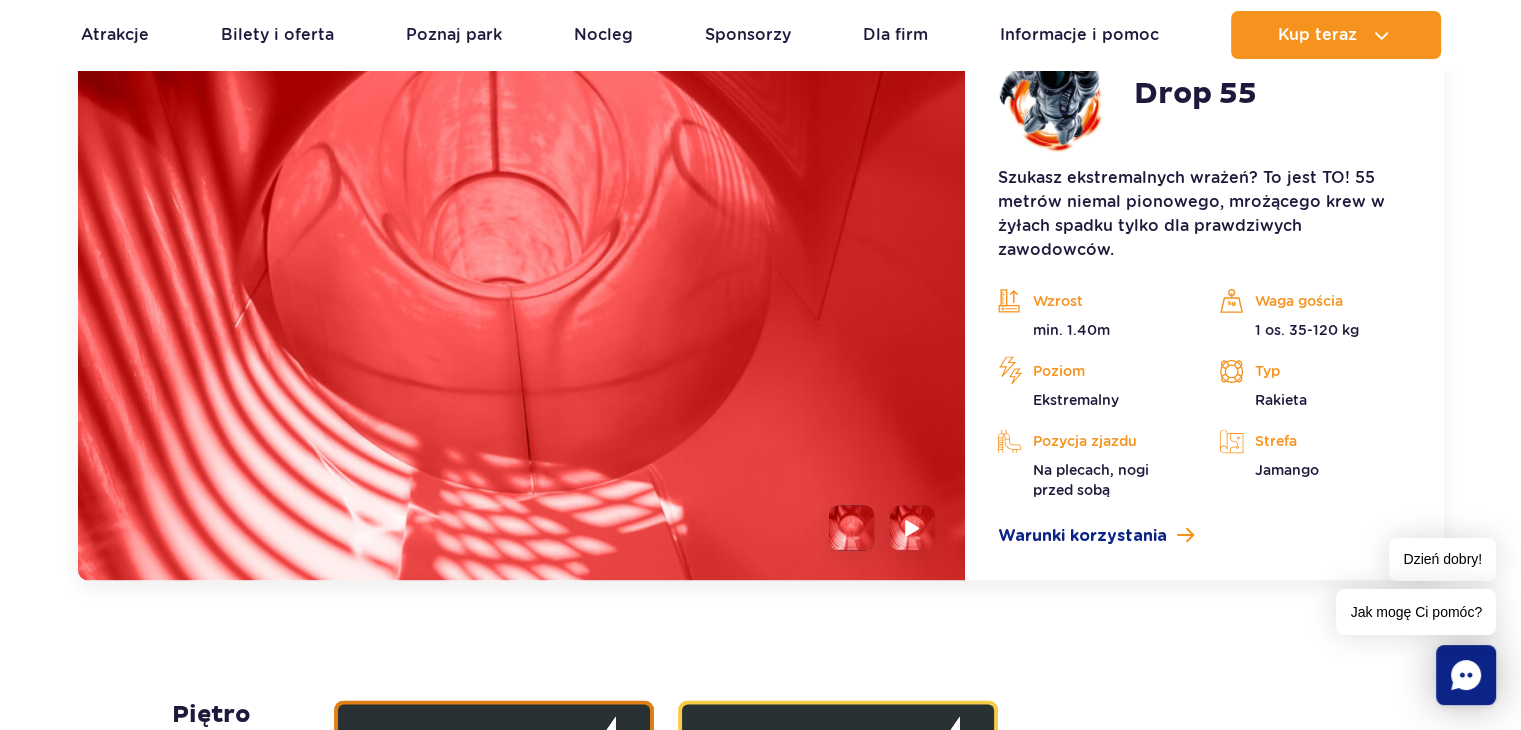 scroll, scrollTop: 2695, scrollLeft: 0, axis: vertical 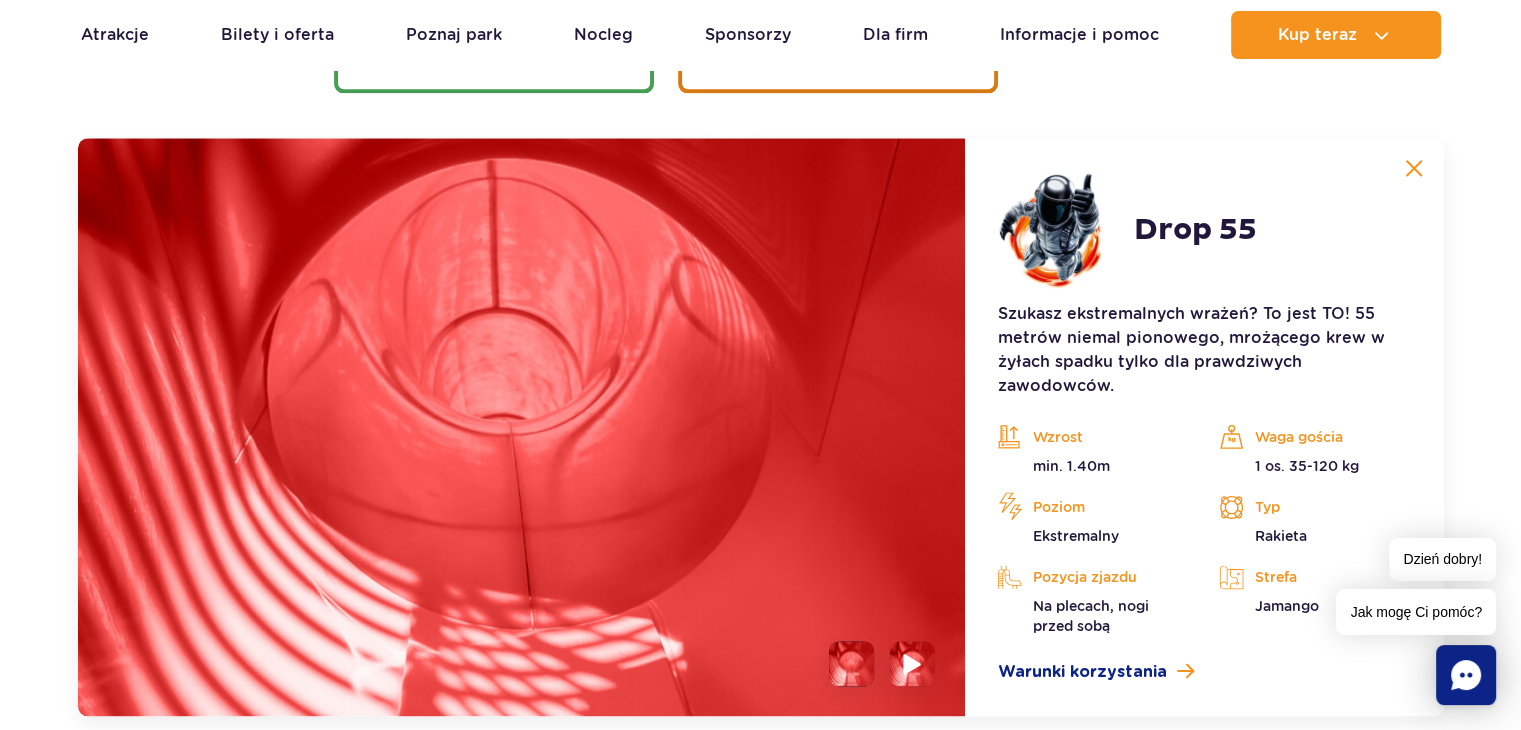 click at bounding box center (913, 663) 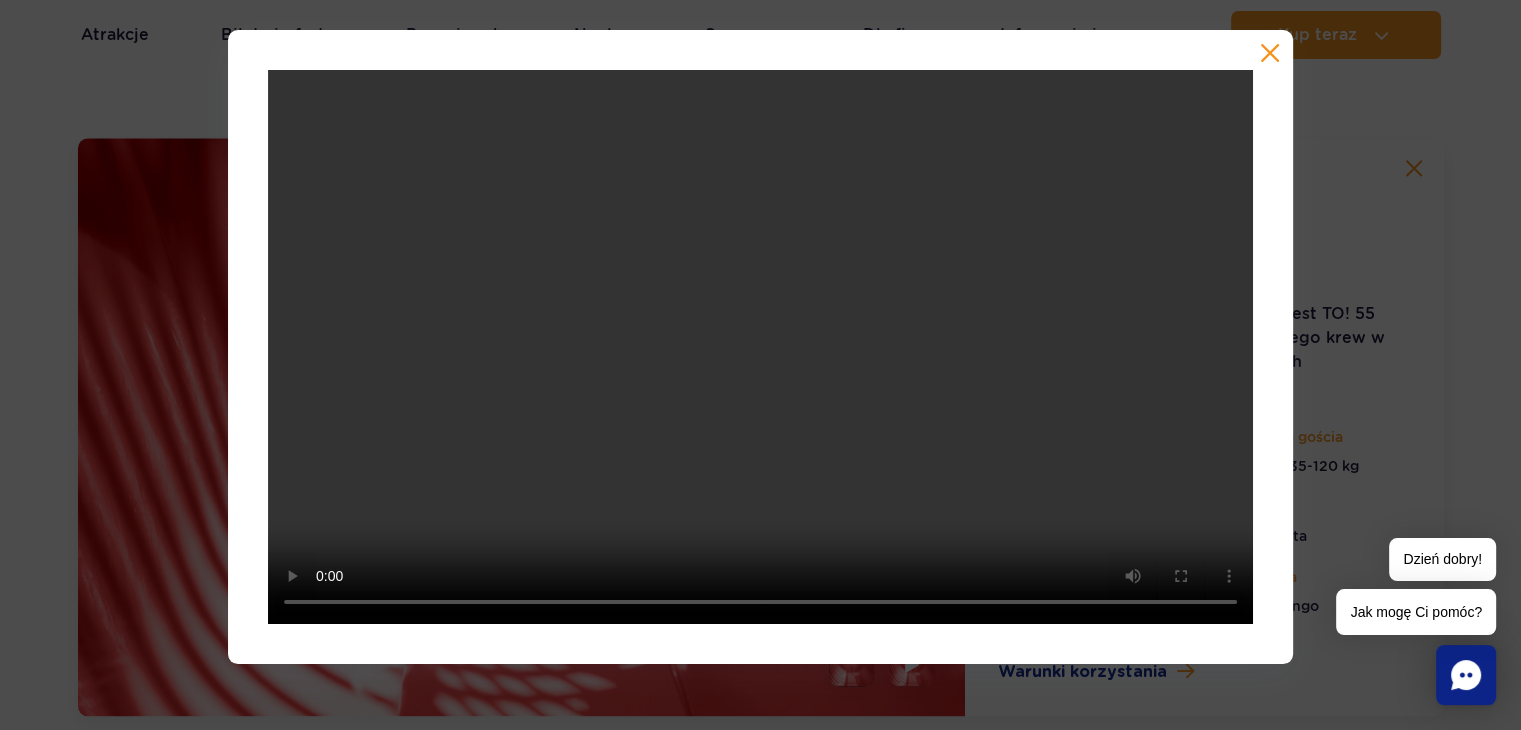 click at bounding box center [1270, 53] 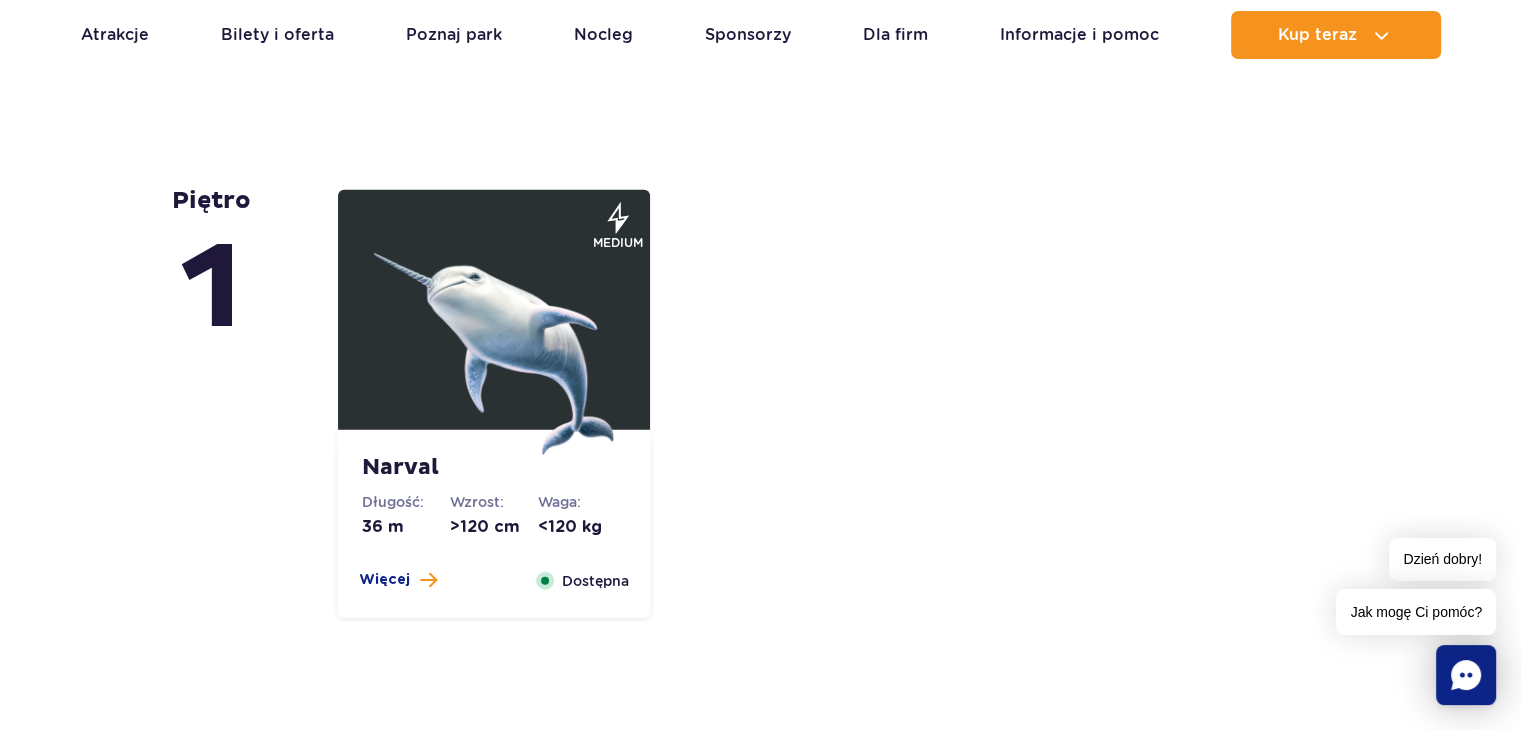 scroll, scrollTop: 4935, scrollLeft: 0, axis: vertical 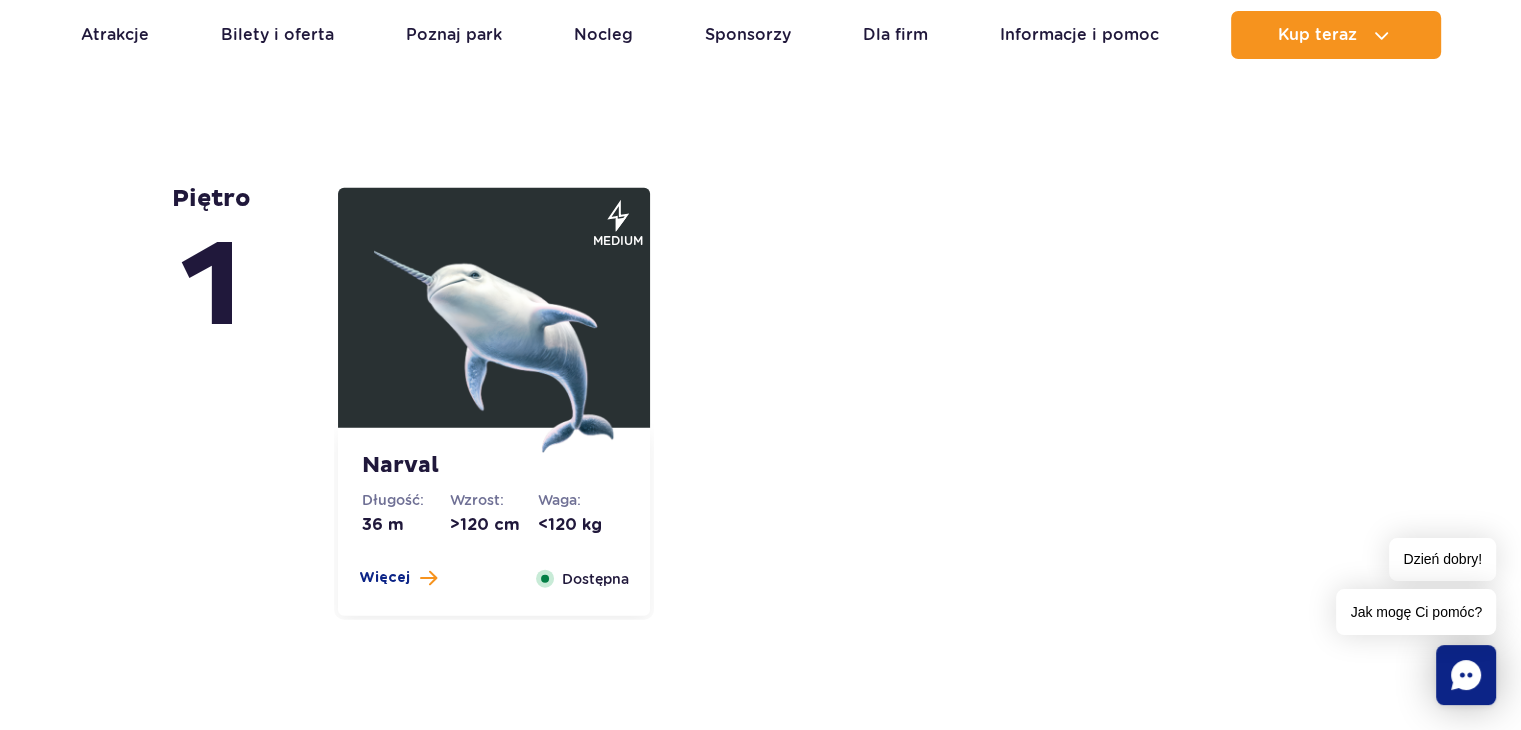 click at bounding box center (494, 333) 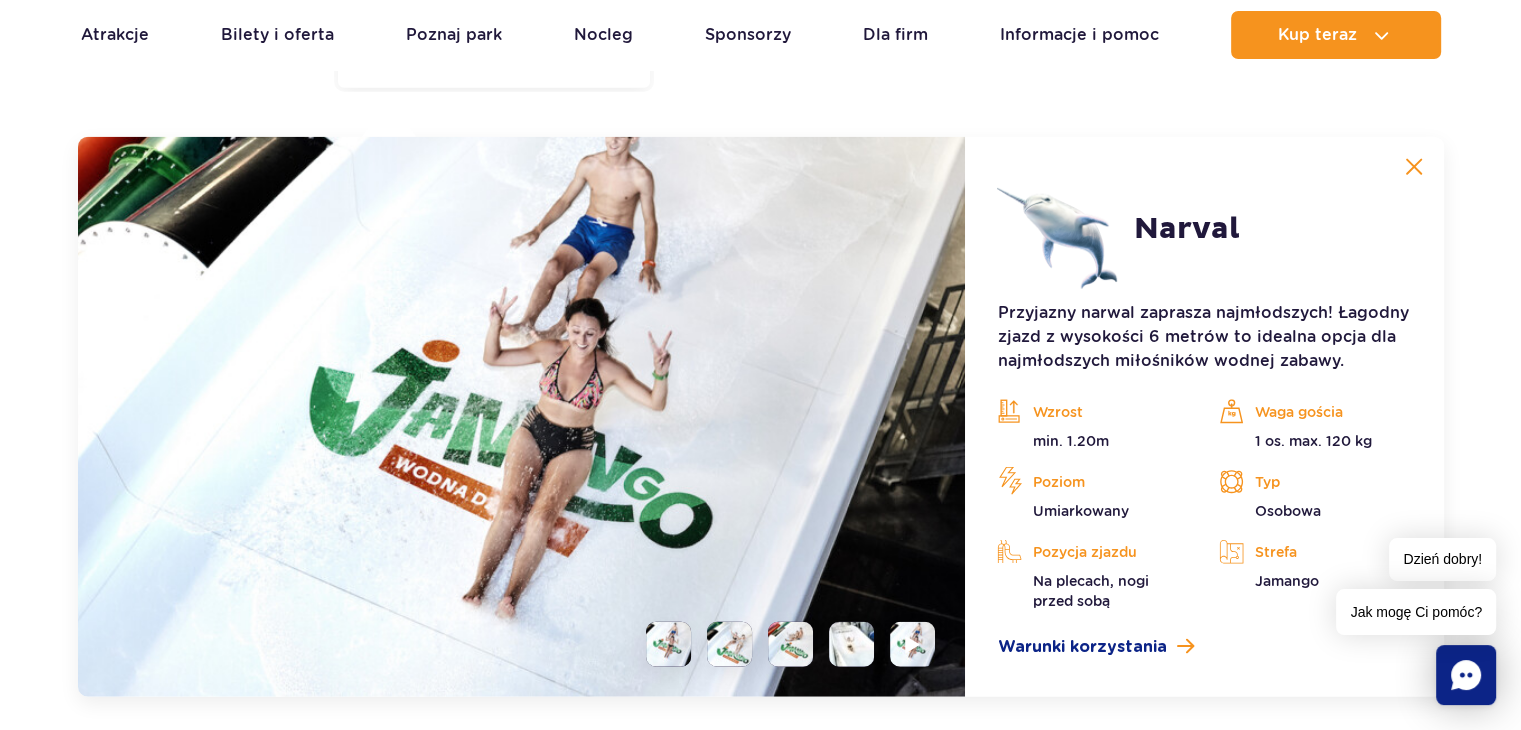 scroll, scrollTop: 4856, scrollLeft: 0, axis: vertical 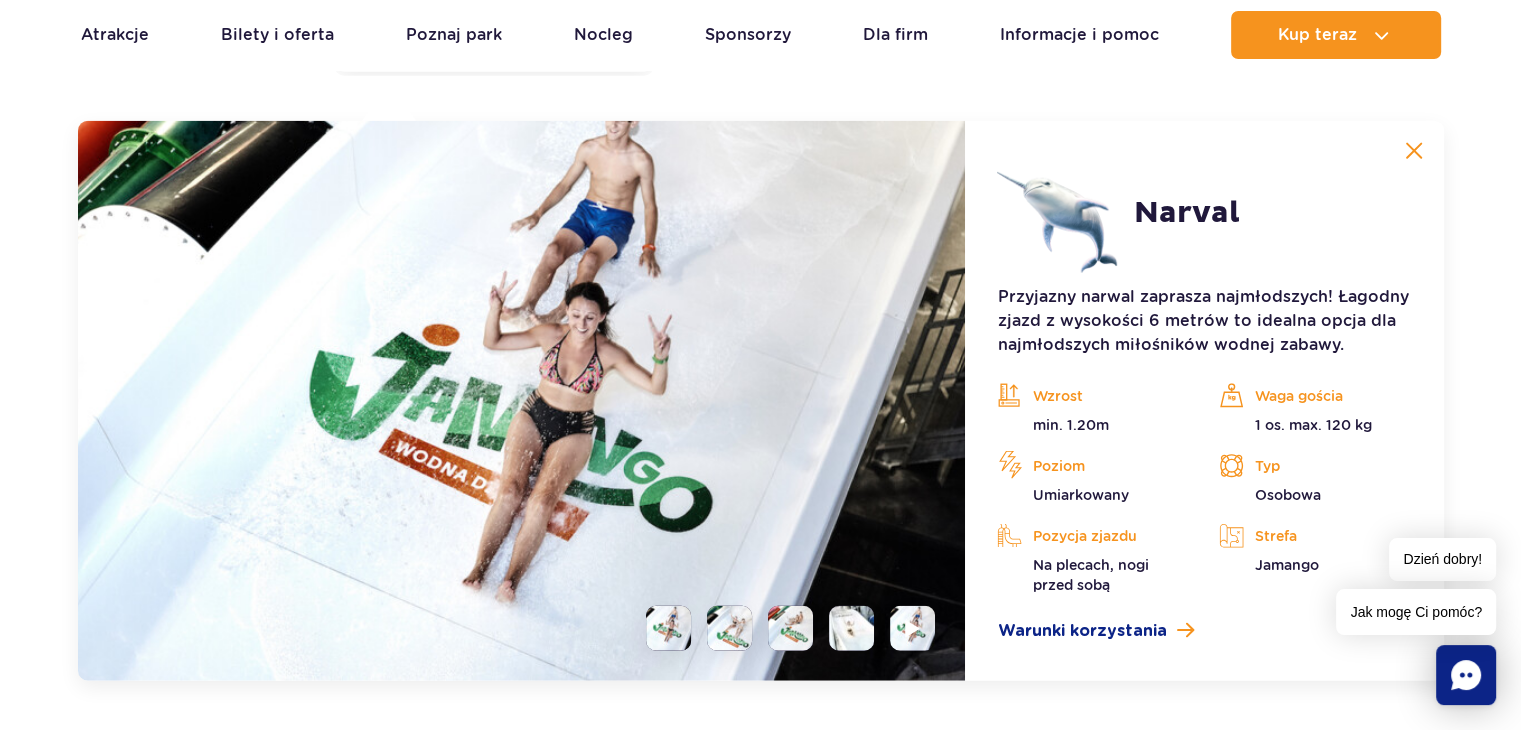 click at bounding box center [1414, 151] 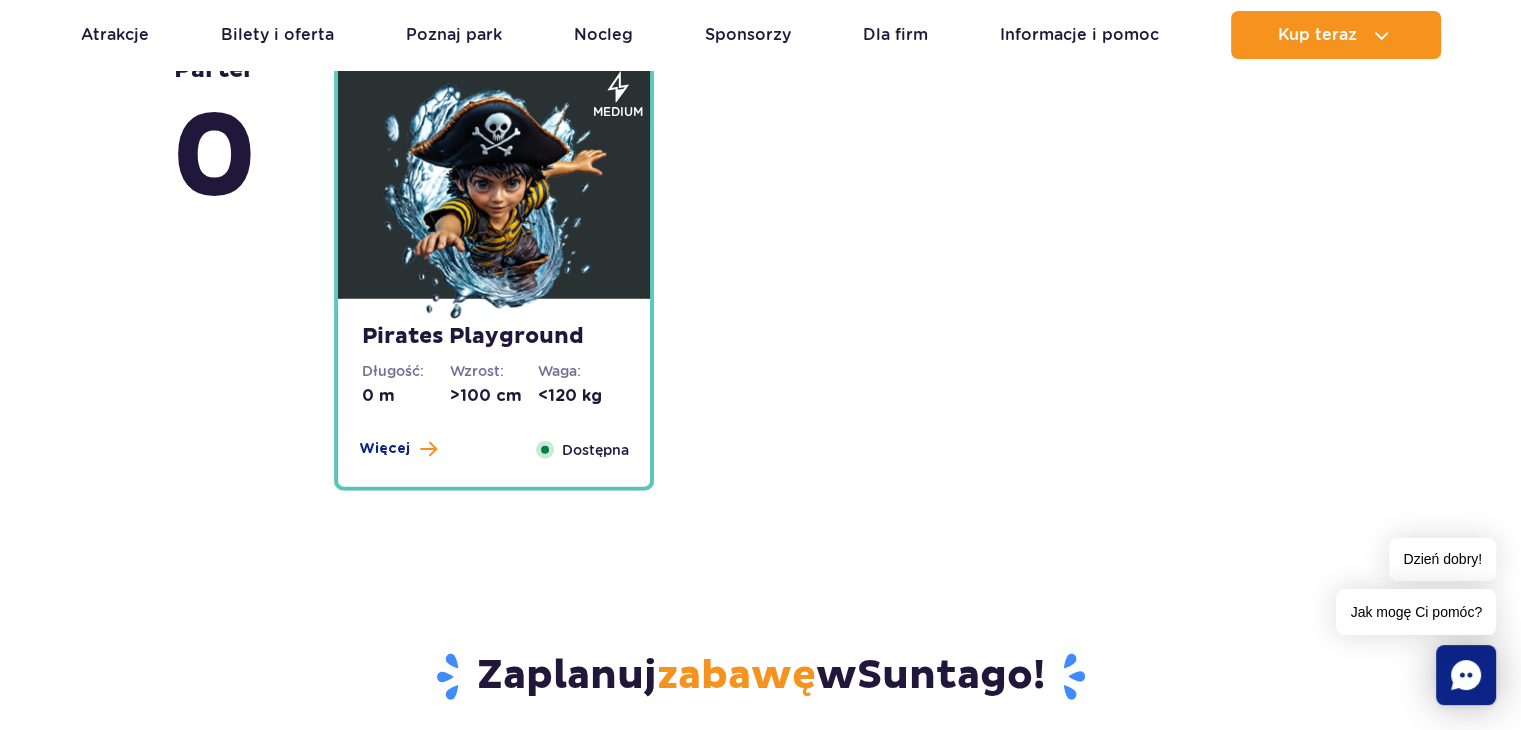 scroll, scrollTop: 4952, scrollLeft: 0, axis: vertical 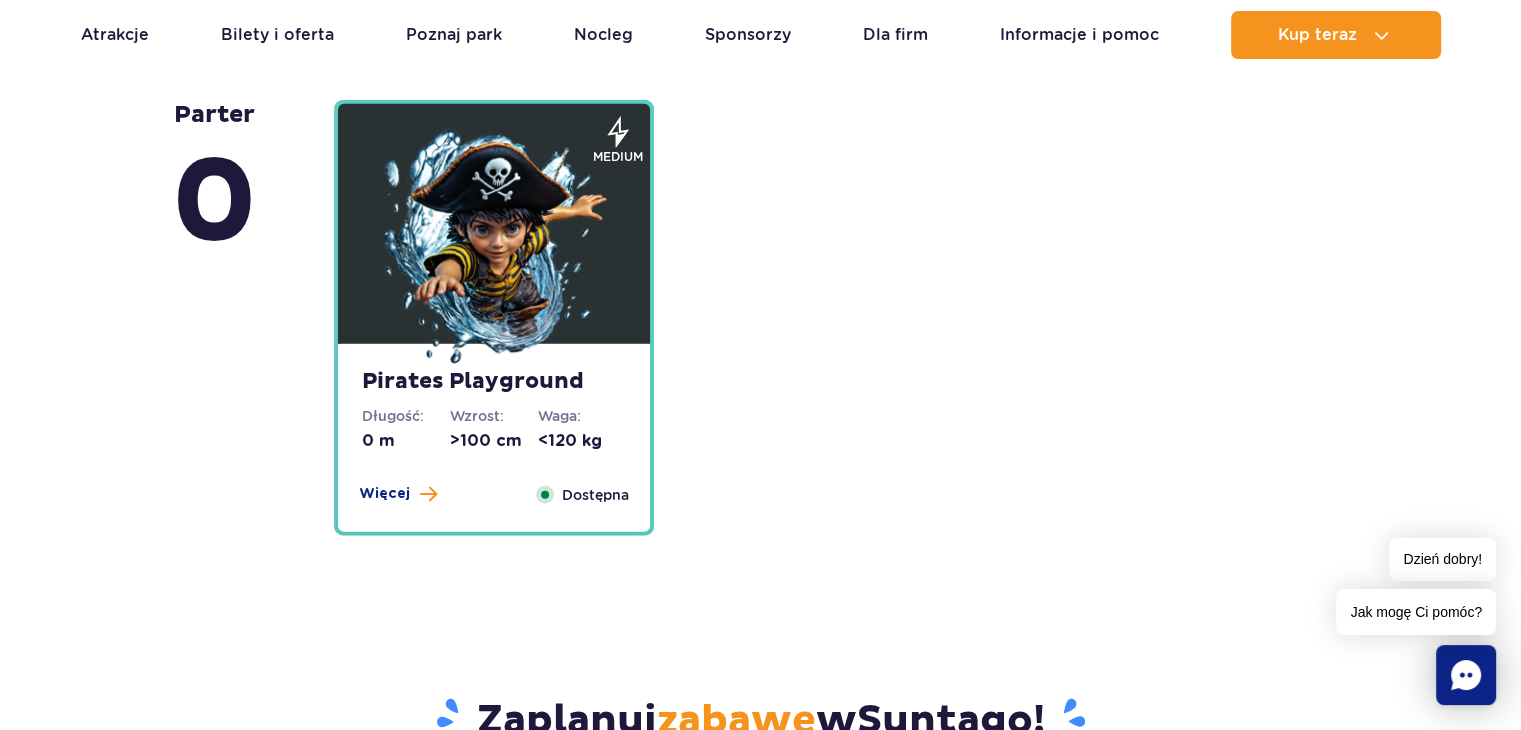click at bounding box center [494, 249] 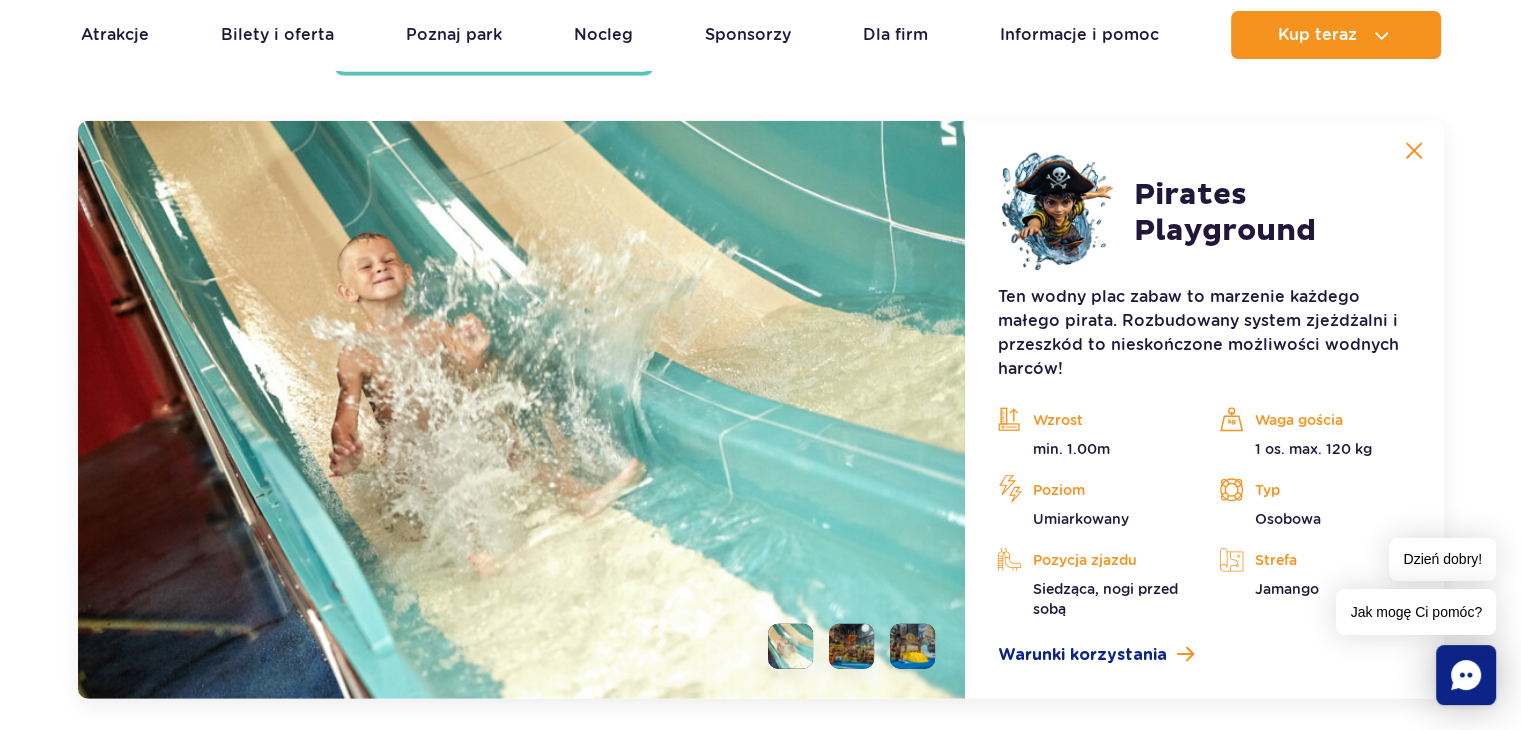 scroll, scrollTop: 5412, scrollLeft: 0, axis: vertical 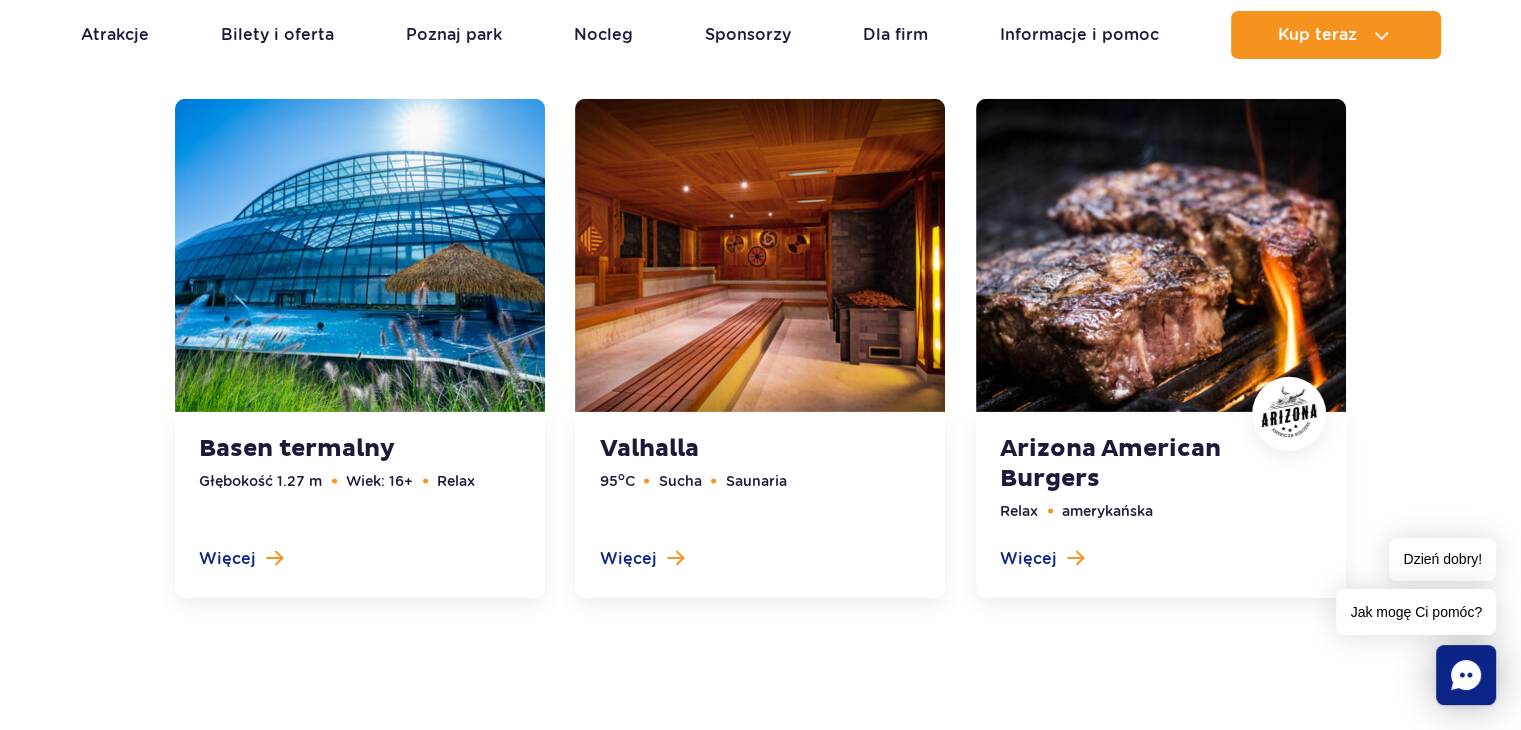 click at bounding box center [360, 348] 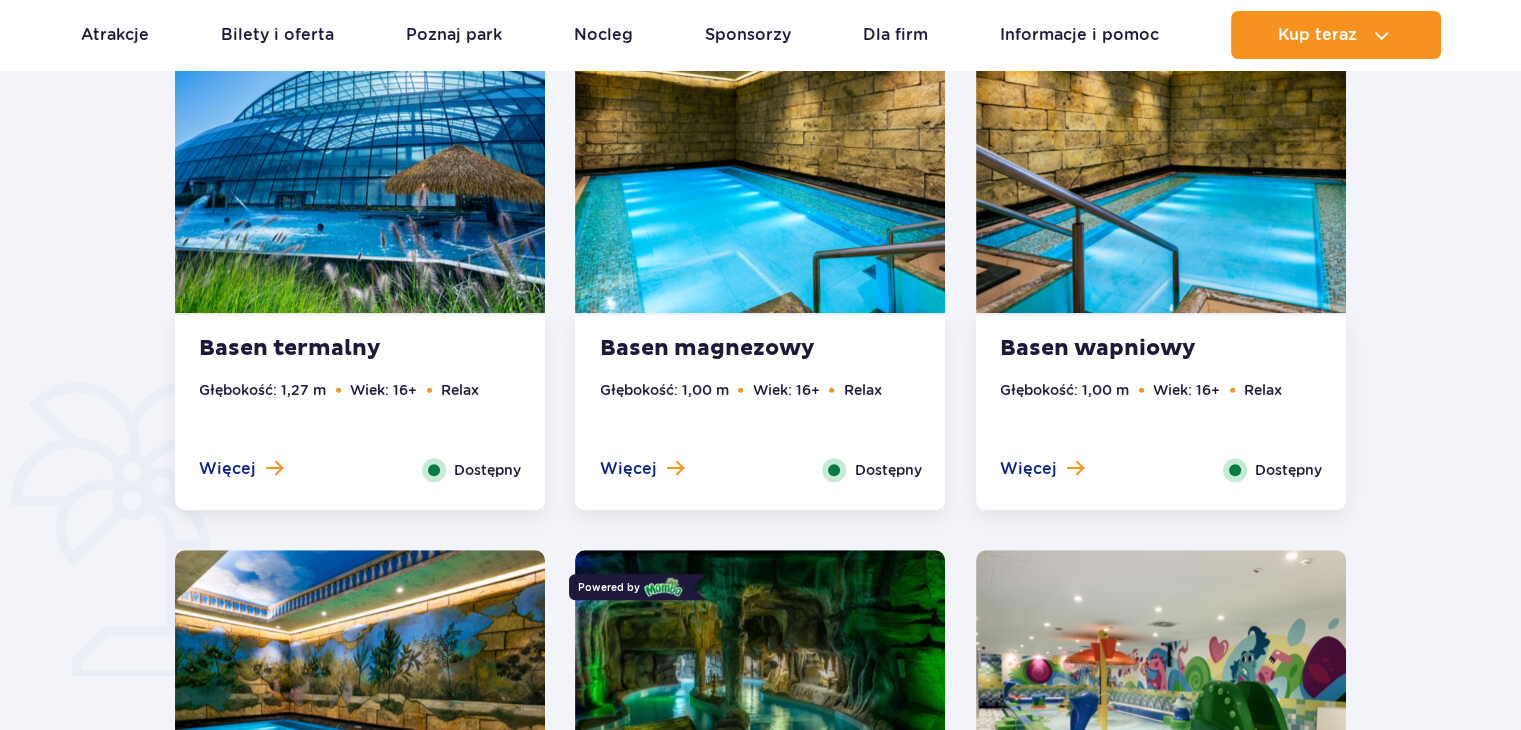 scroll, scrollTop: 1240, scrollLeft: 0, axis: vertical 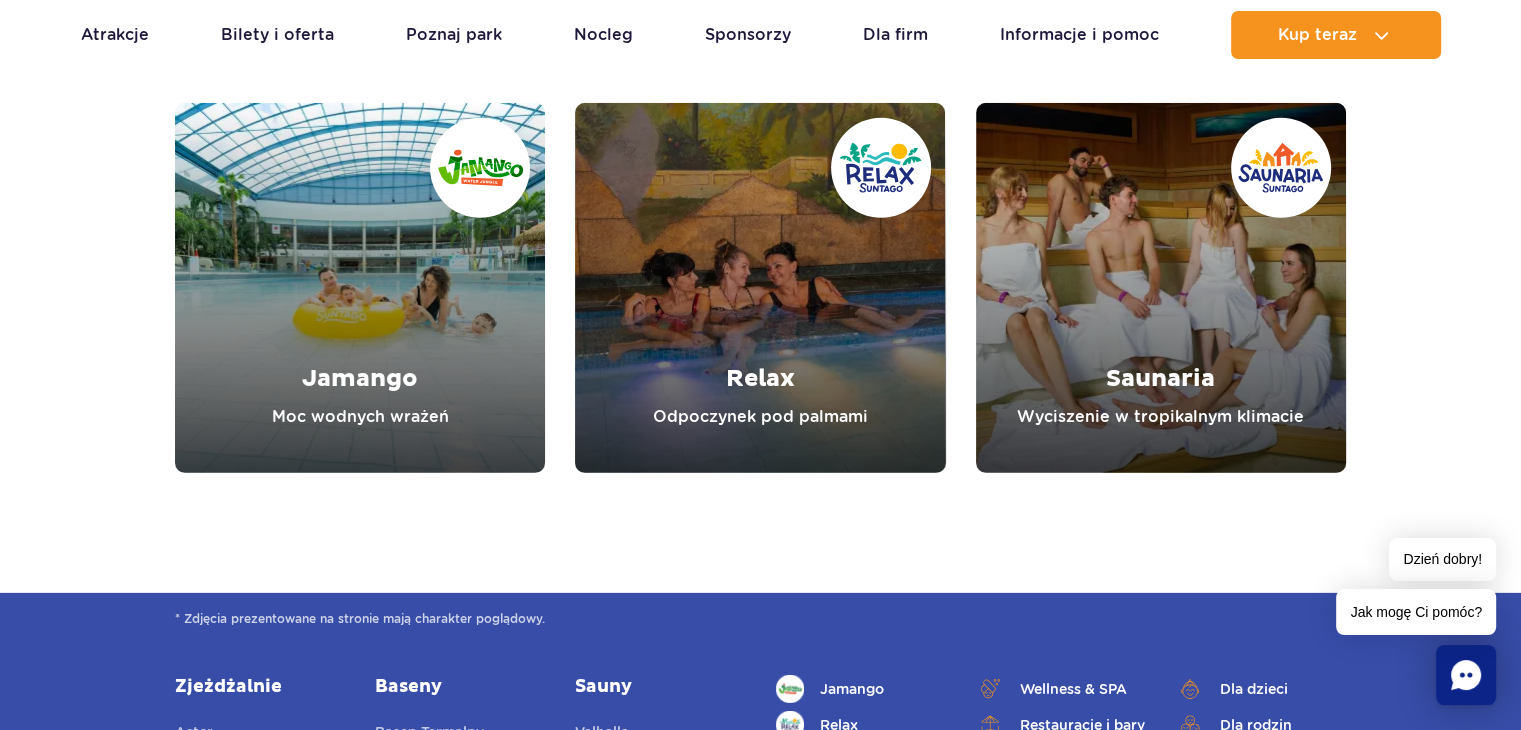 click at bounding box center (760, 288) 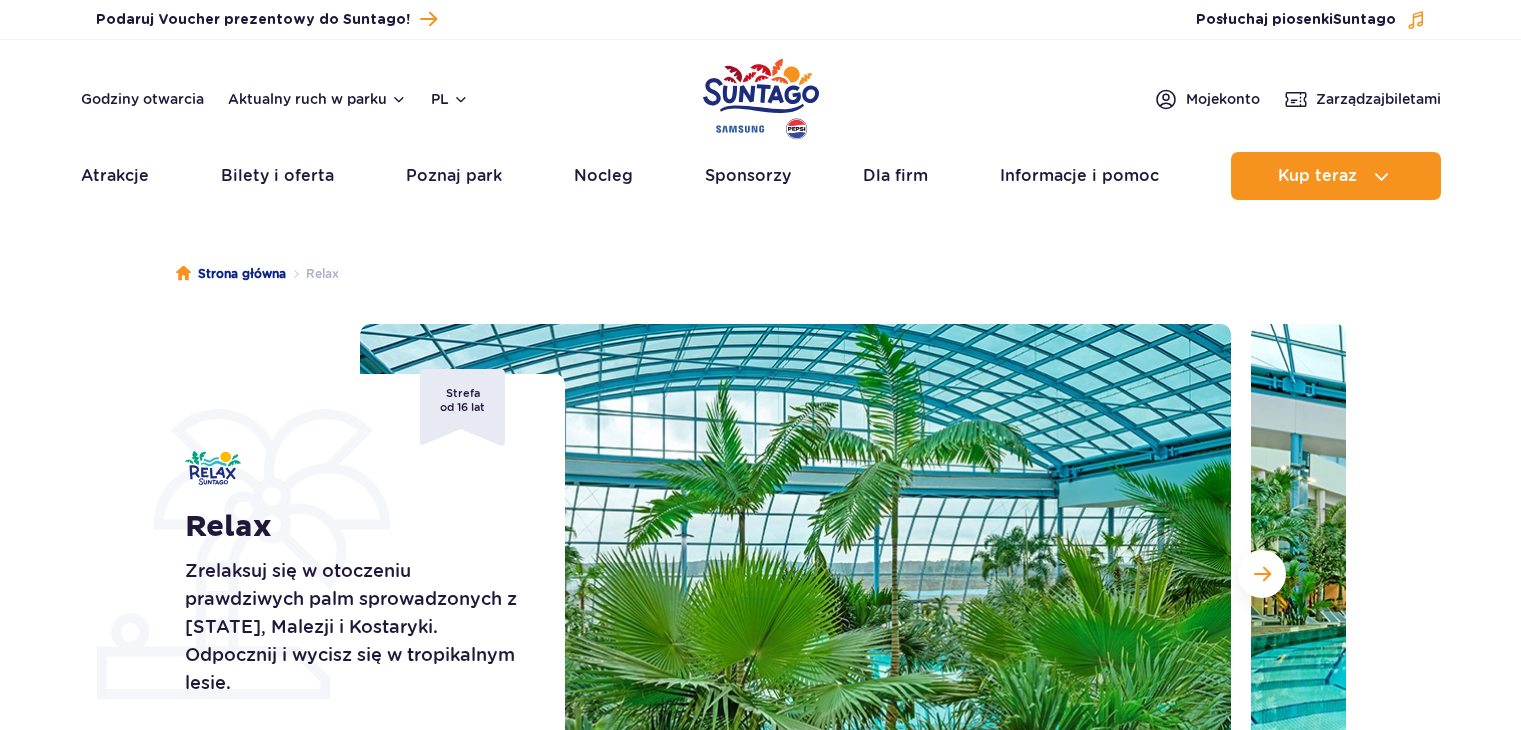 scroll, scrollTop: 0, scrollLeft: 0, axis: both 